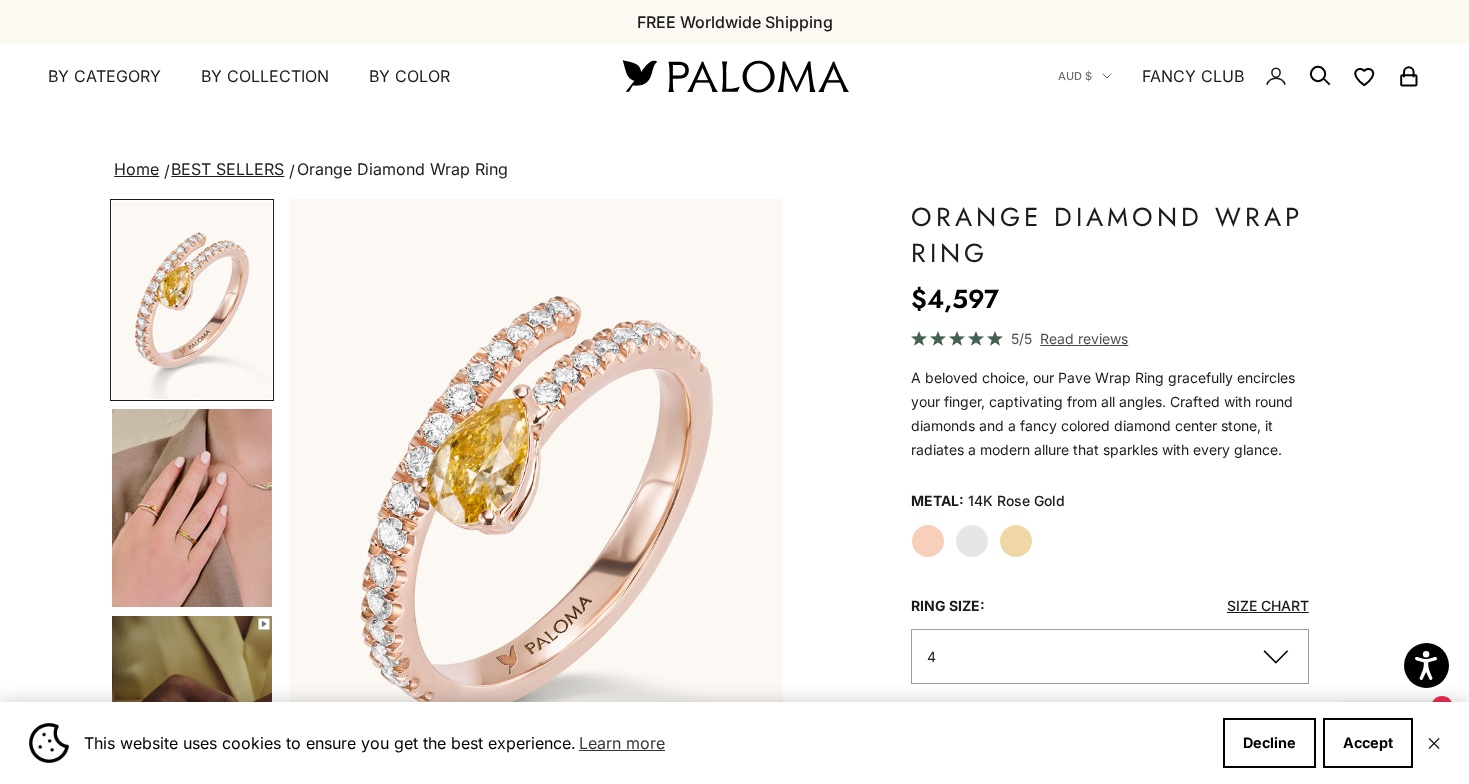 scroll, scrollTop: 80, scrollLeft: 0, axis: vertical 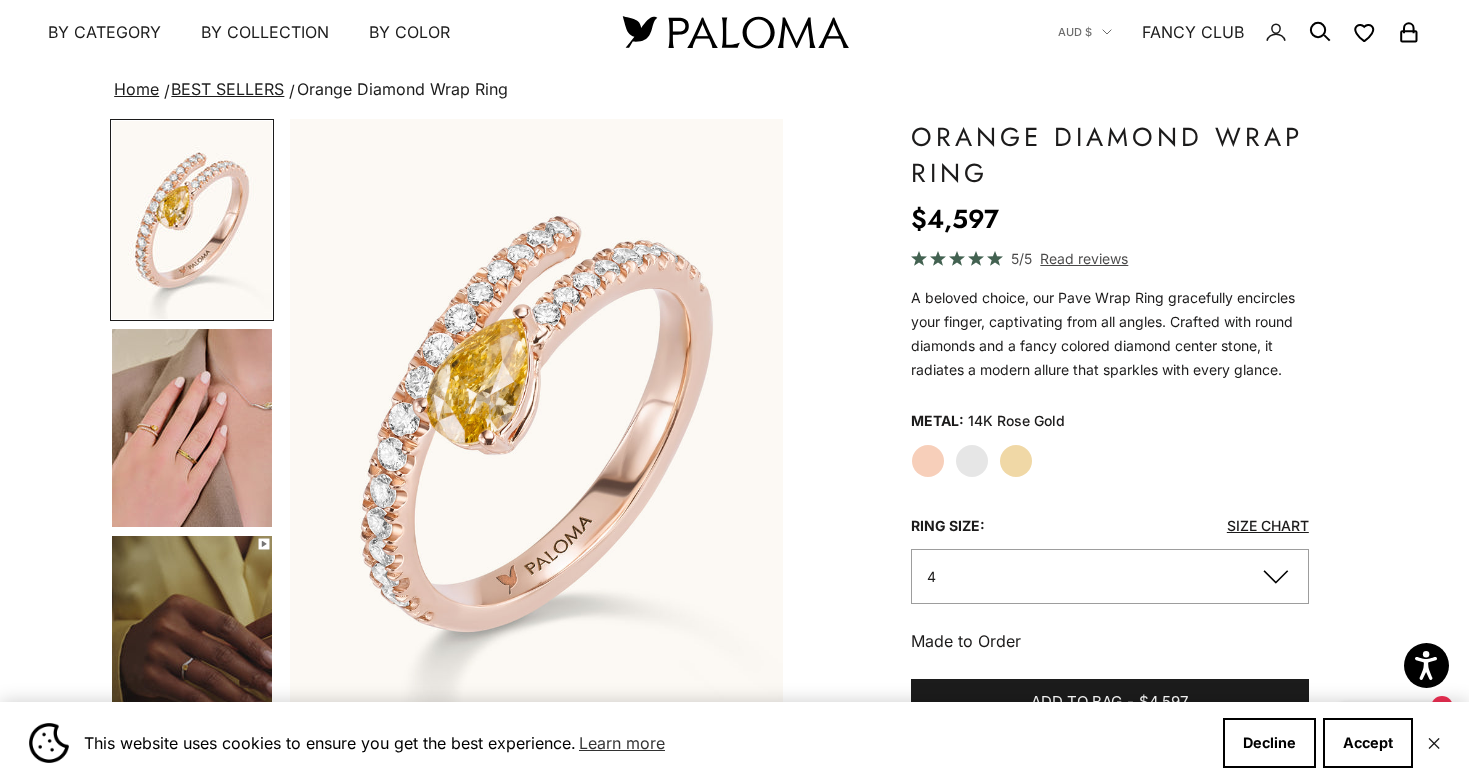 click at bounding box center (192, 428) 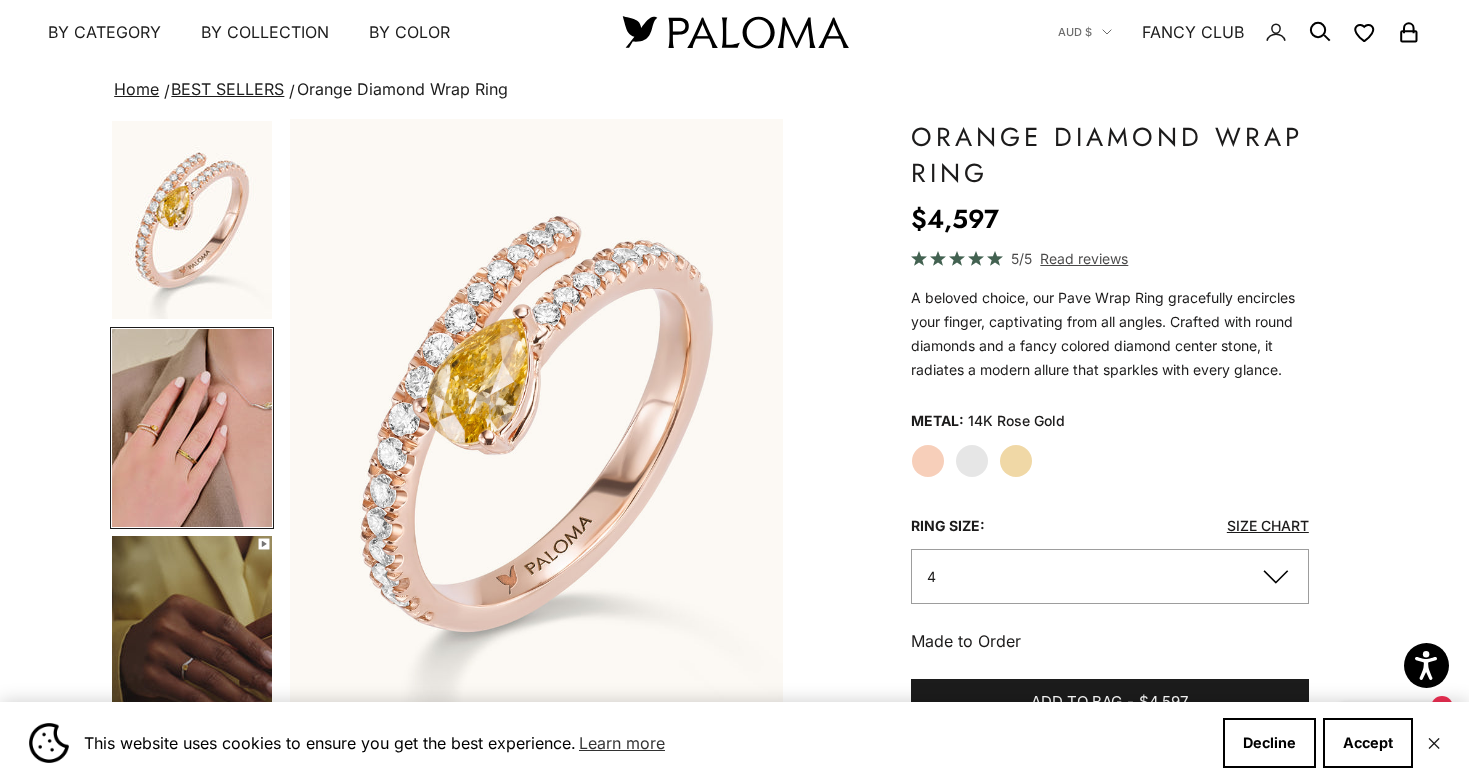 scroll, scrollTop: 0, scrollLeft: 516, axis: horizontal 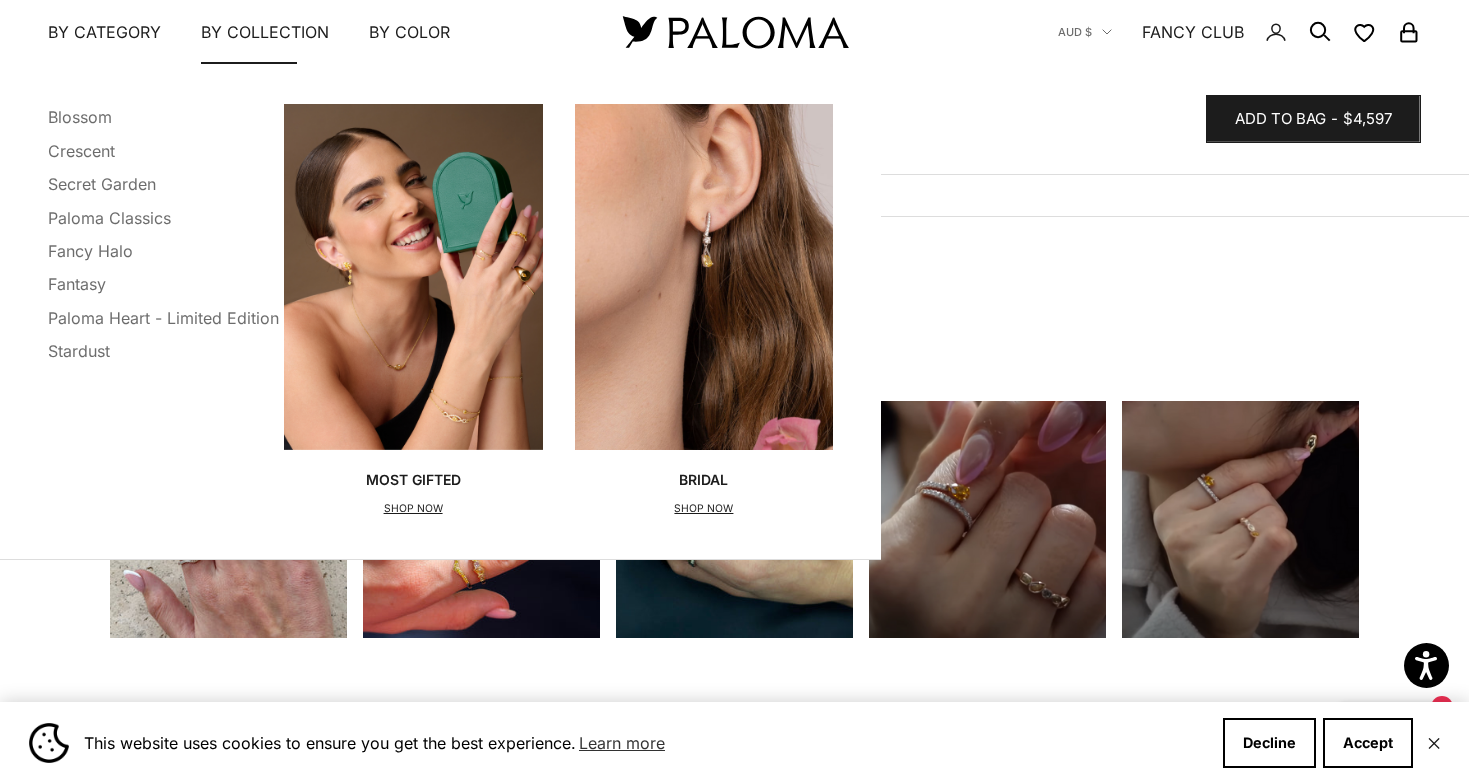 click on "By Collection" at bounding box center [265, 32] 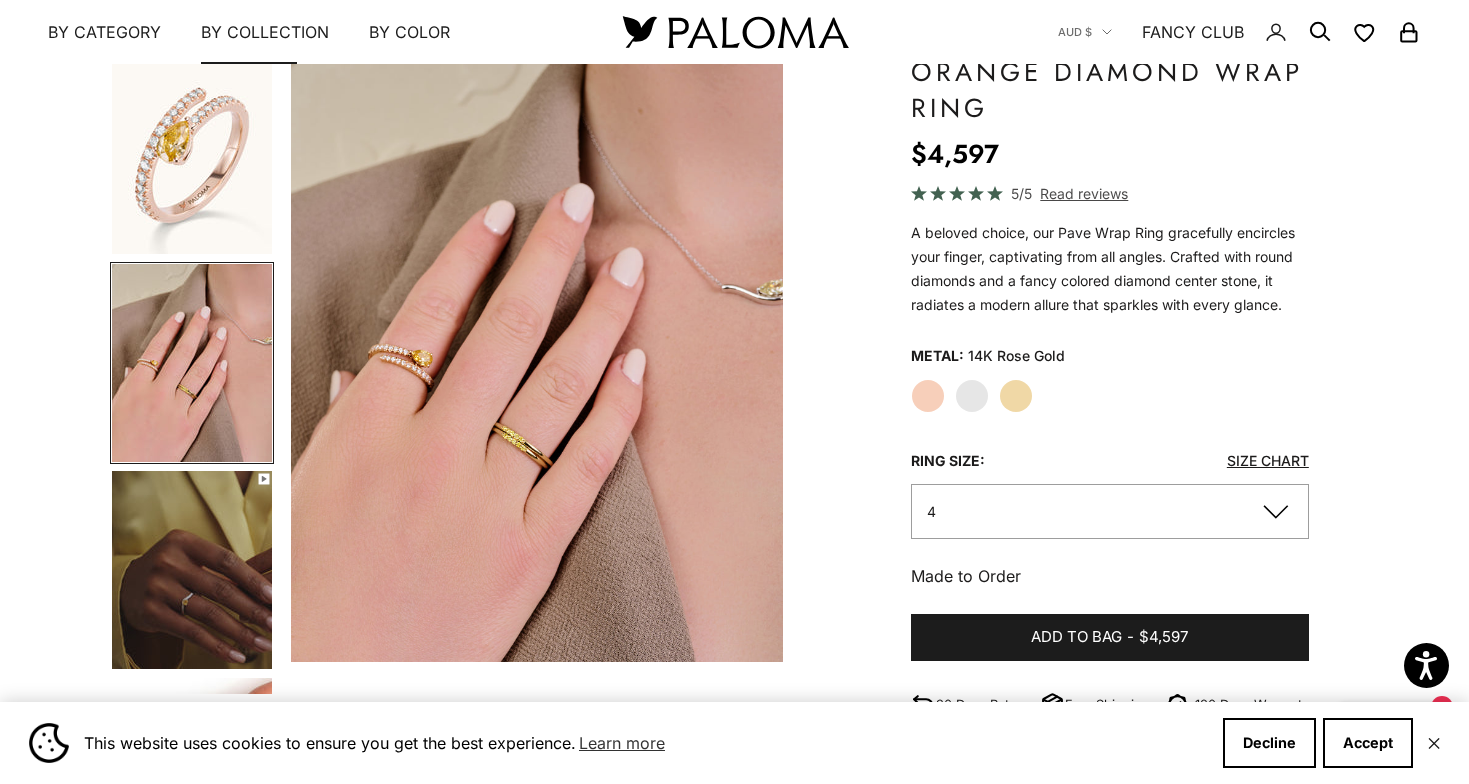 scroll, scrollTop: 0, scrollLeft: 0, axis: both 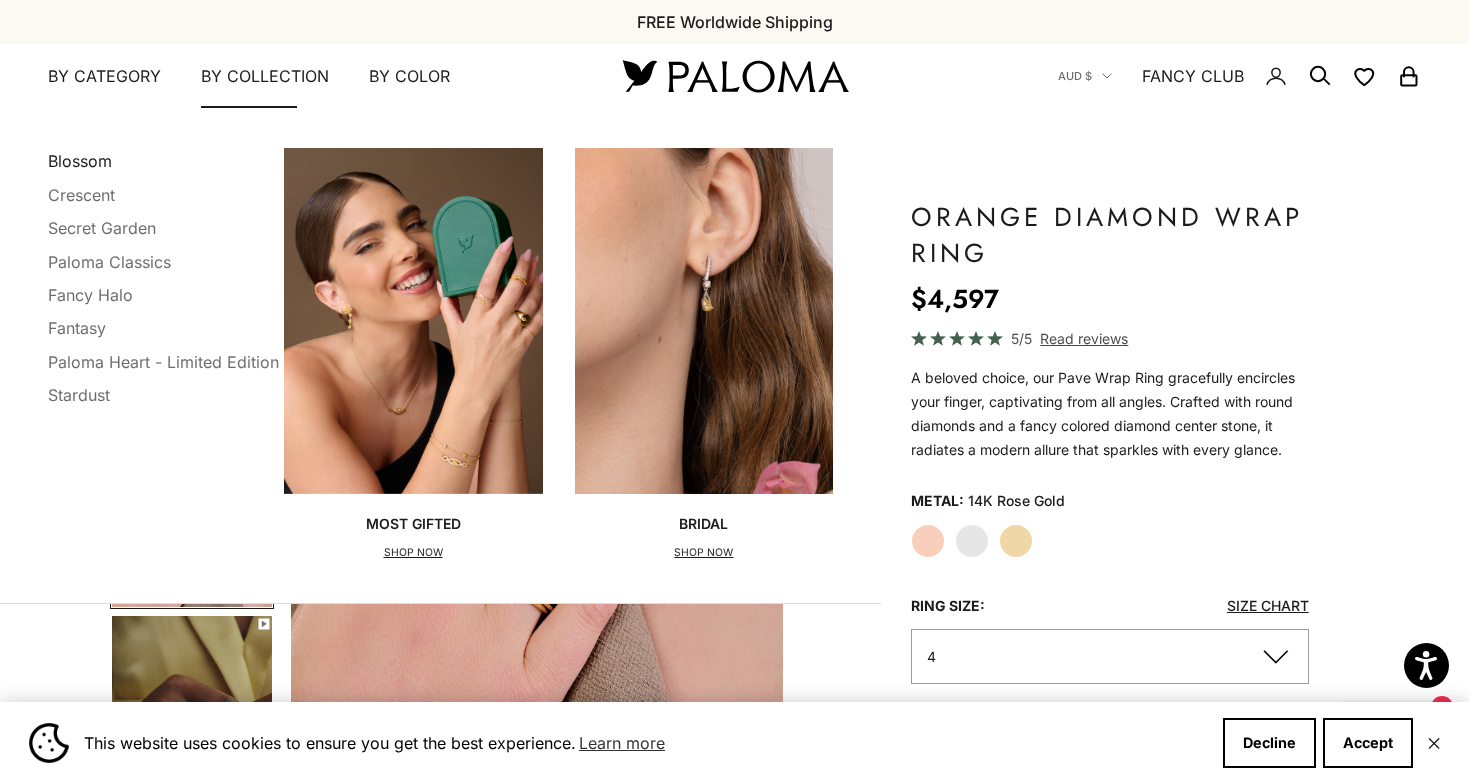 click on "Blossom" at bounding box center [80, 161] 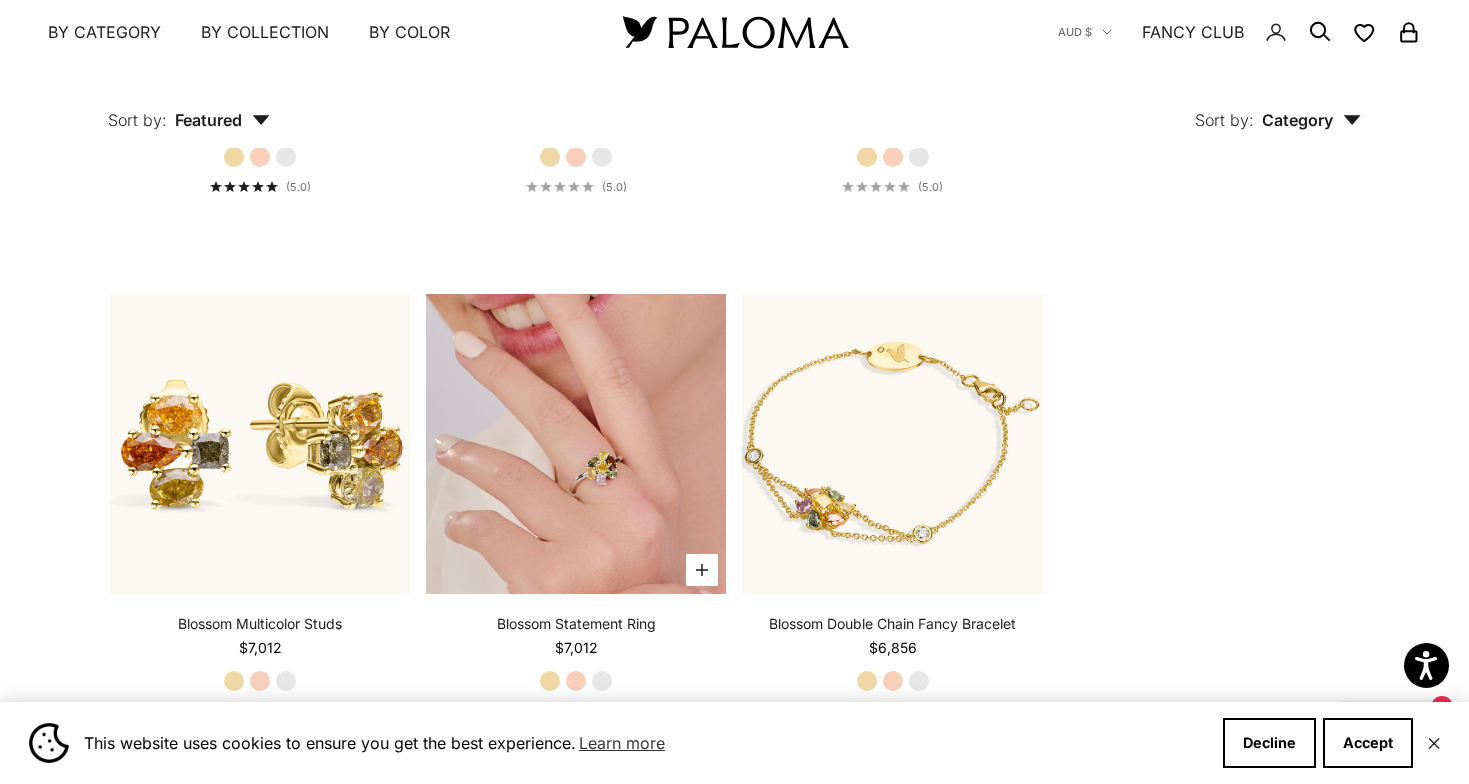 scroll, scrollTop: 863, scrollLeft: 0, axis: vertical 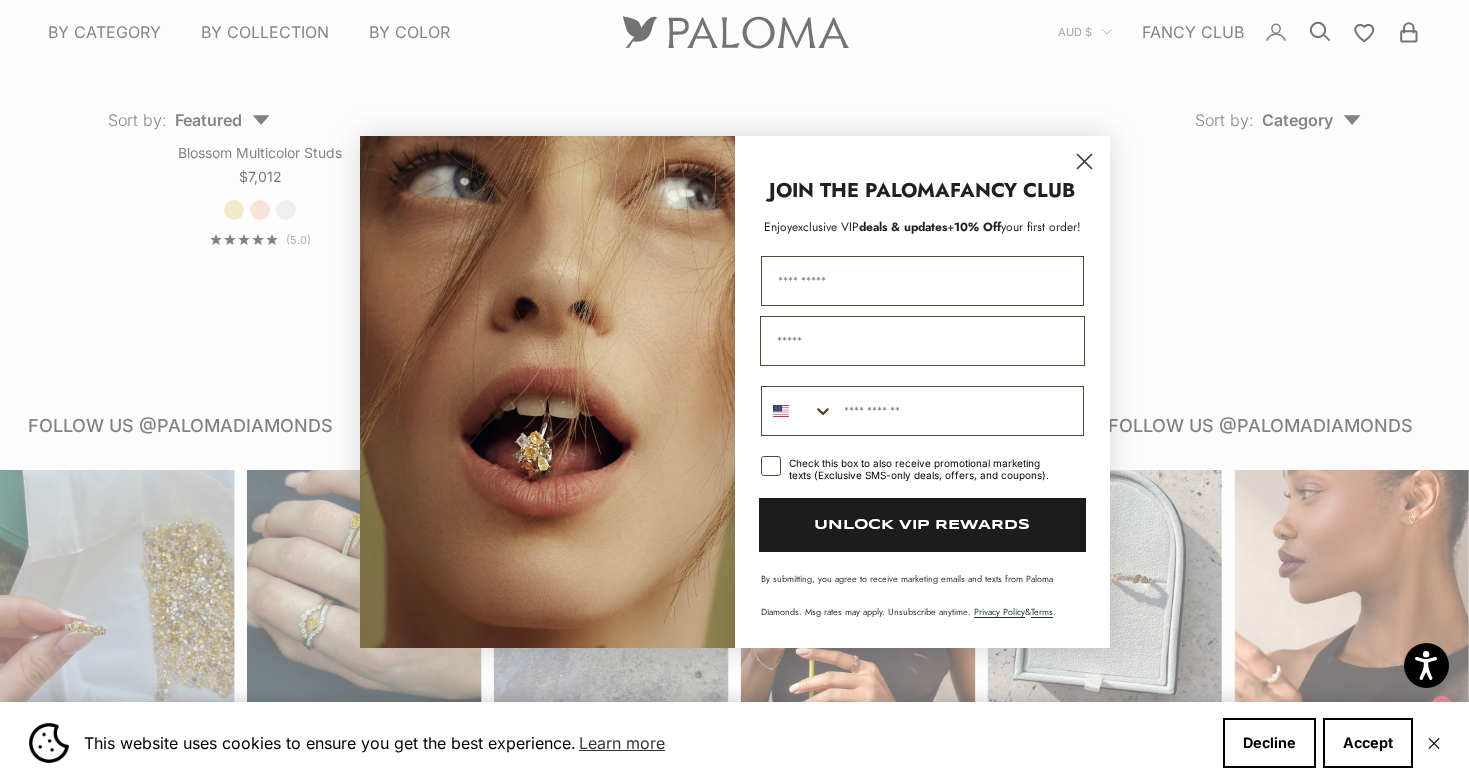 click 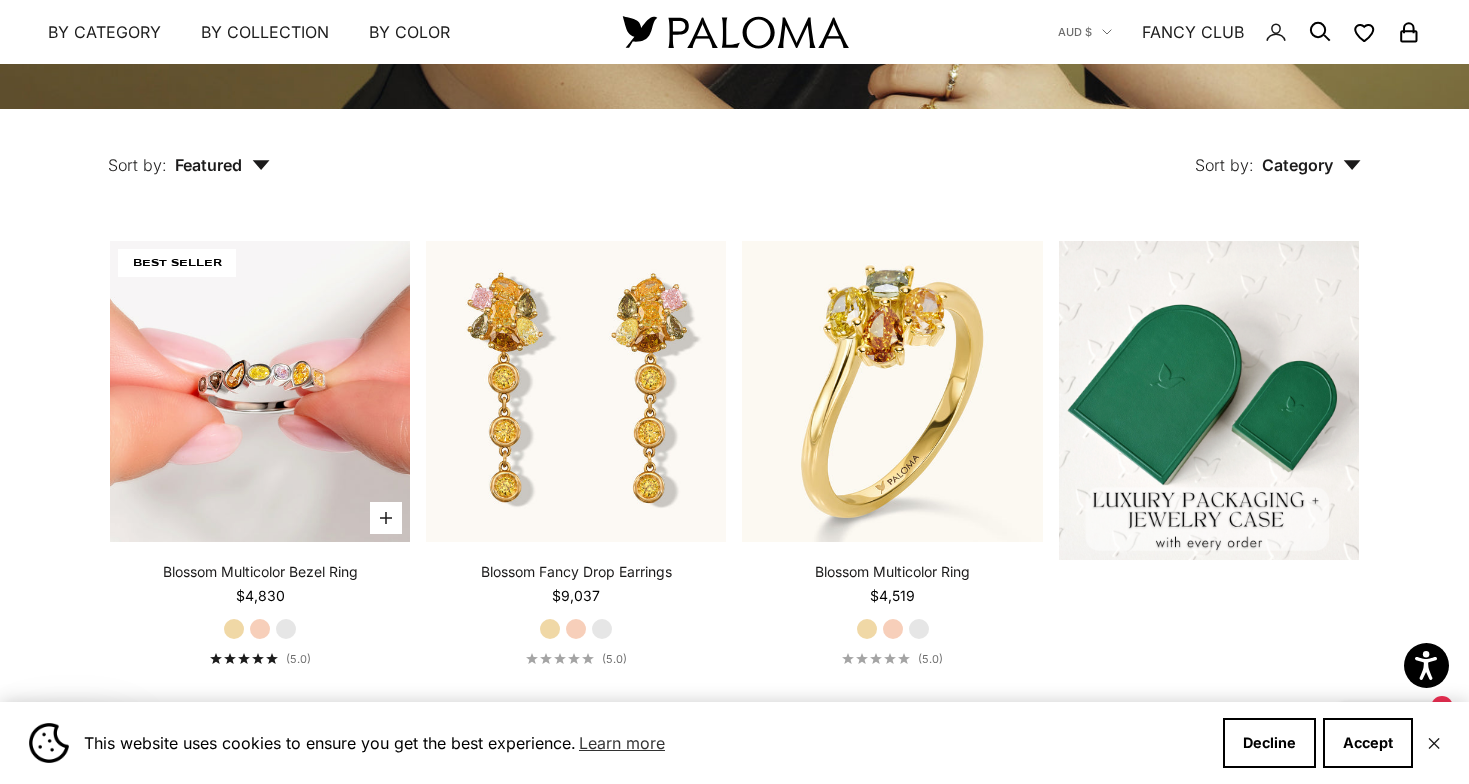 scroll, scrollTop: 342, scrollLeft: 0, axis: vertical 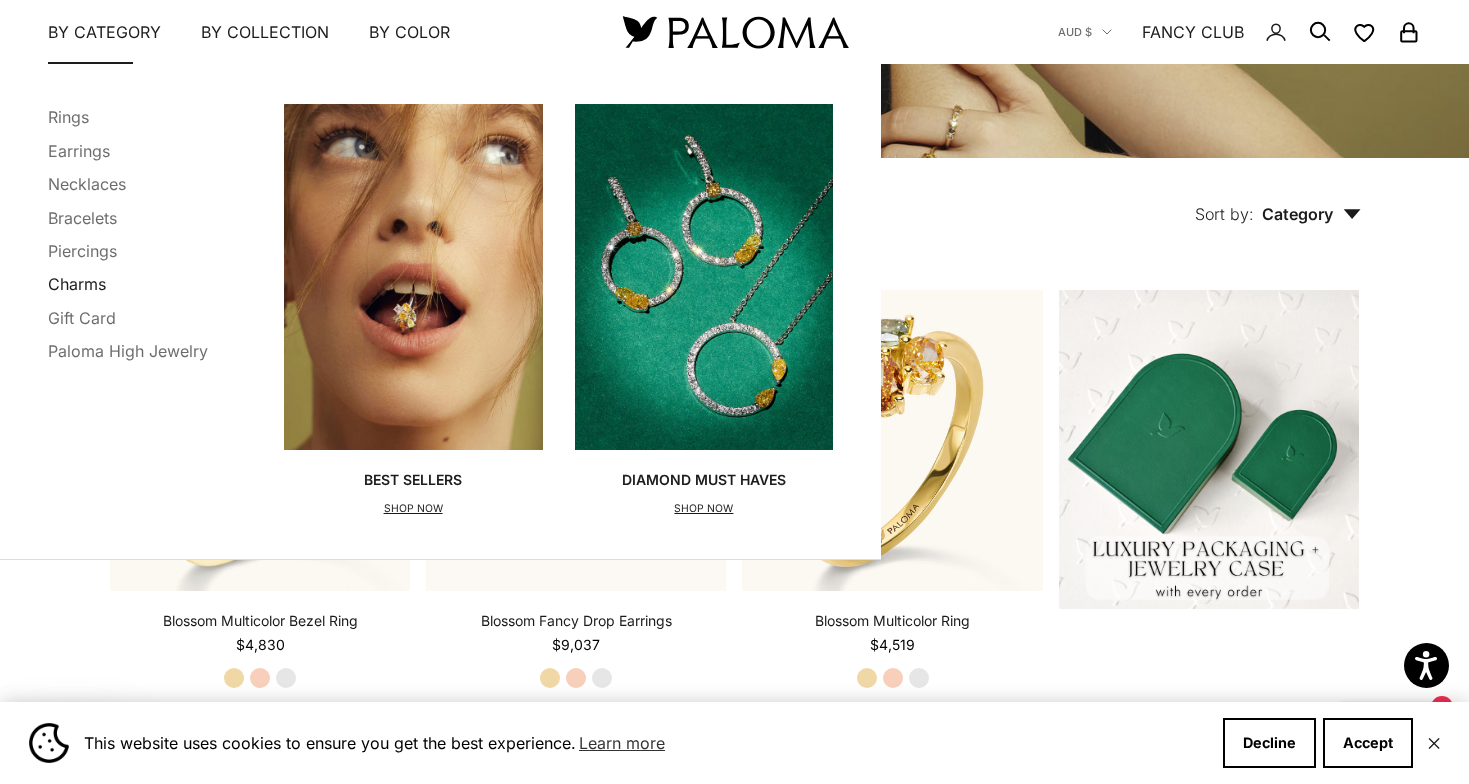 click on "Charms" at bounding box center [77, 284] 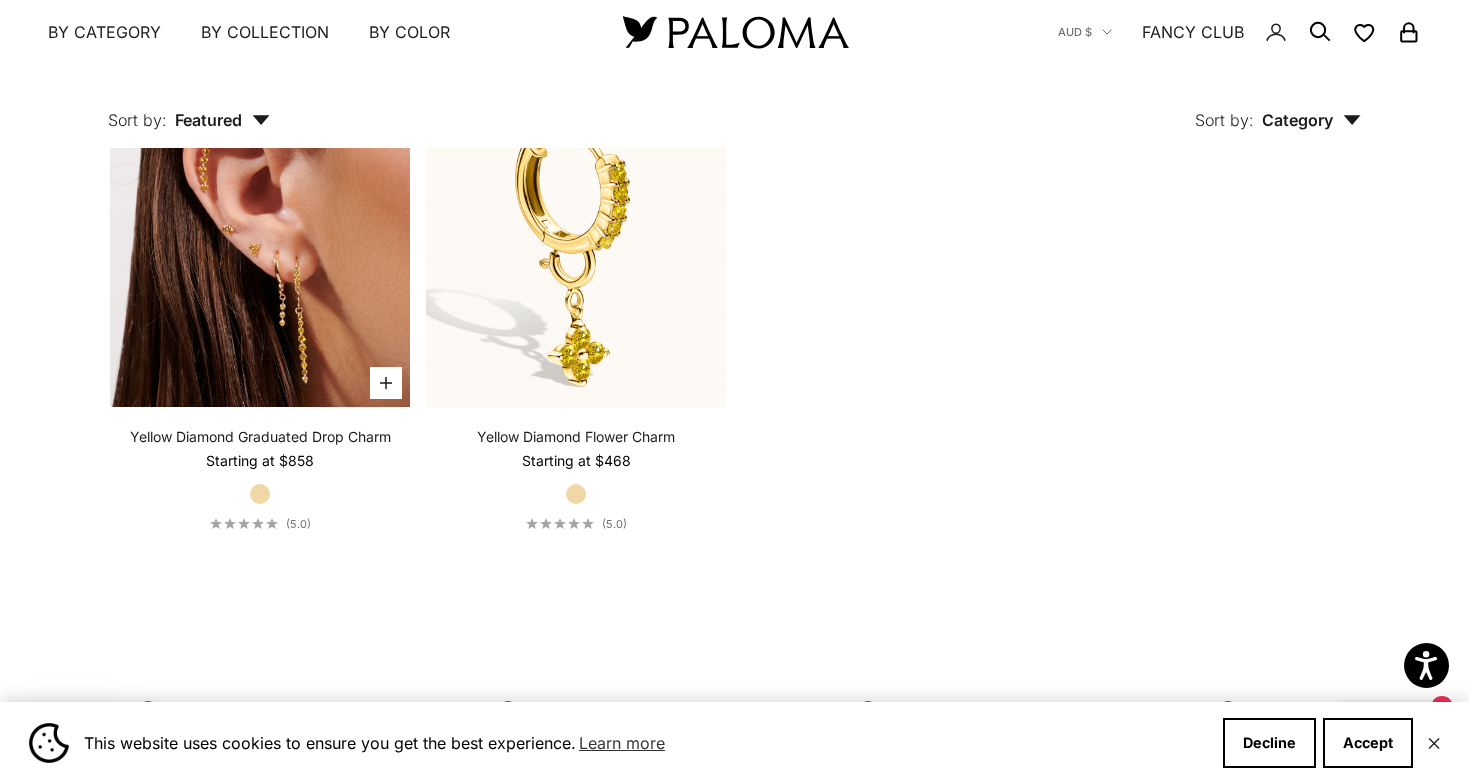 scroll, scrollTop: 999, scrollLeft: 0, axis: vertical 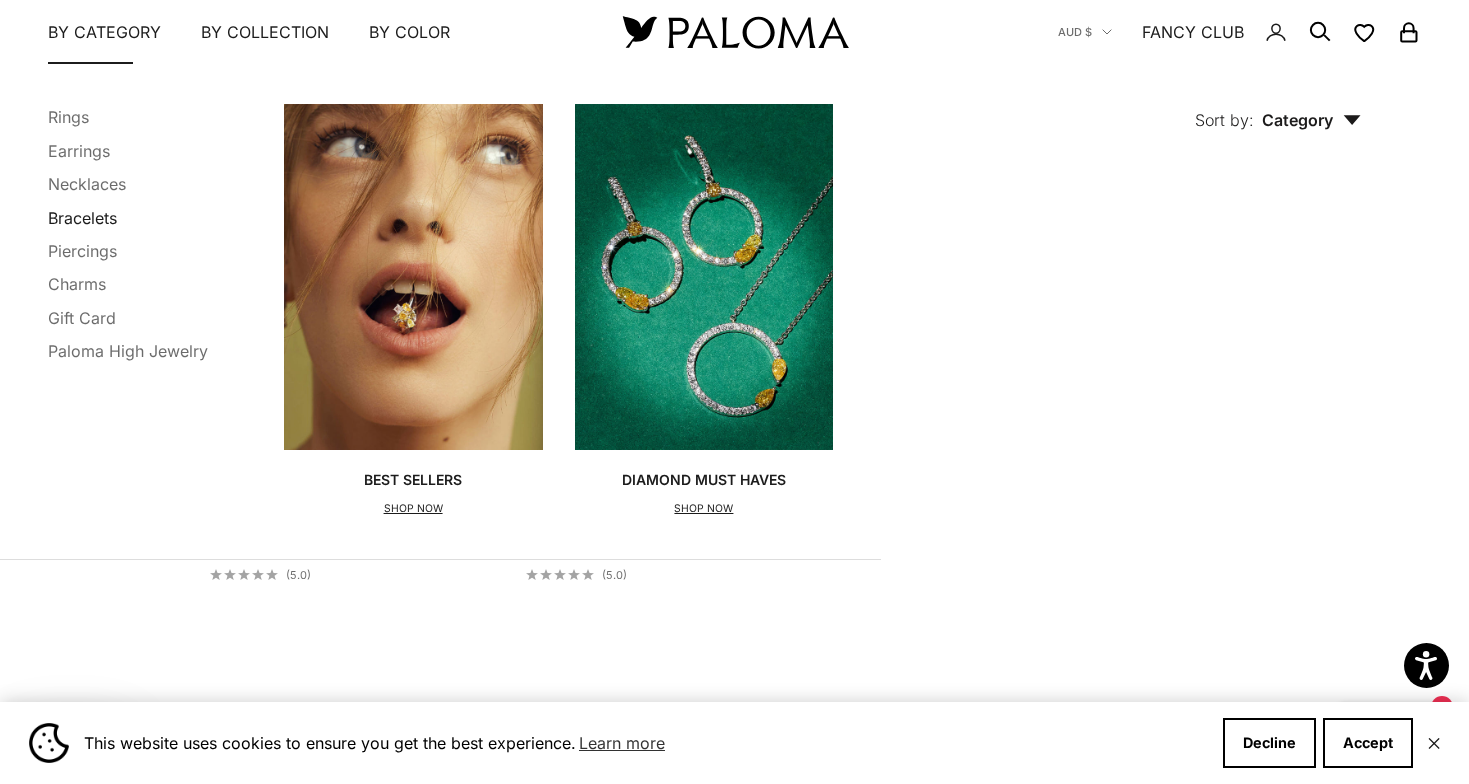 click on "Bracelets" at bounding box center (82, 217) 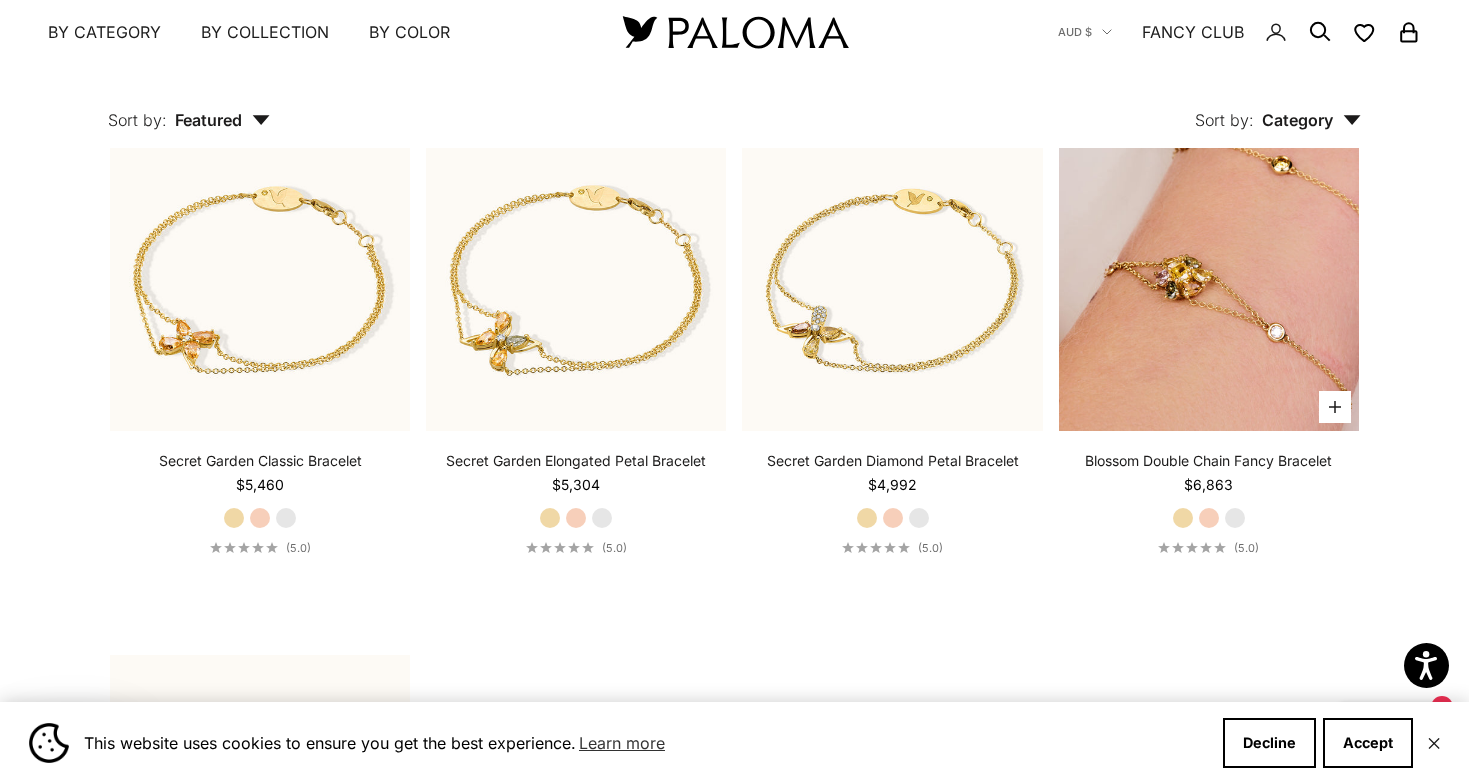 scroll, scrollTop: 1551, scrollLeft: 0, axis: vertical 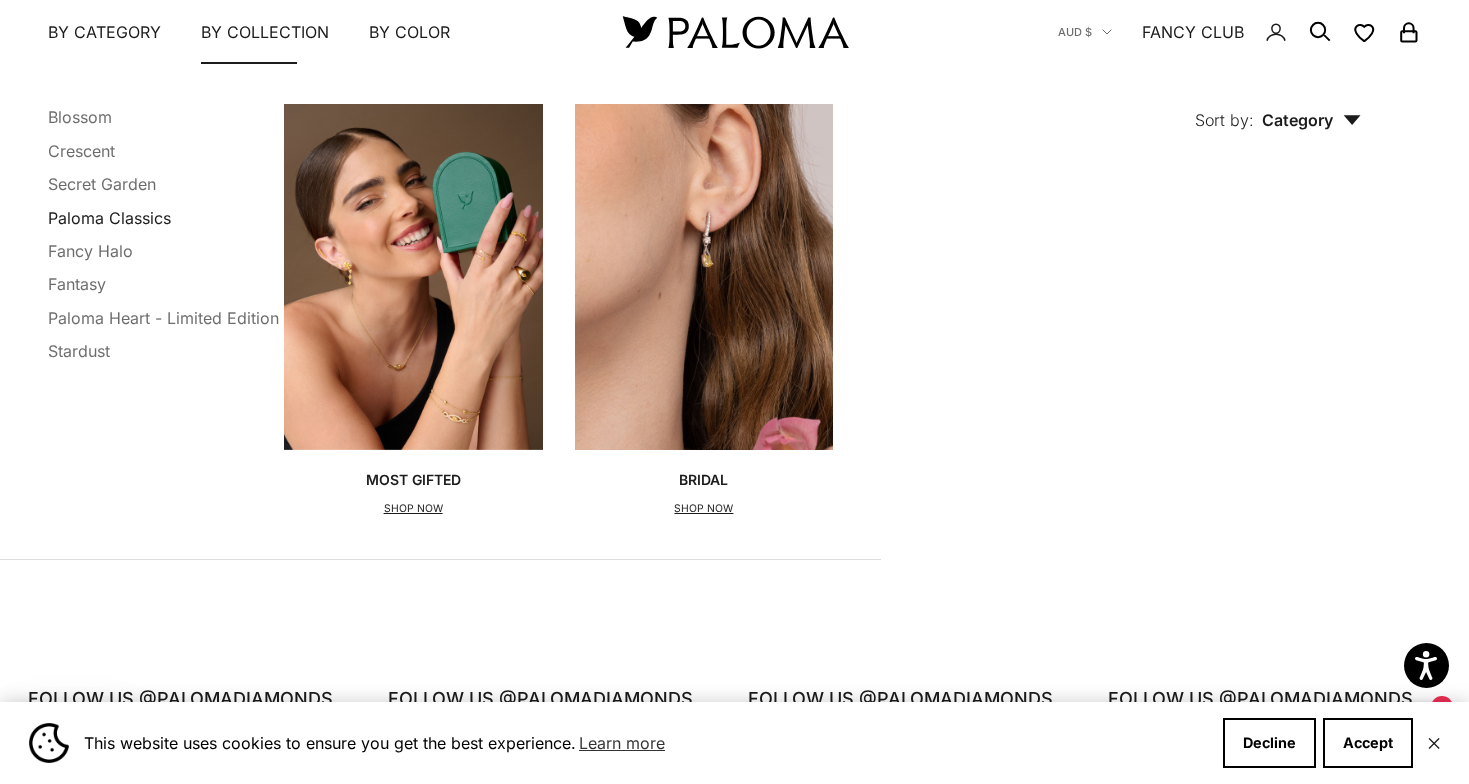 click on "Paloma Classics" at bounding box center (109, 217) 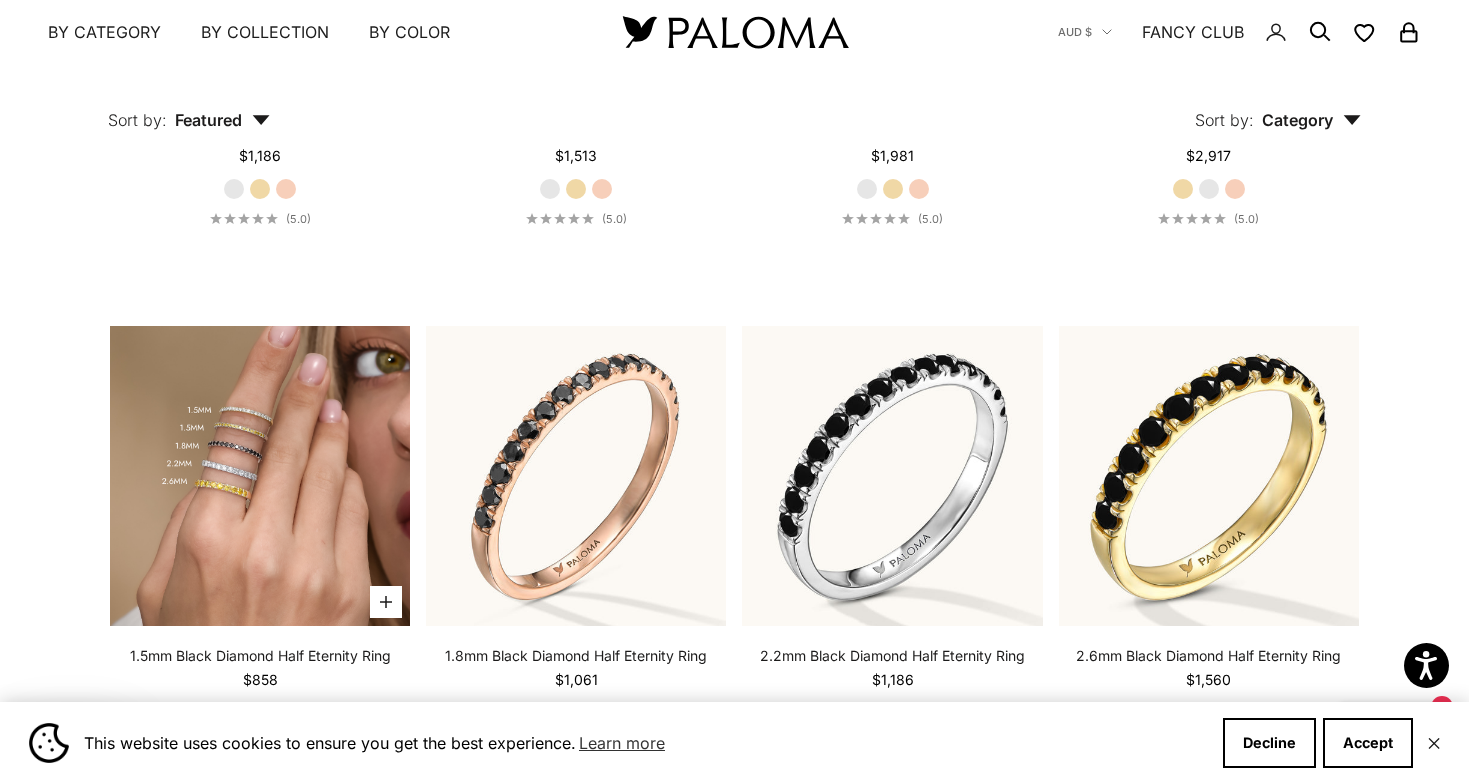 scroll, scrollTop: 4498, scrollLeft: 1, axis: both 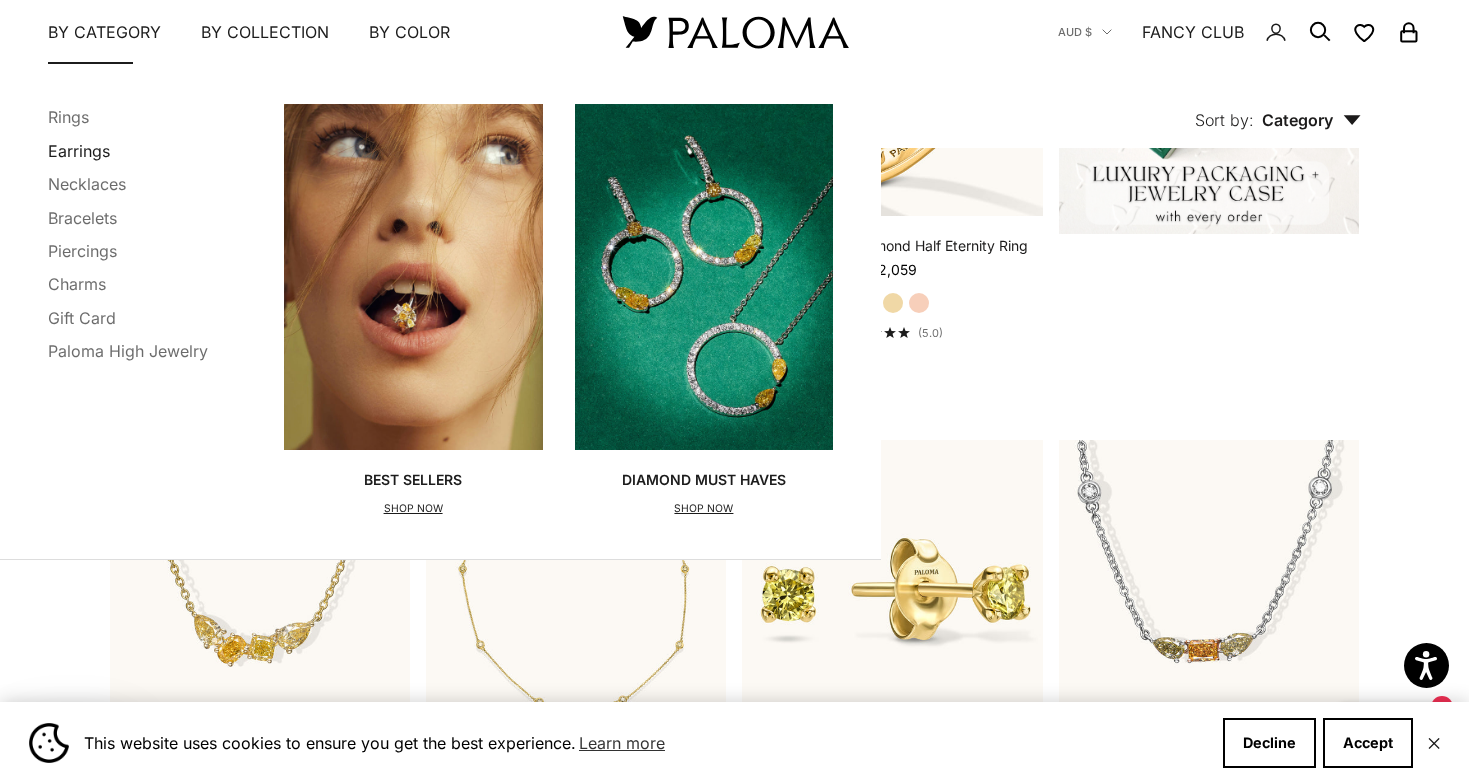 click on "Earrings" at bounding box center [79, 150] 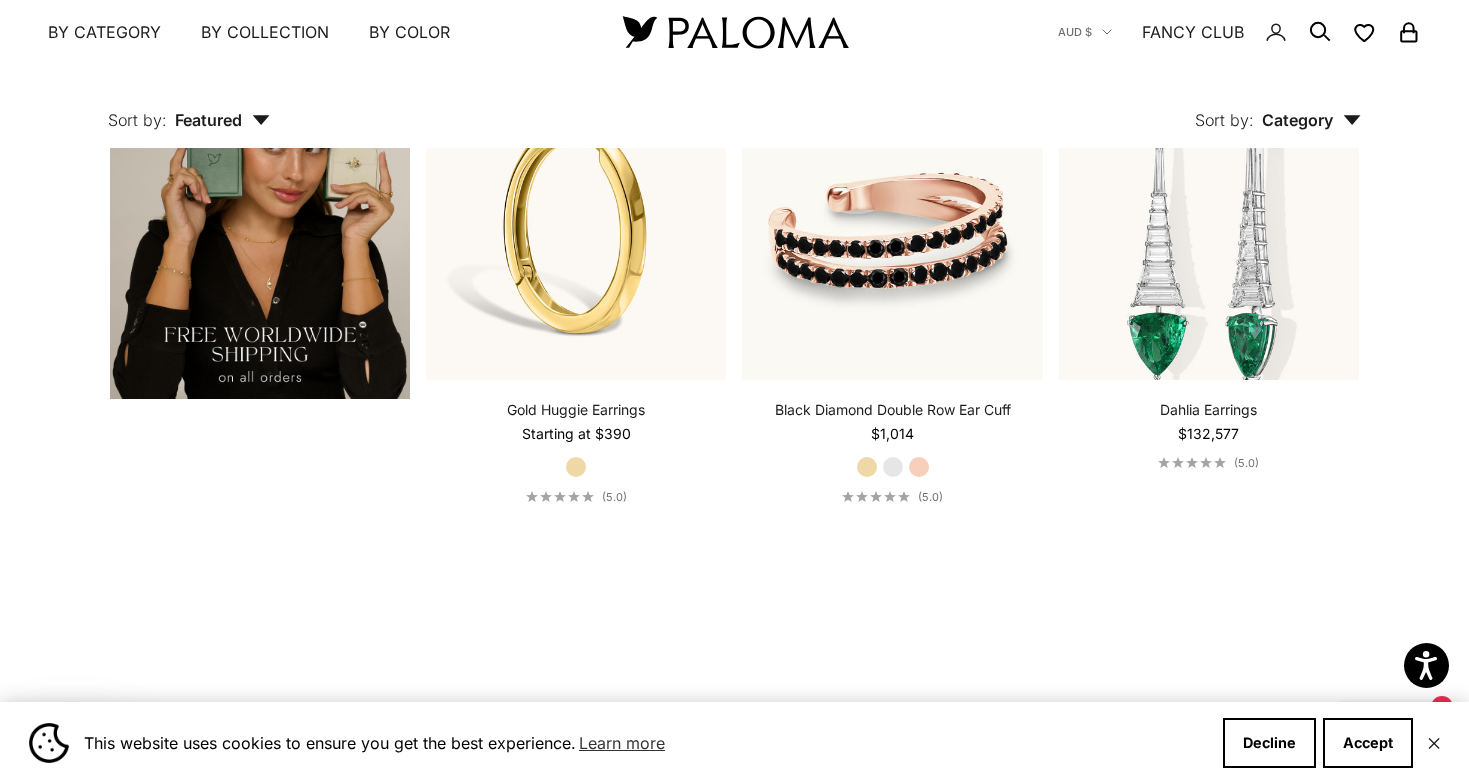 scroll, scrollTop: 3547, scrollLeft: 0, axis: vertical 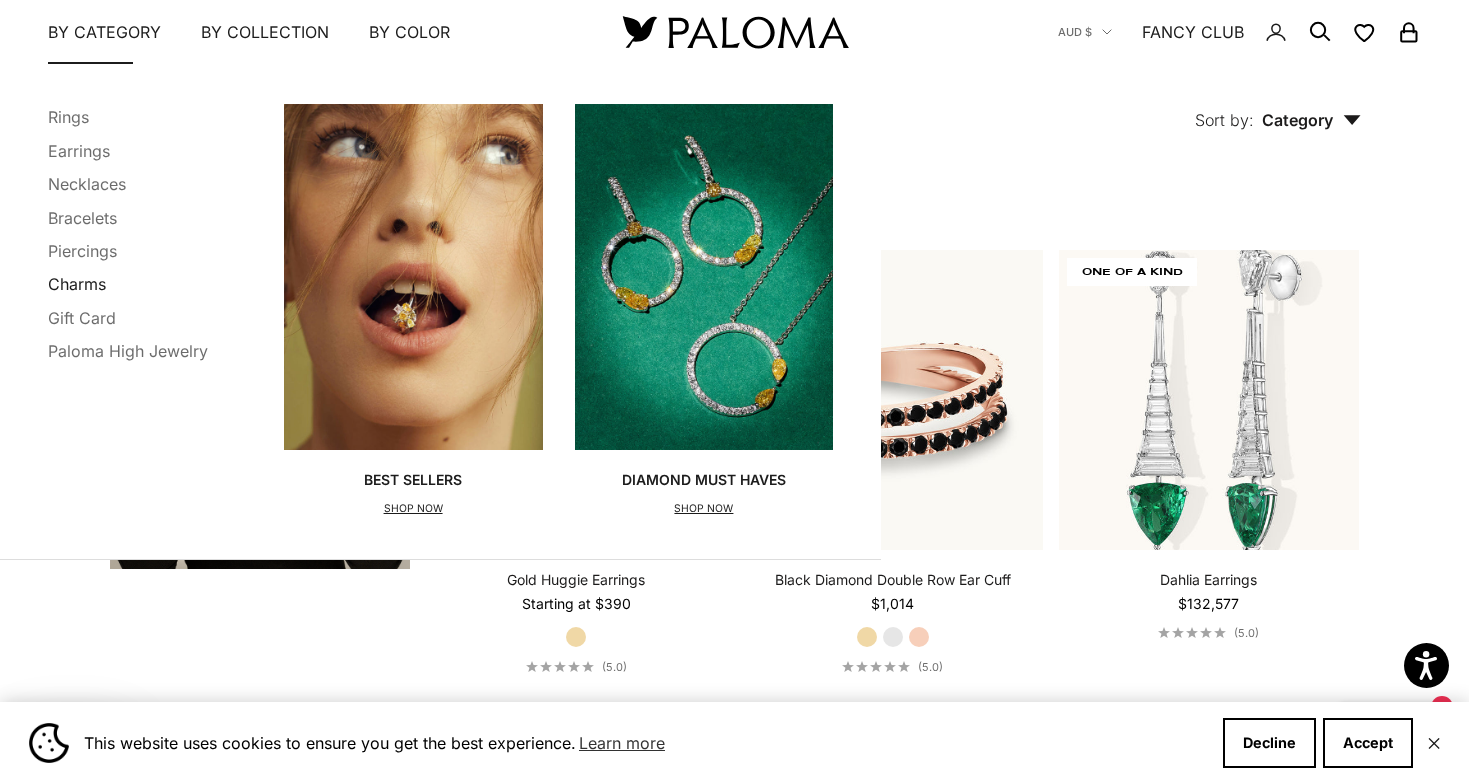 click on "Charms" at bounding box center [77, 284] 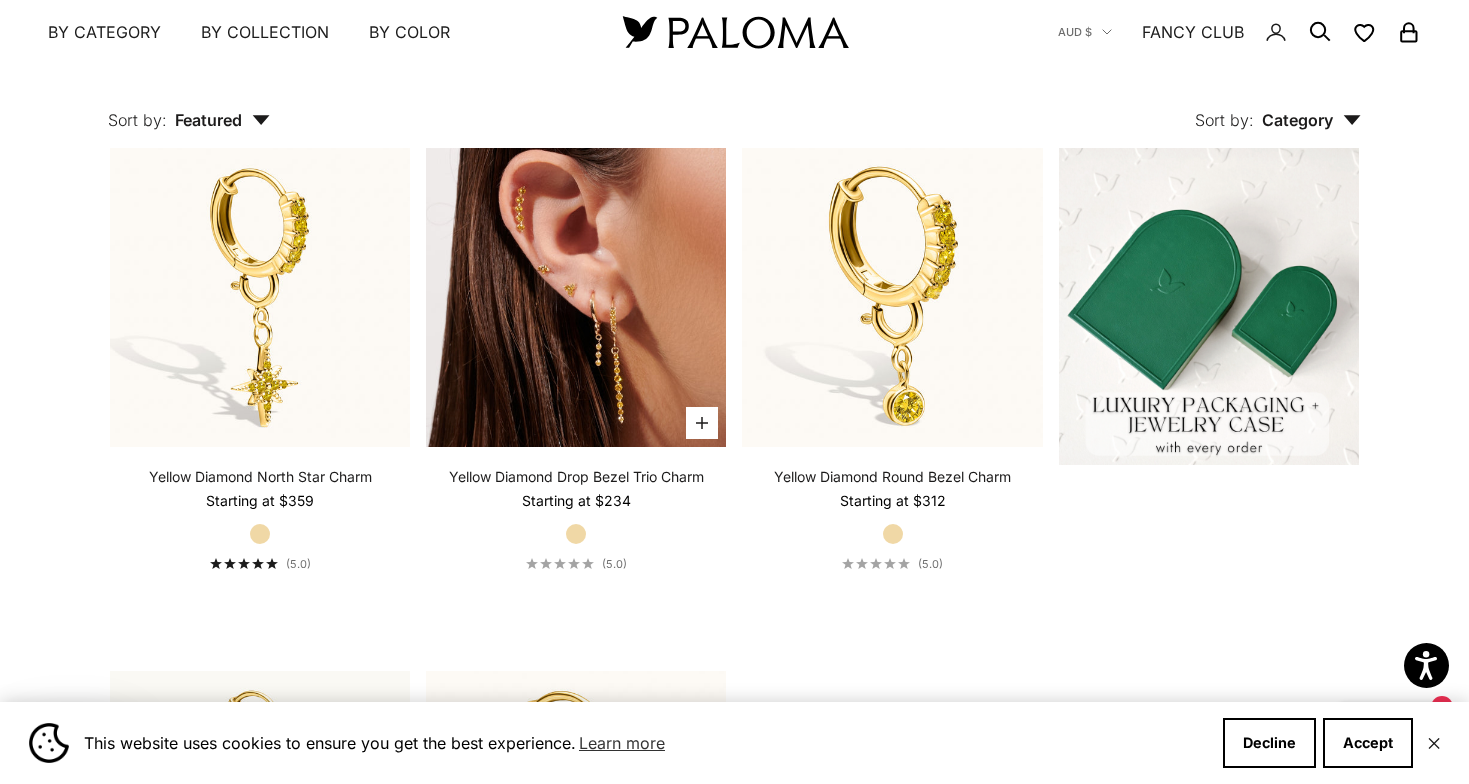 scroll, scrollTop: 915, scrollLeft: 0, axis: vertical 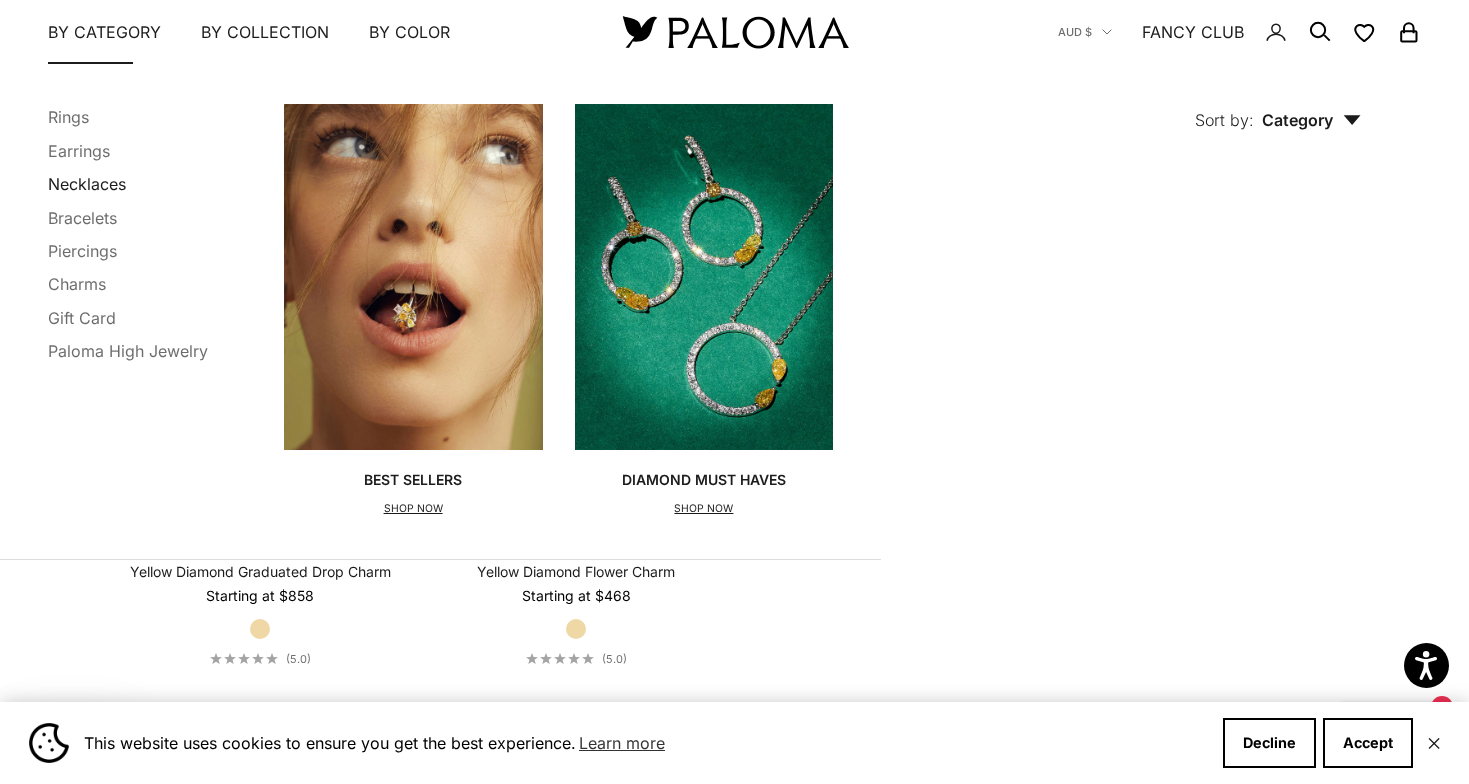 click on "Necklaces" at bounding box center (87, 184) 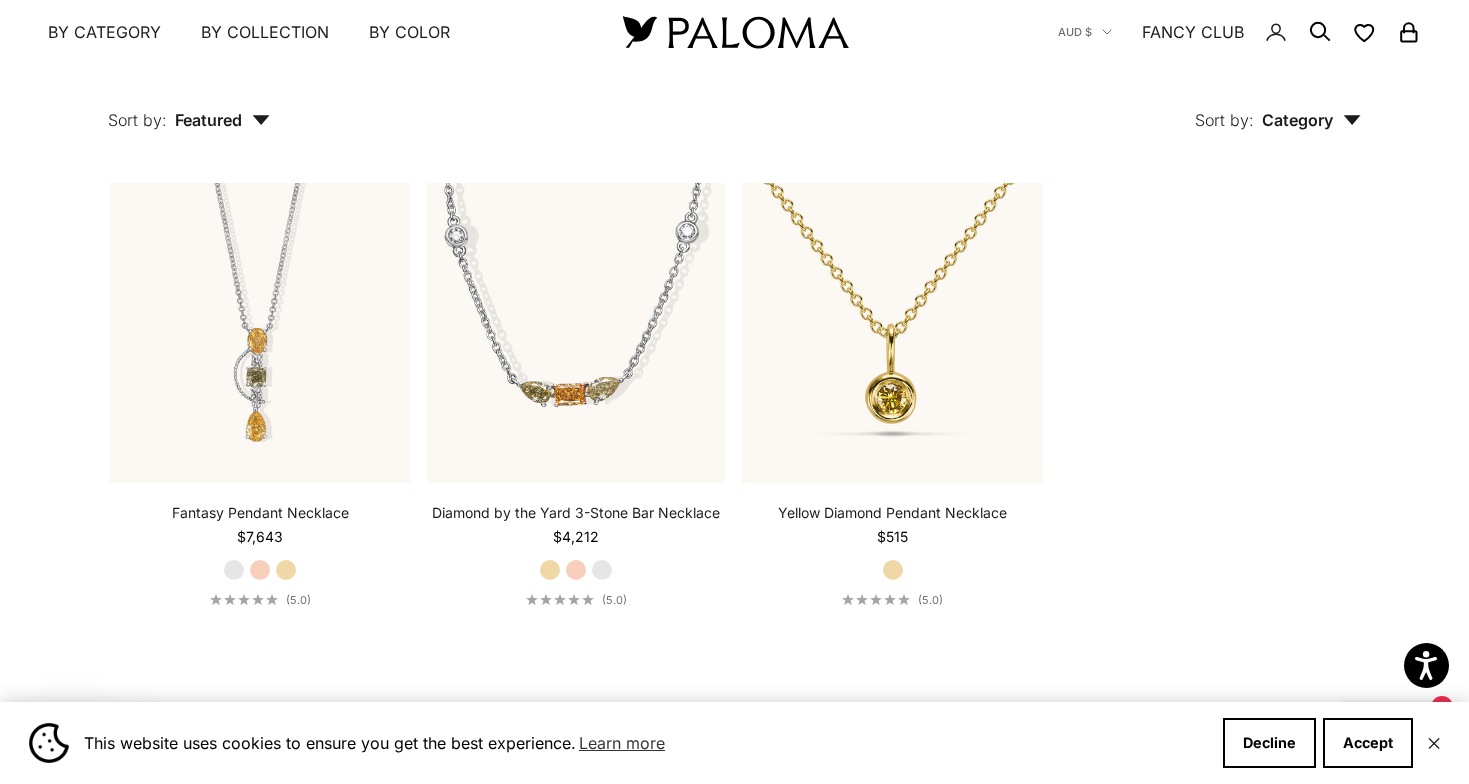 scroll, scrollTop: 2614, scrollLeft: 0, axis: vertical 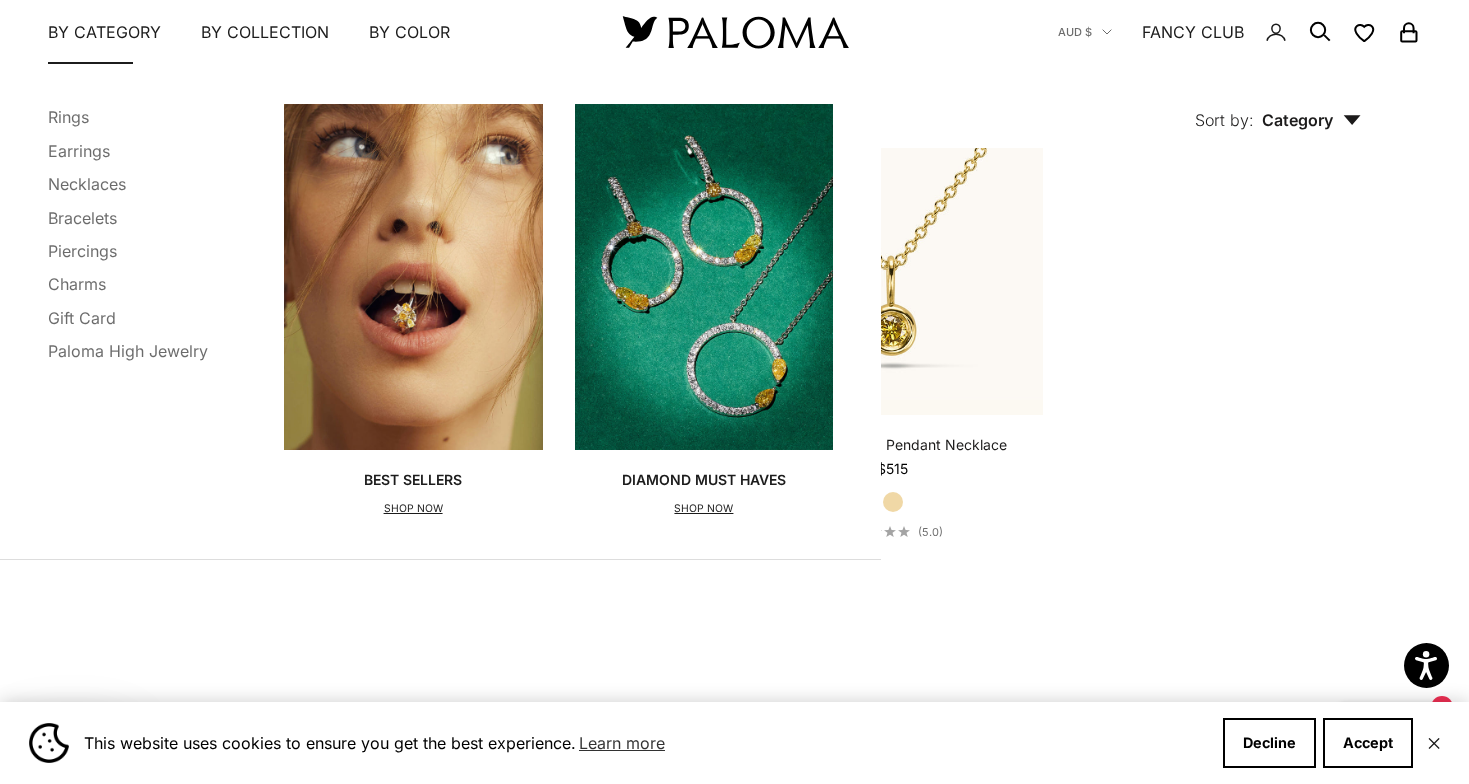 click on "SHOP NOW" at bounding box center (413, 509) 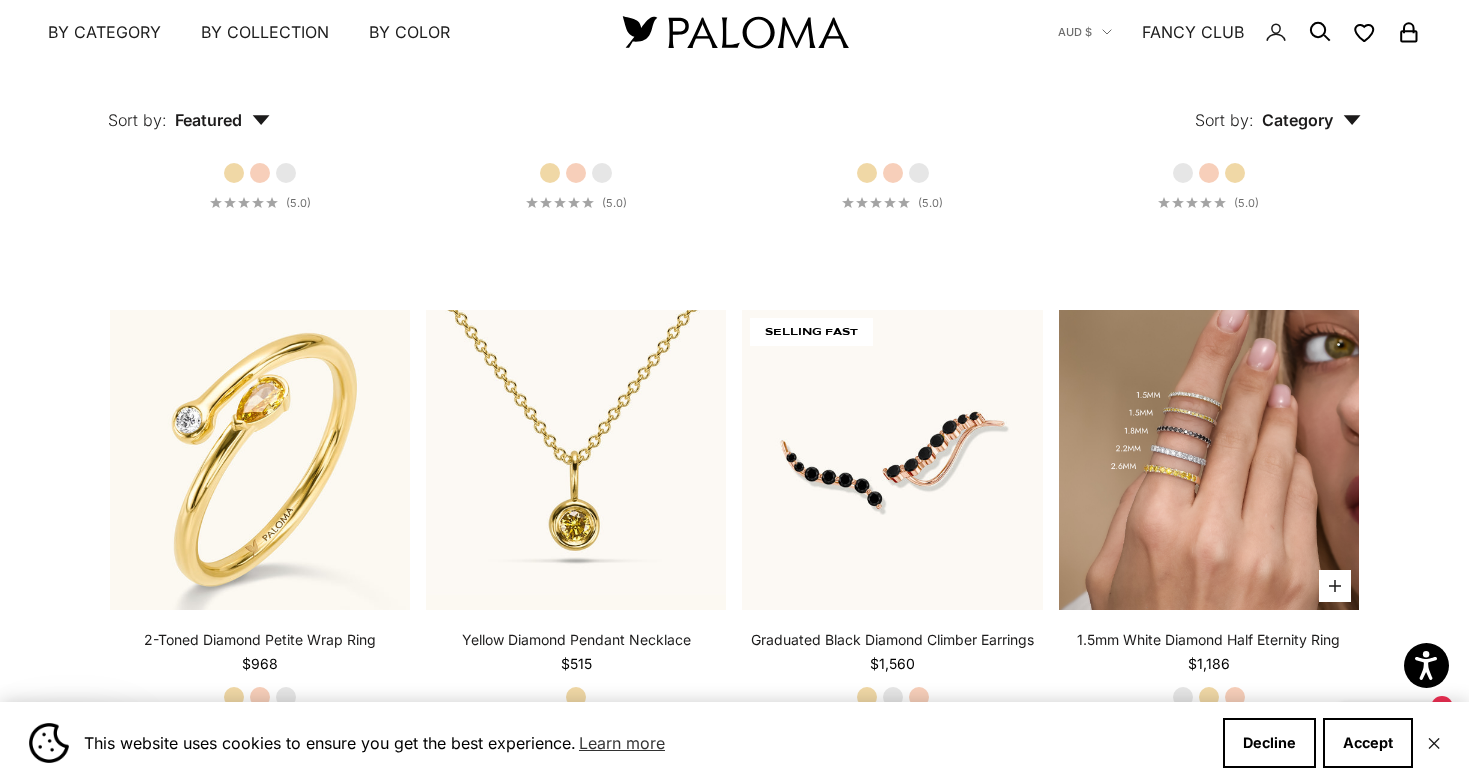 scroll, scrollTop: 6790, scrollLeft: 0, axis: vertical 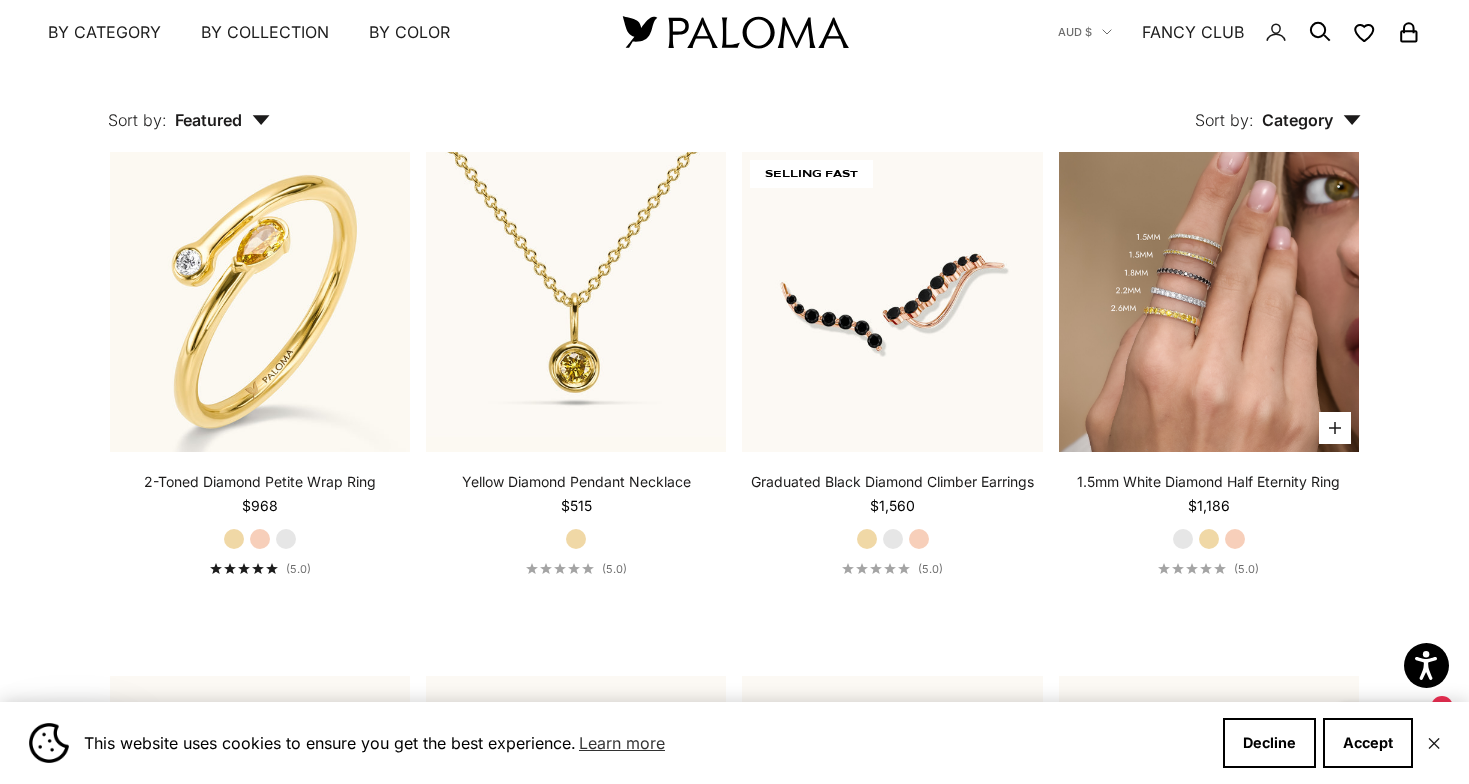 click at bounding box center (1209, 302) 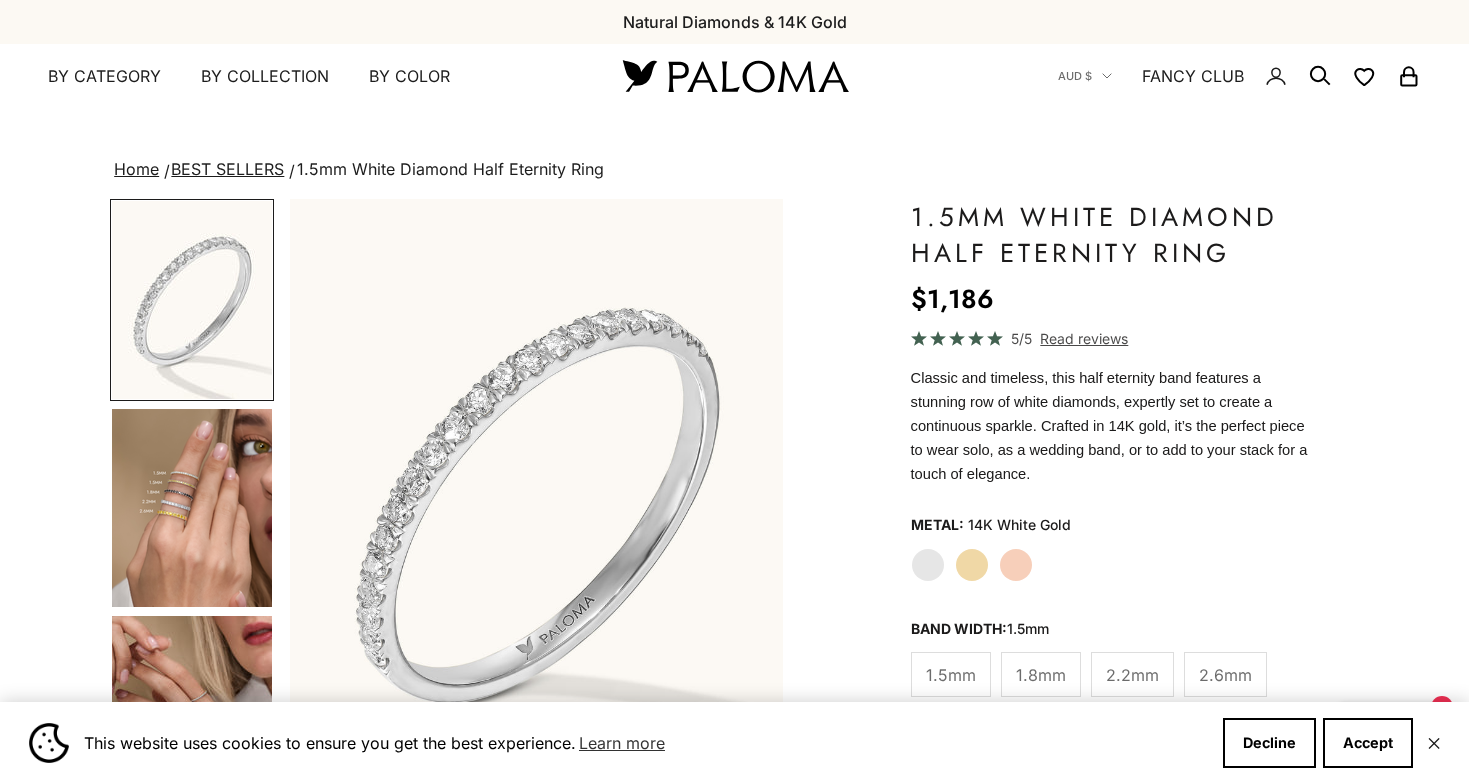 scroll, scrollTop: 0, scrollLeft: 0, axis: both 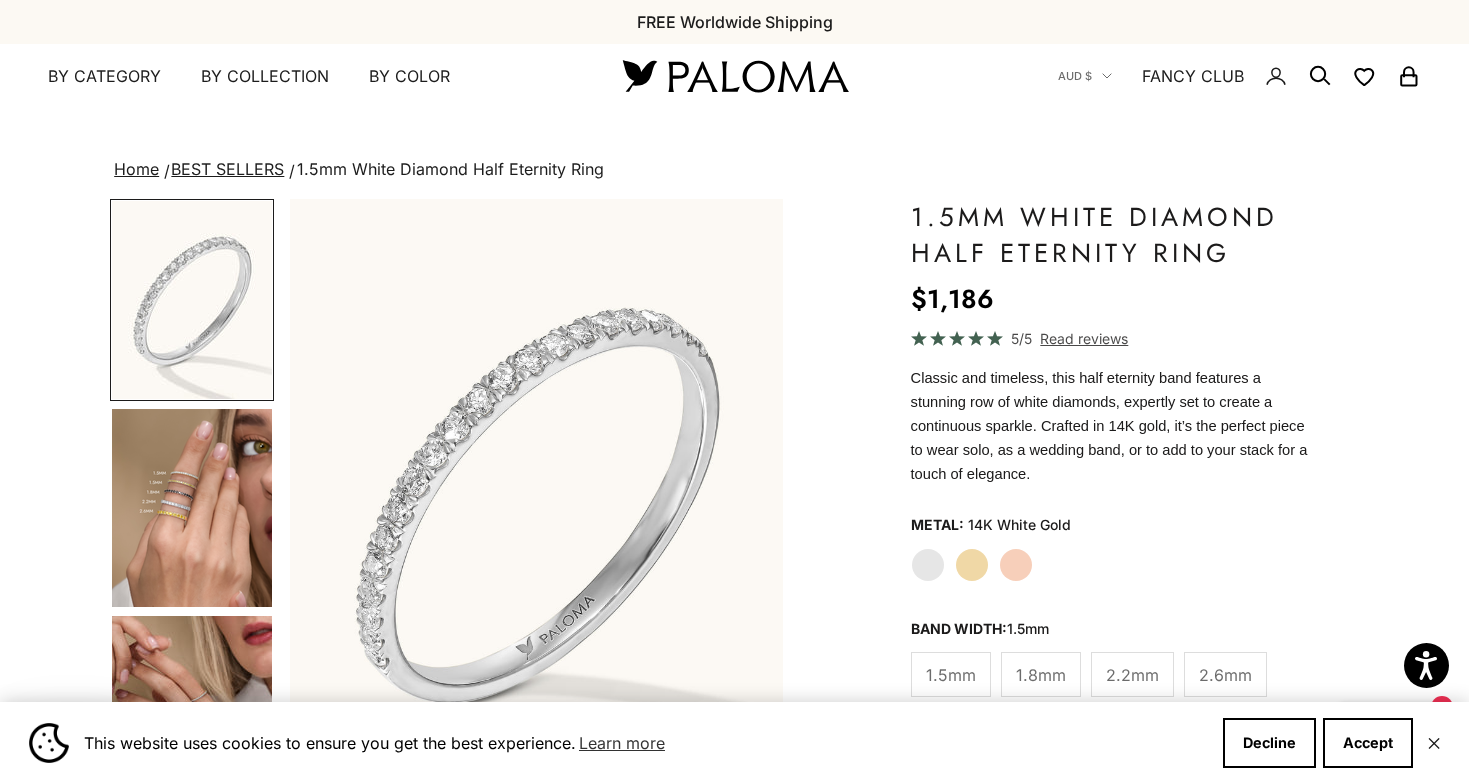 click at bounding box center [192, 508] 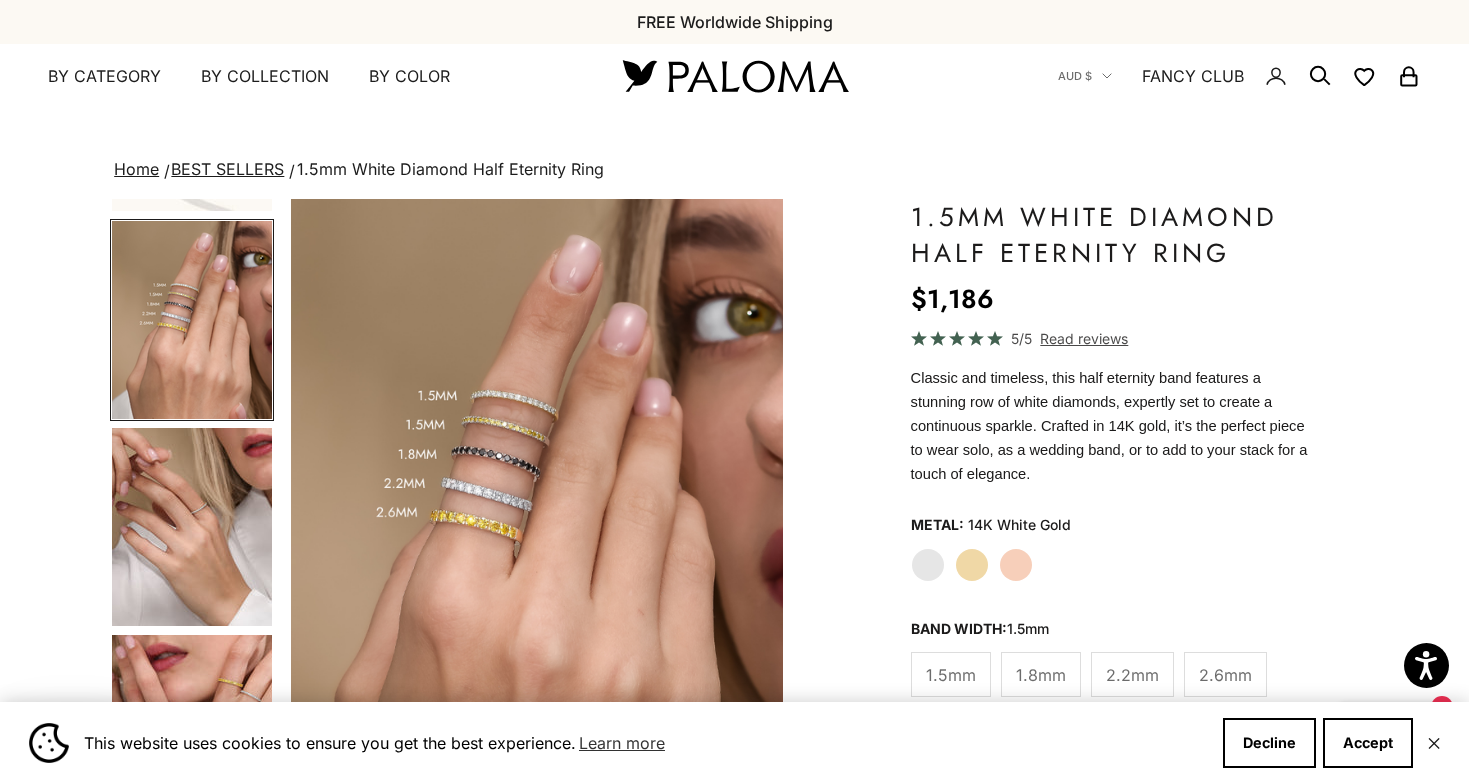 click at bounding box center (192, 527) 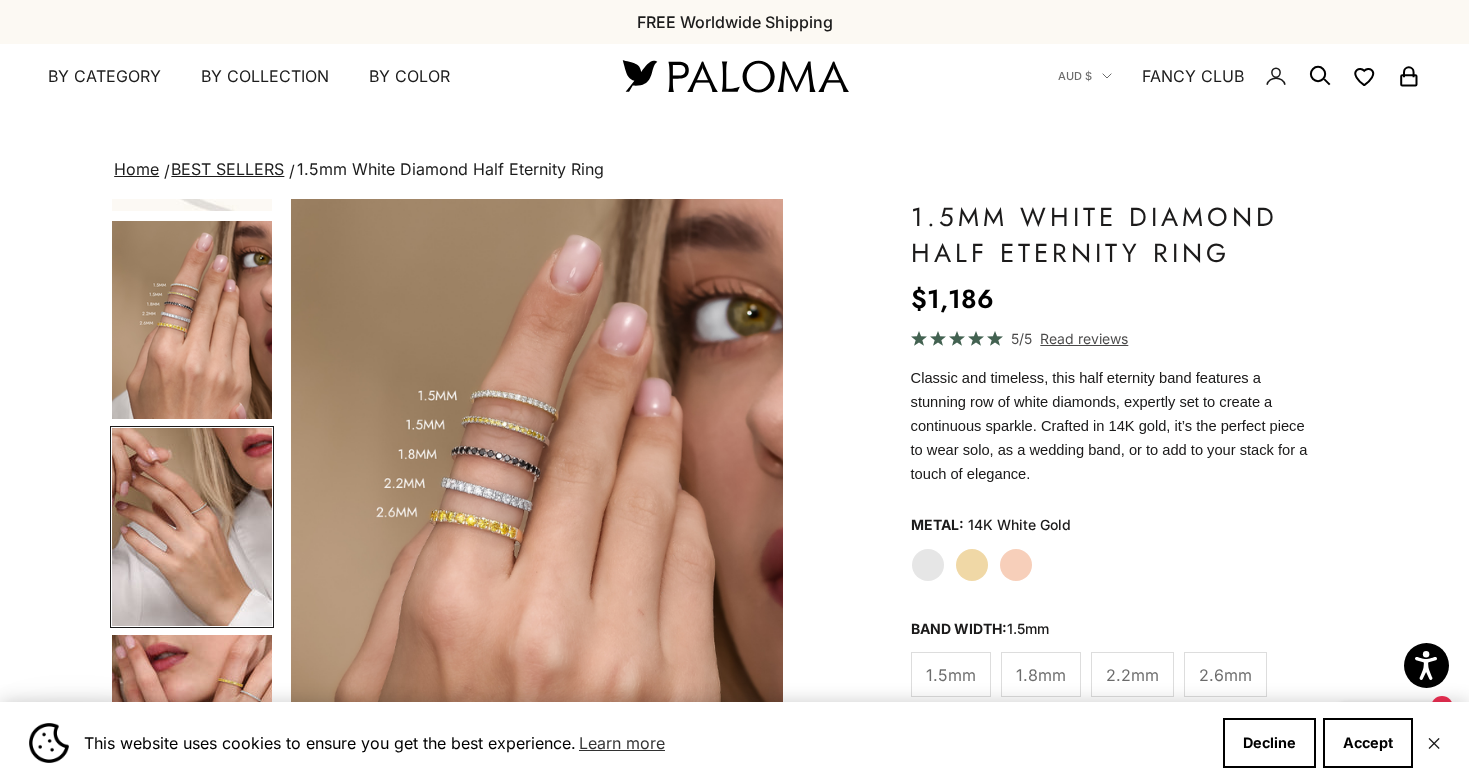scroll, scrollTop: 194, scrollLeft: 0, axis: vertical 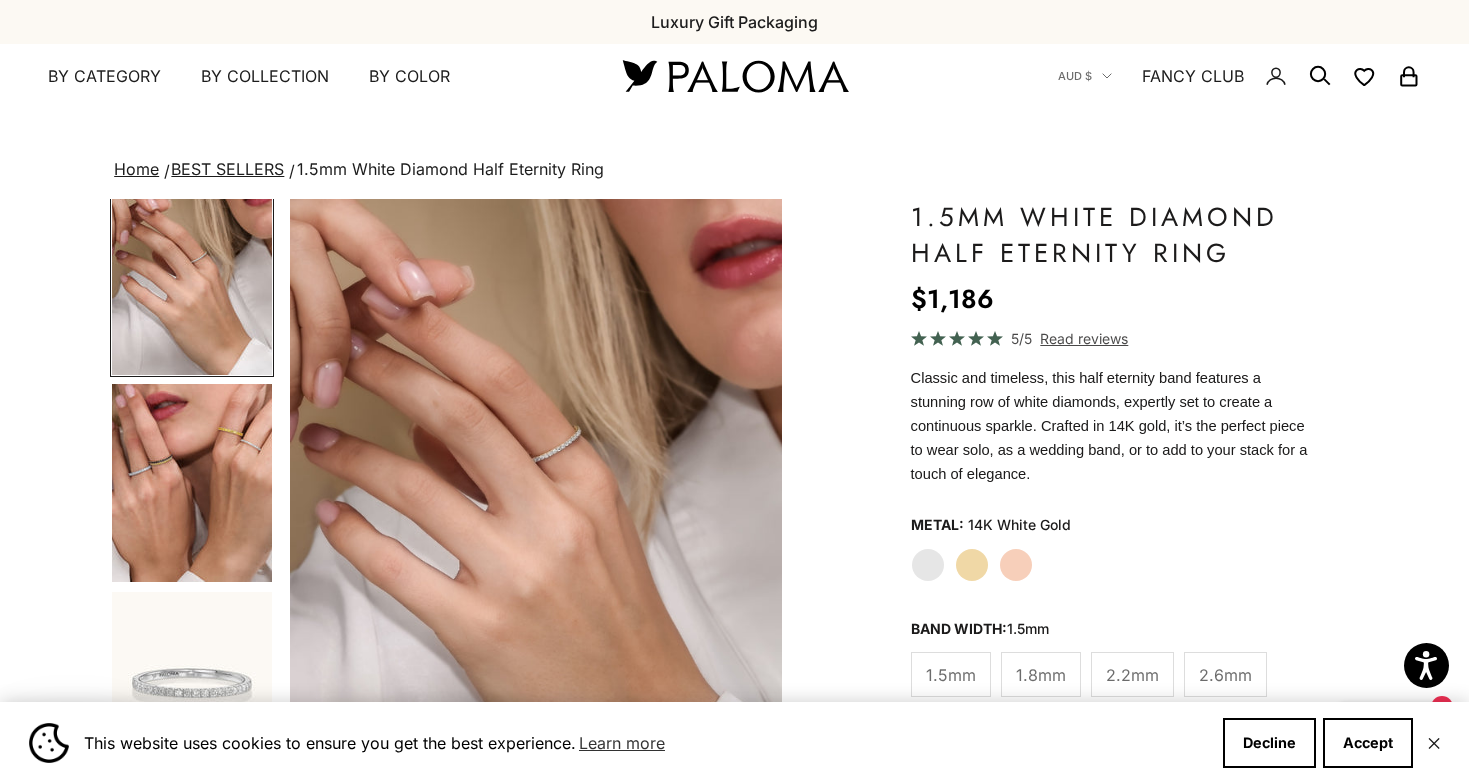 click at bounding box center [192, 483] 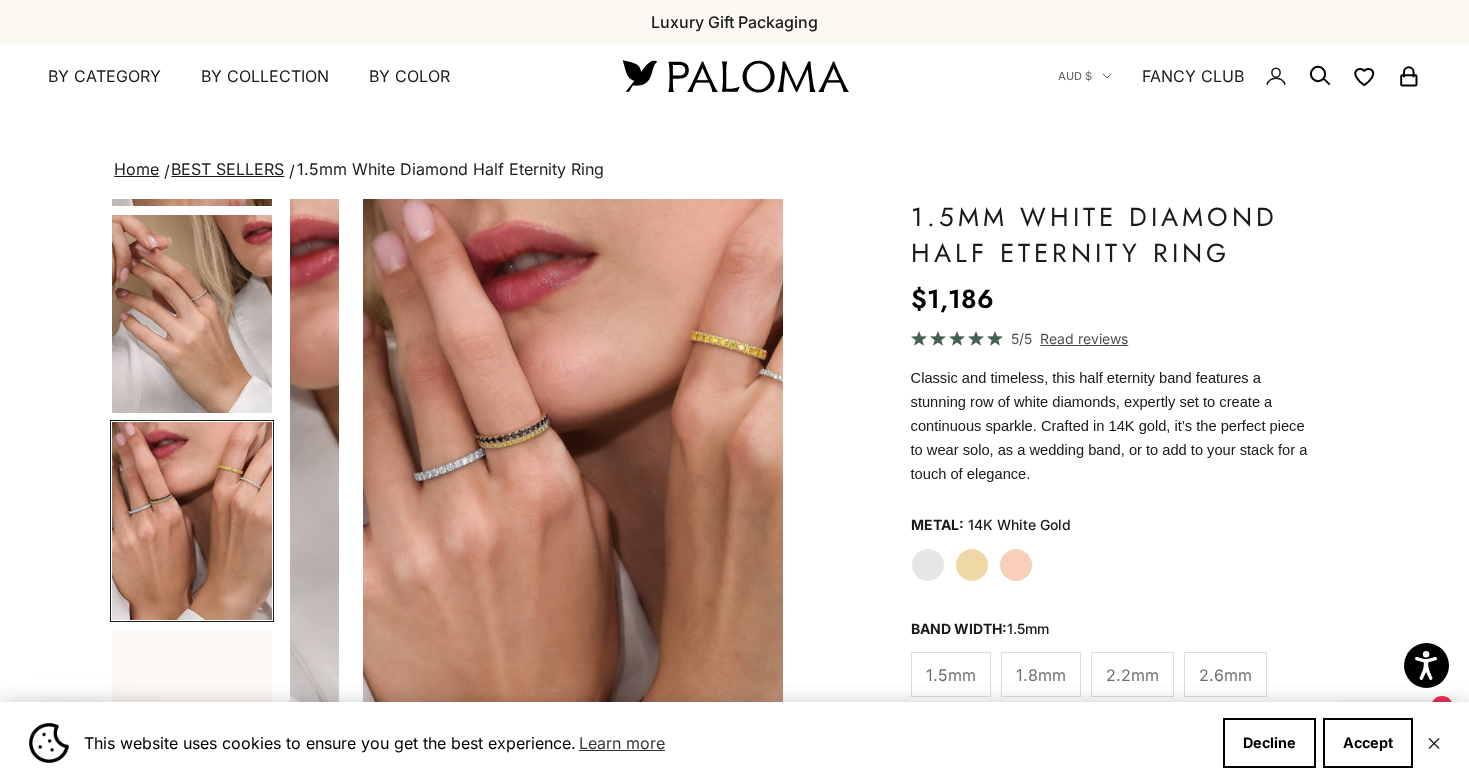 scroll, scrollTop: 0, scrollLeft: 1549, axis: horizontal 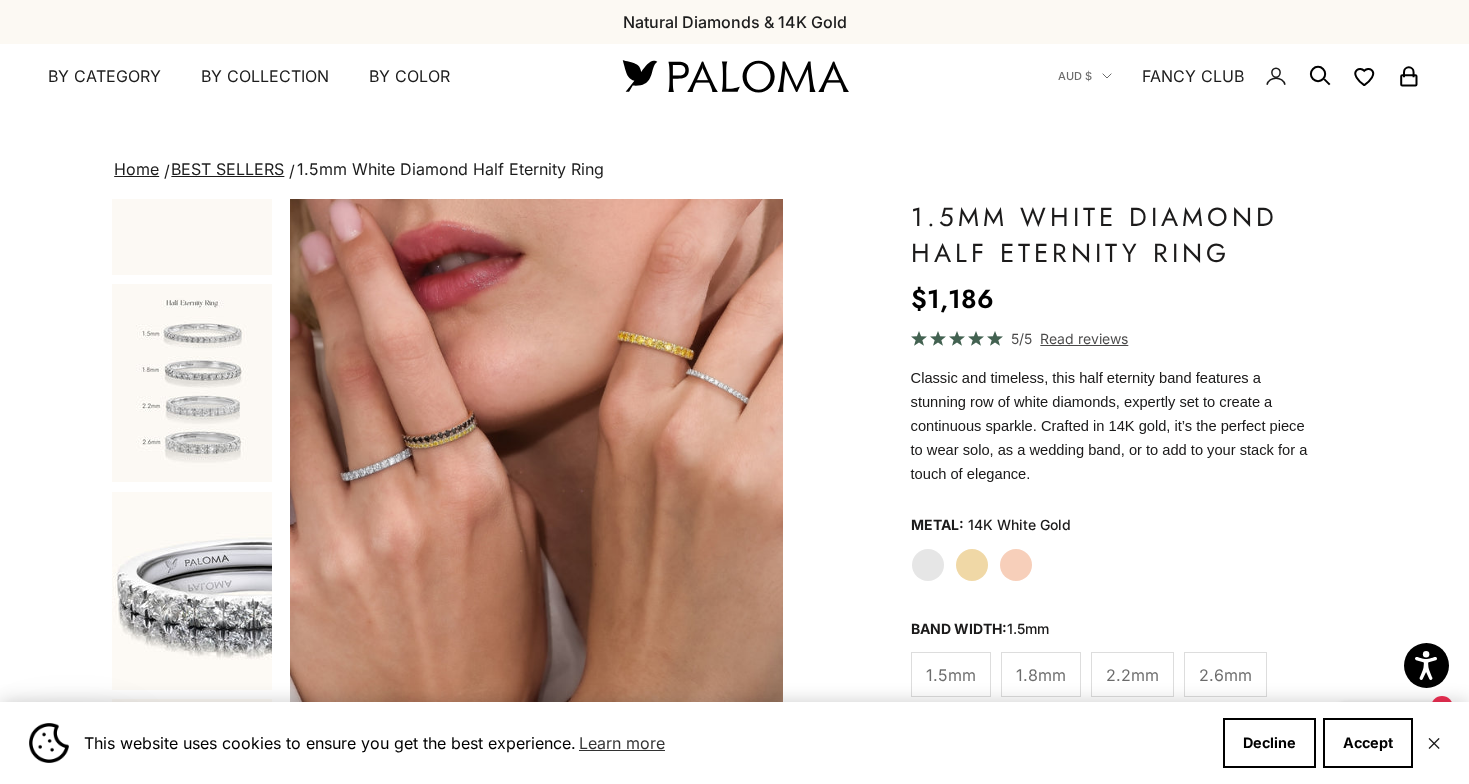 click at bounding box center [192, 383] 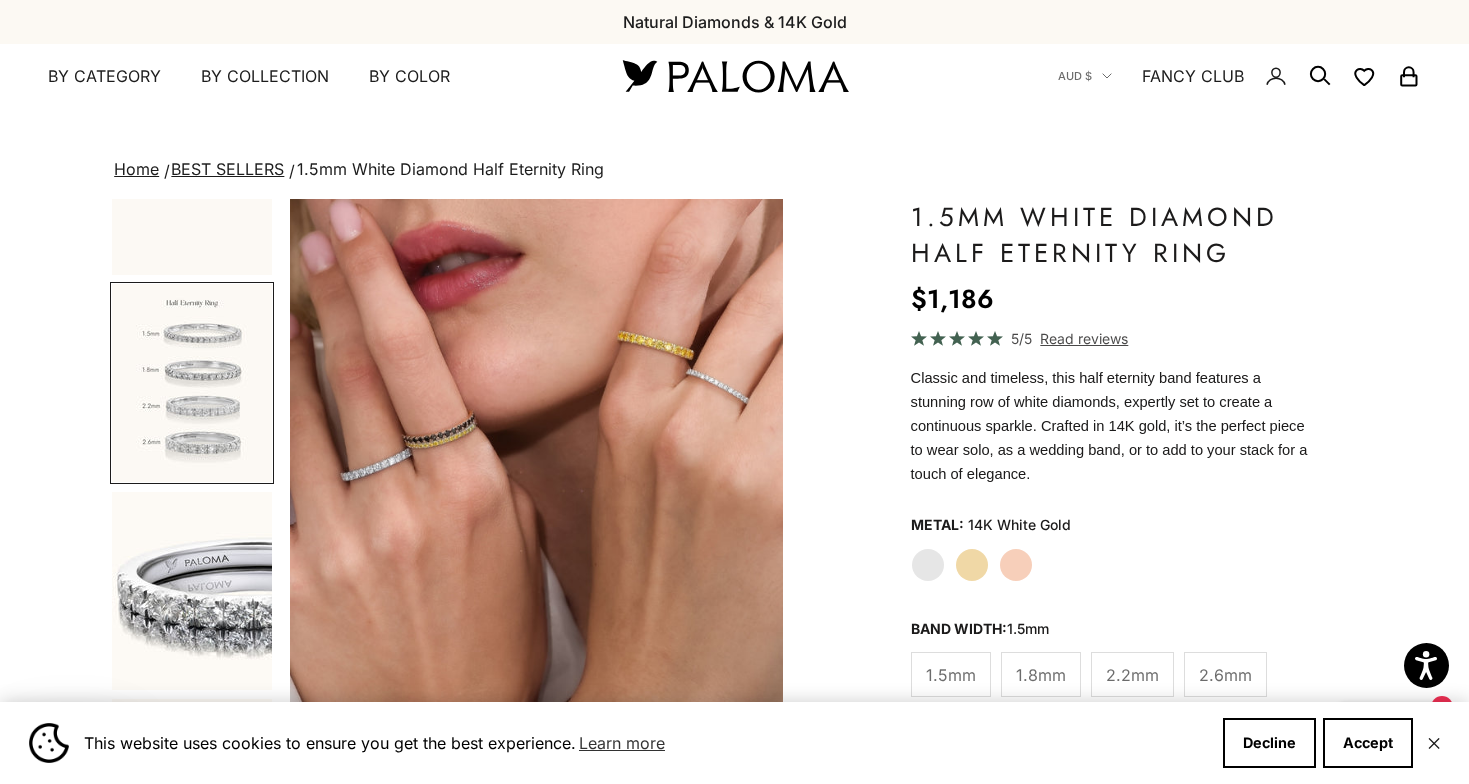 scroll, scrollTop: 815, scrollLeft: 0, axis: vertical 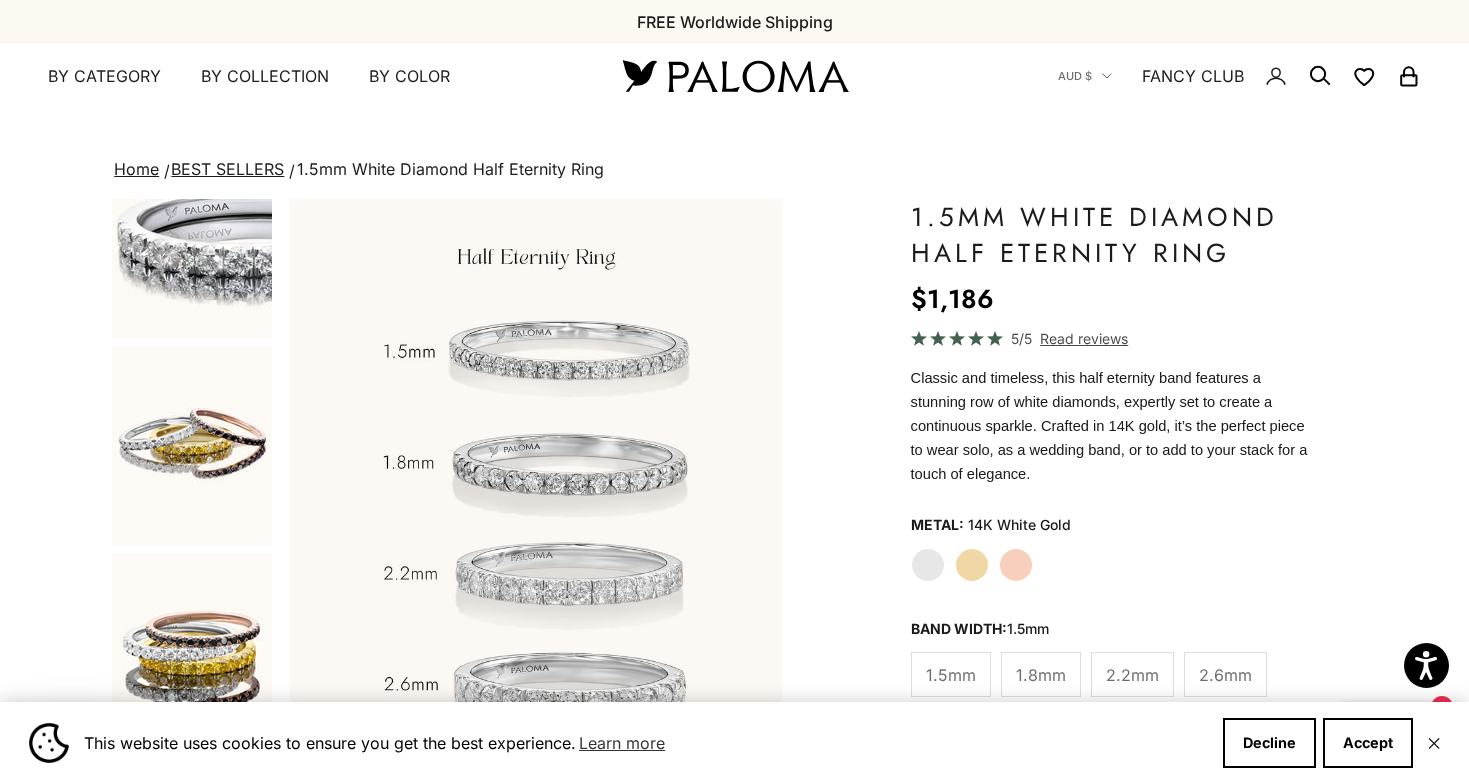 click at bounding box center (192, 446) 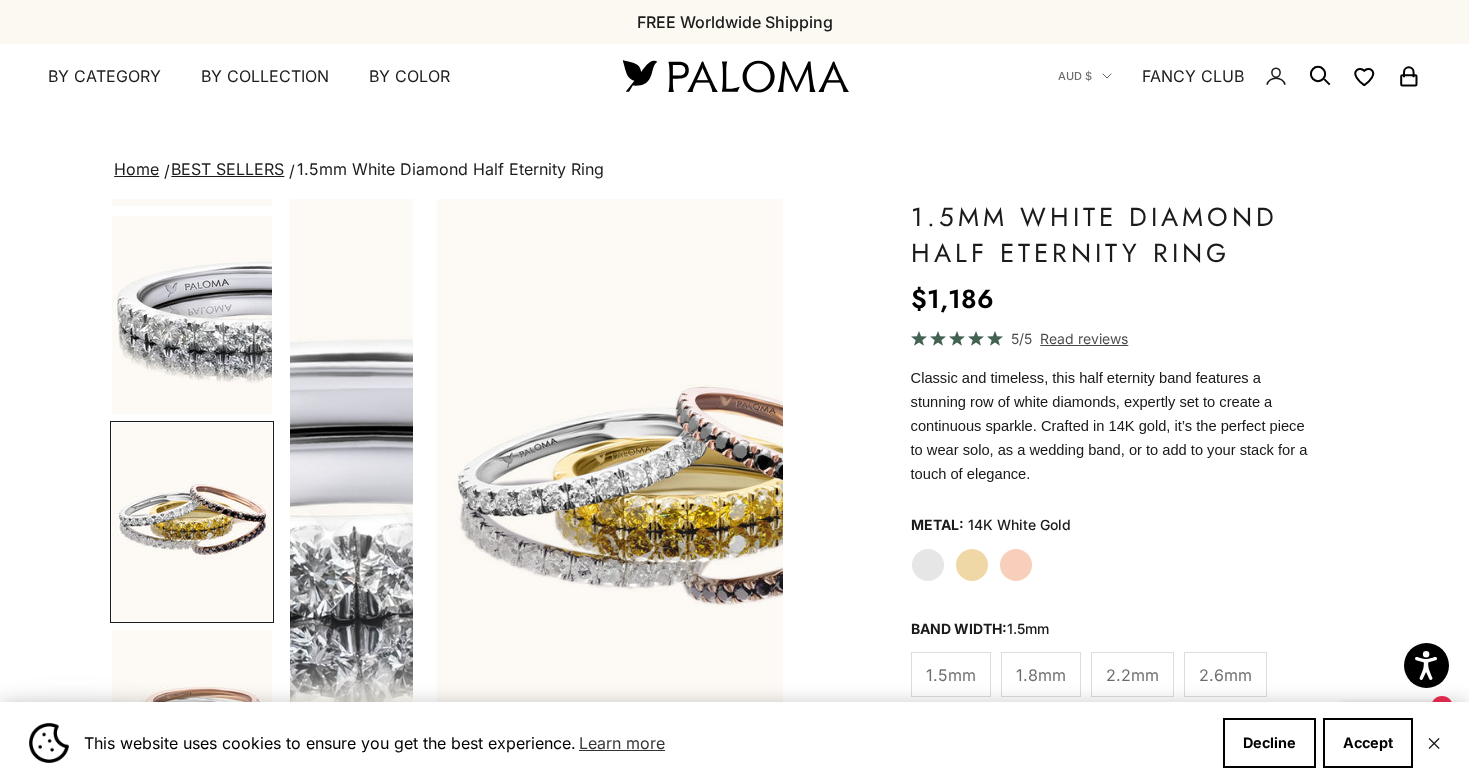 scroll, scrollTop: 0, scrollLeft: 3615, axis: horizontal 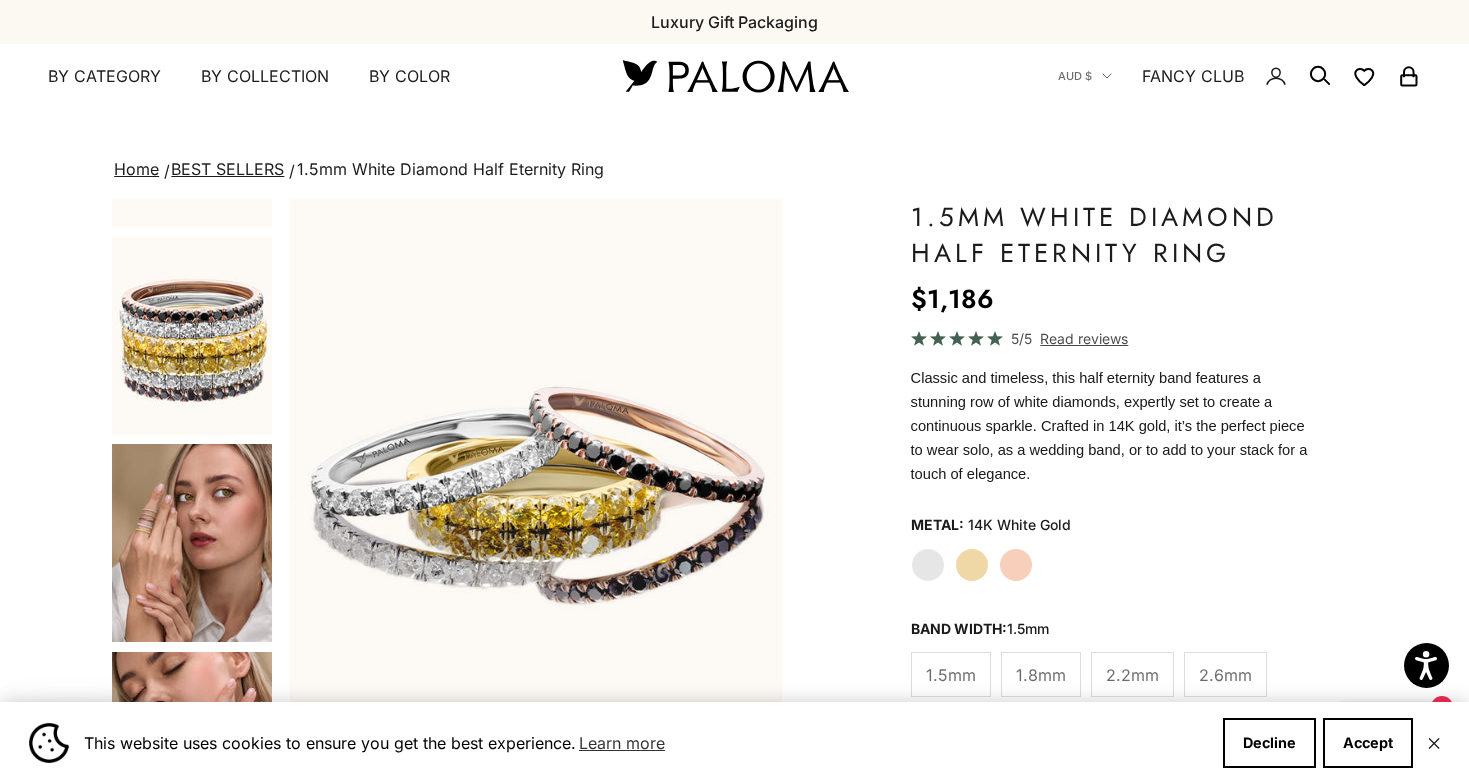 click at bounding box center [192, 543] 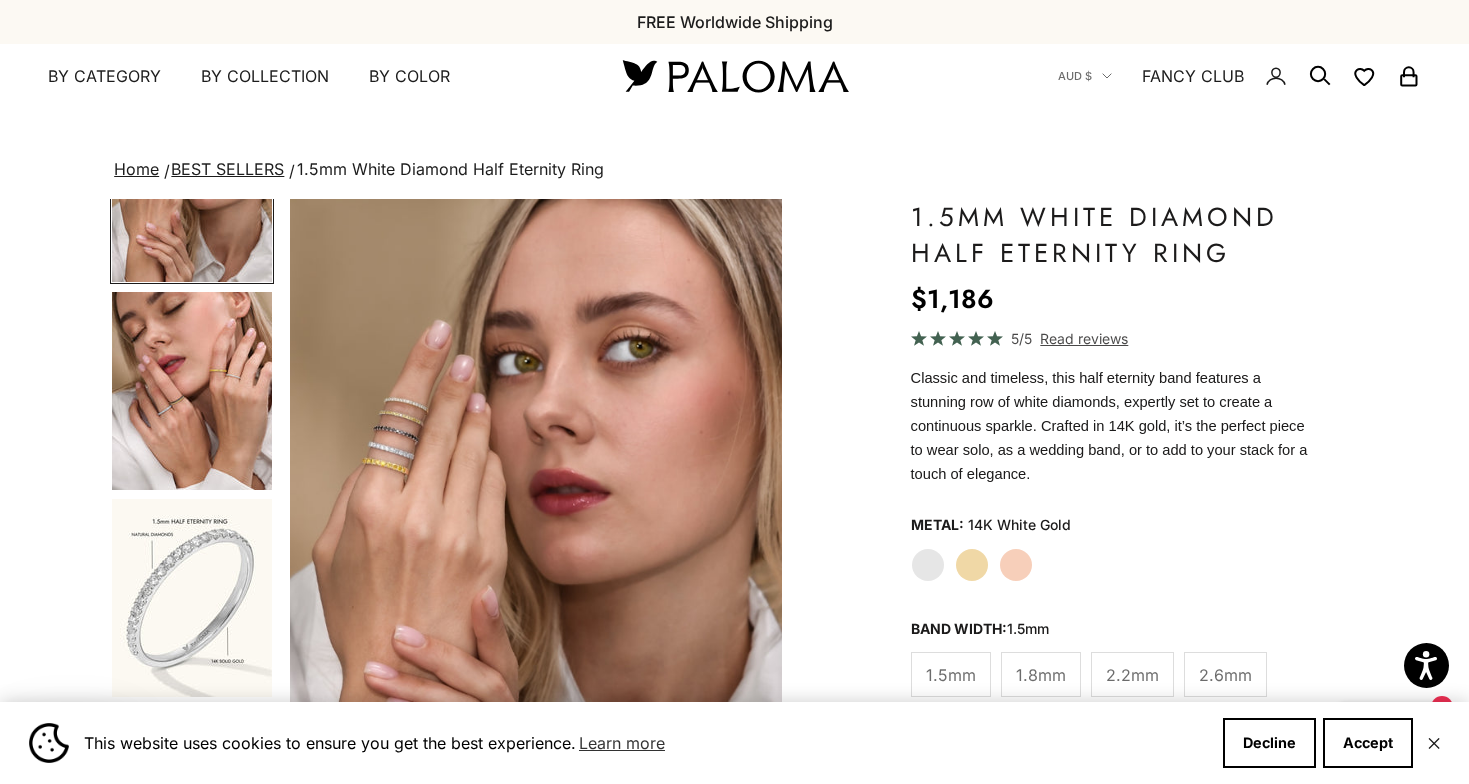 click at bounding box center (192, 391) 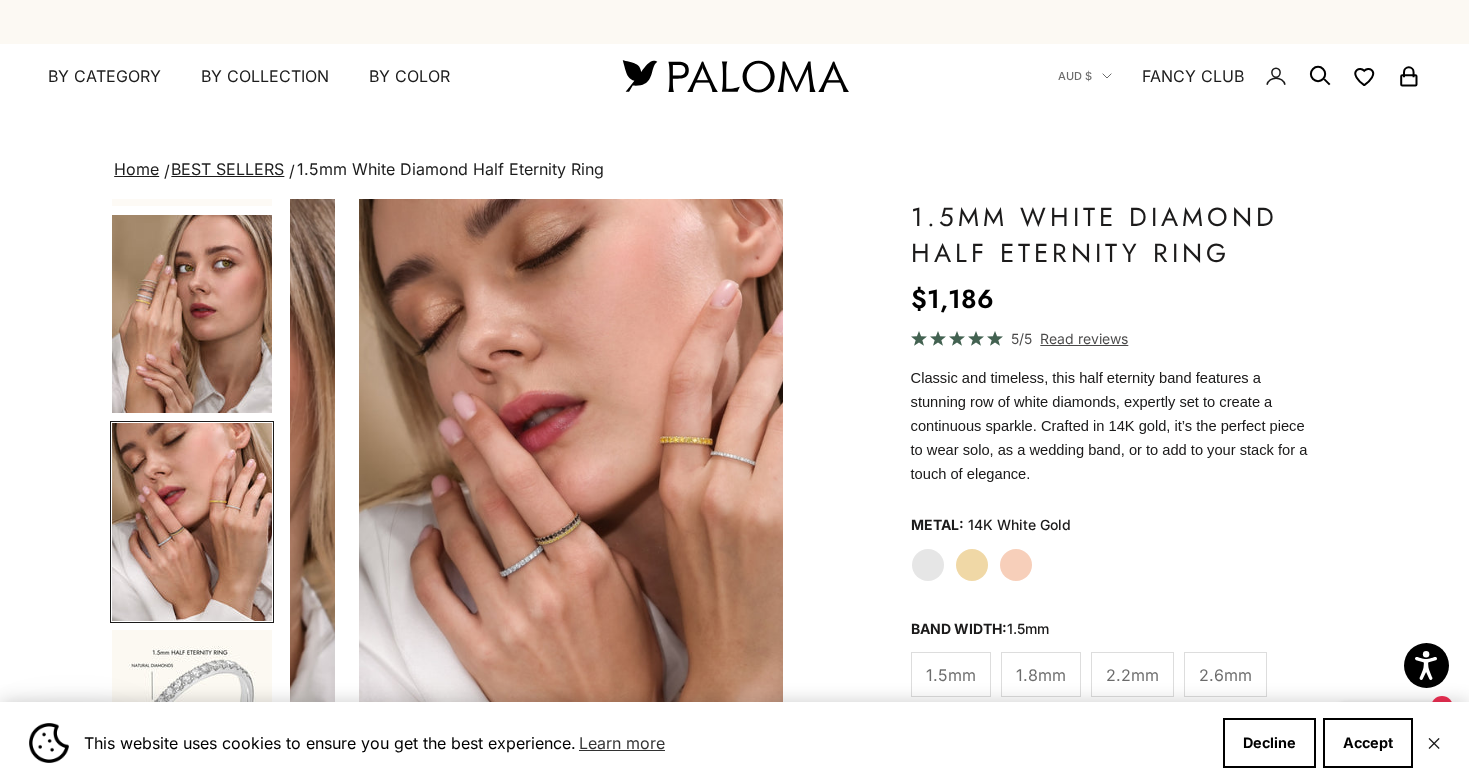 scroll, scrollTop: 2058, scrollLeft: 0, axis: vertical 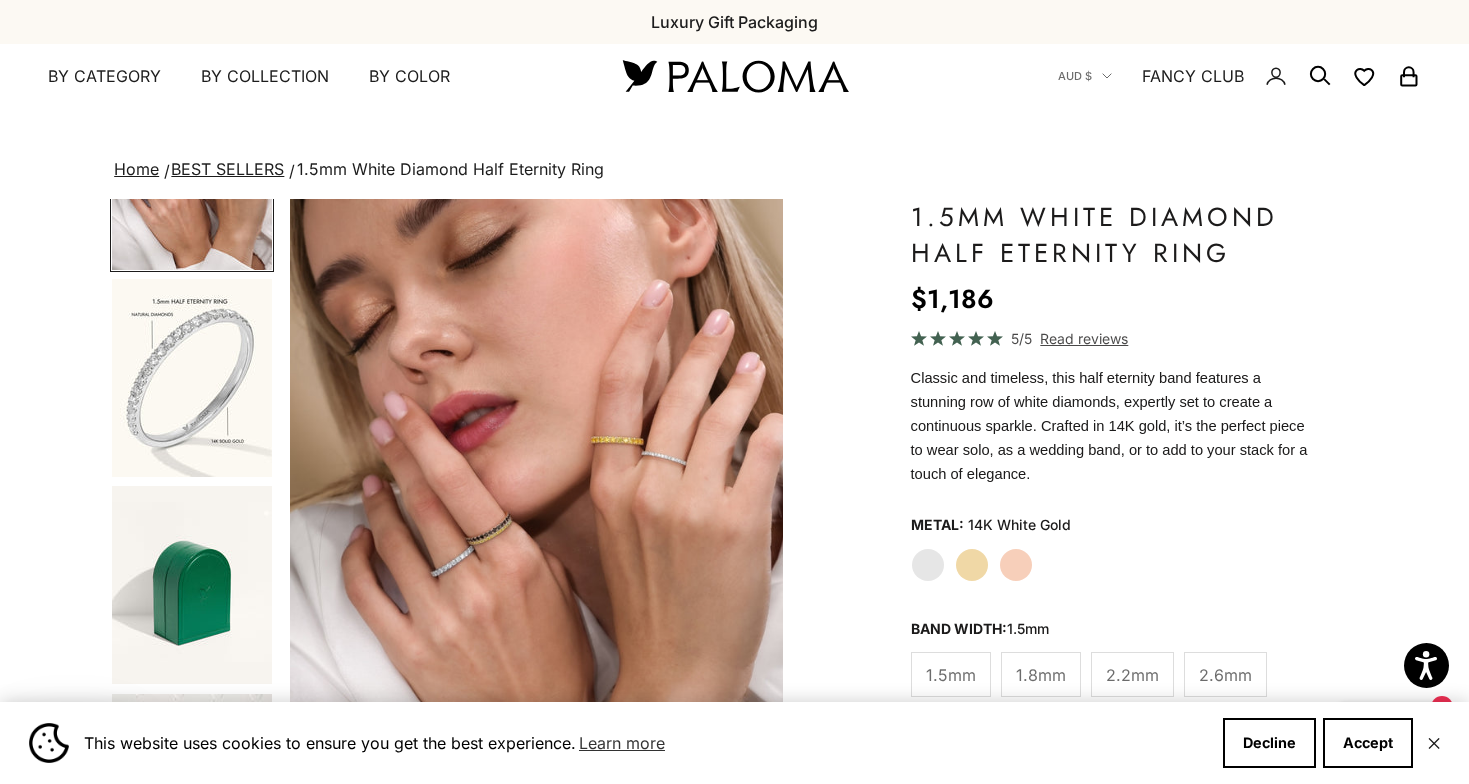 click at bounding box center (192, 378) 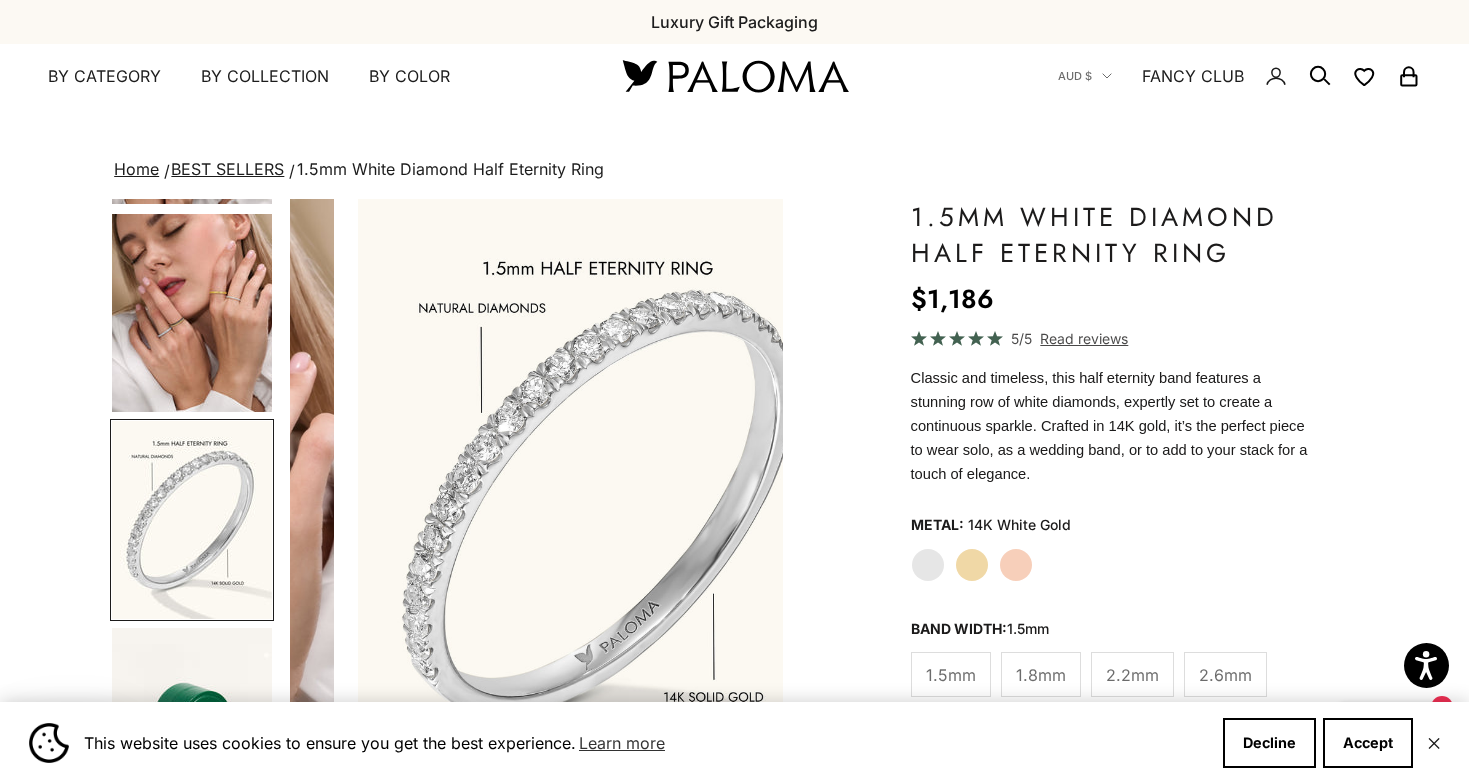 scroll, scrollTop: 2265, scrollLeft: 0, axis: vertical 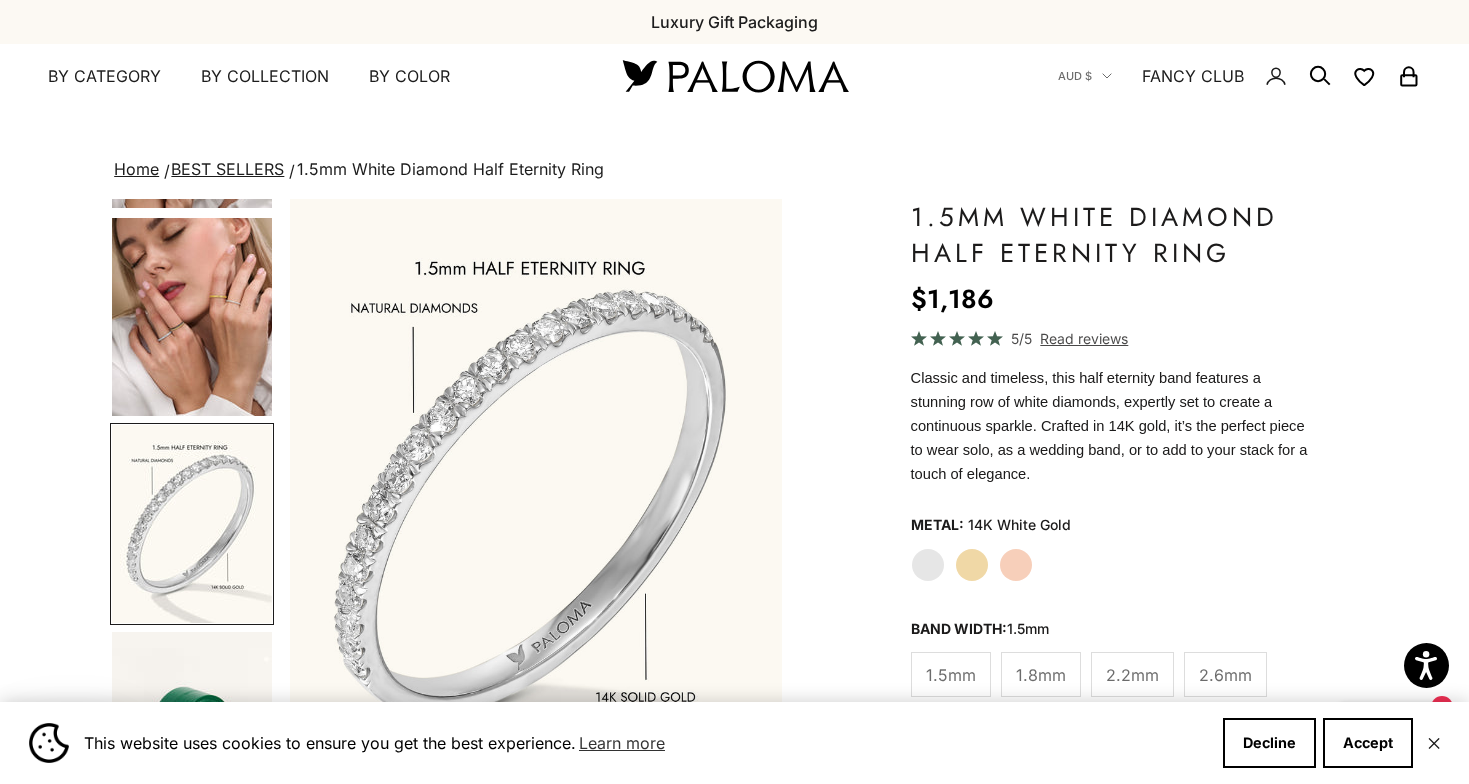 click at bounding box center [192, 317] 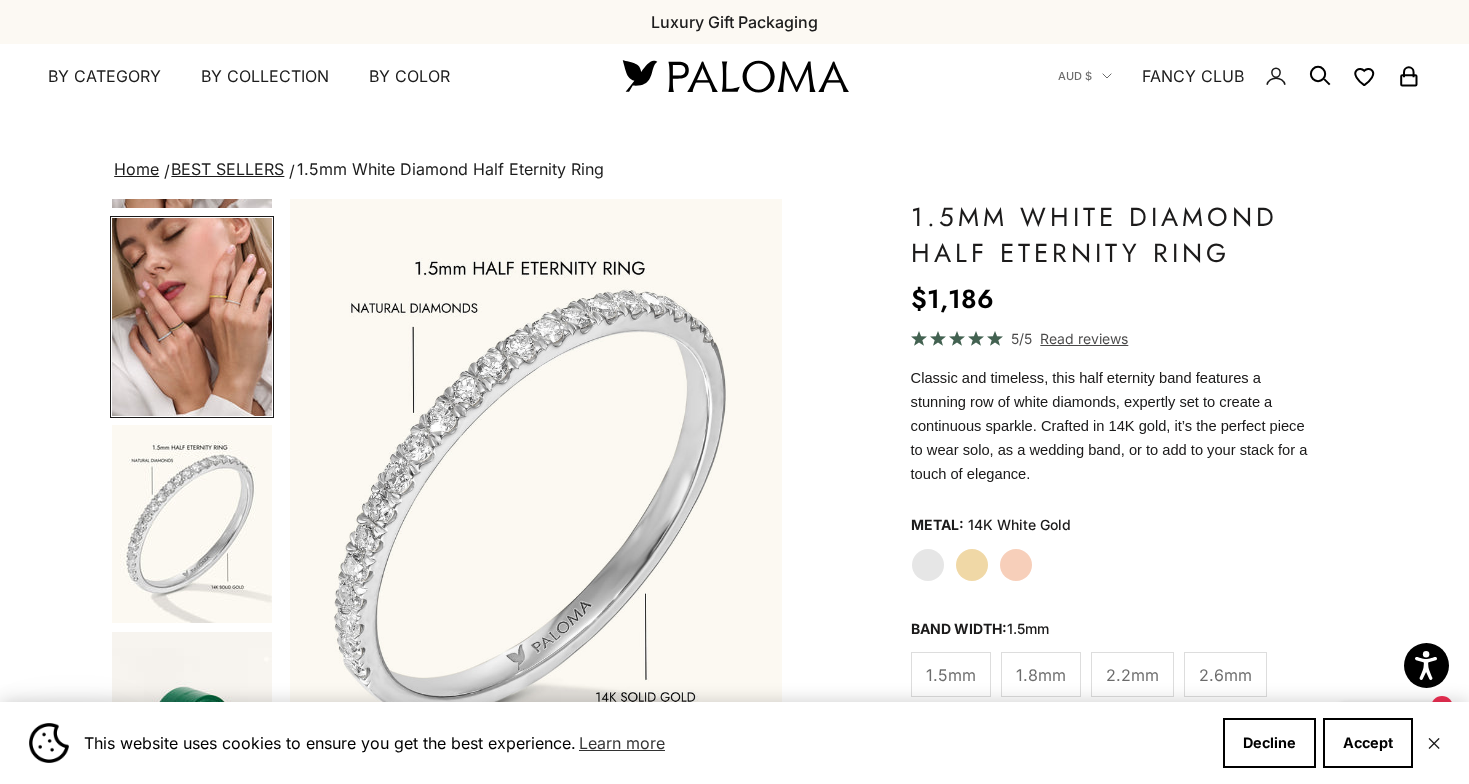 scroll, scrollTop: 2058, scrollLeft: 0, axis: vertical 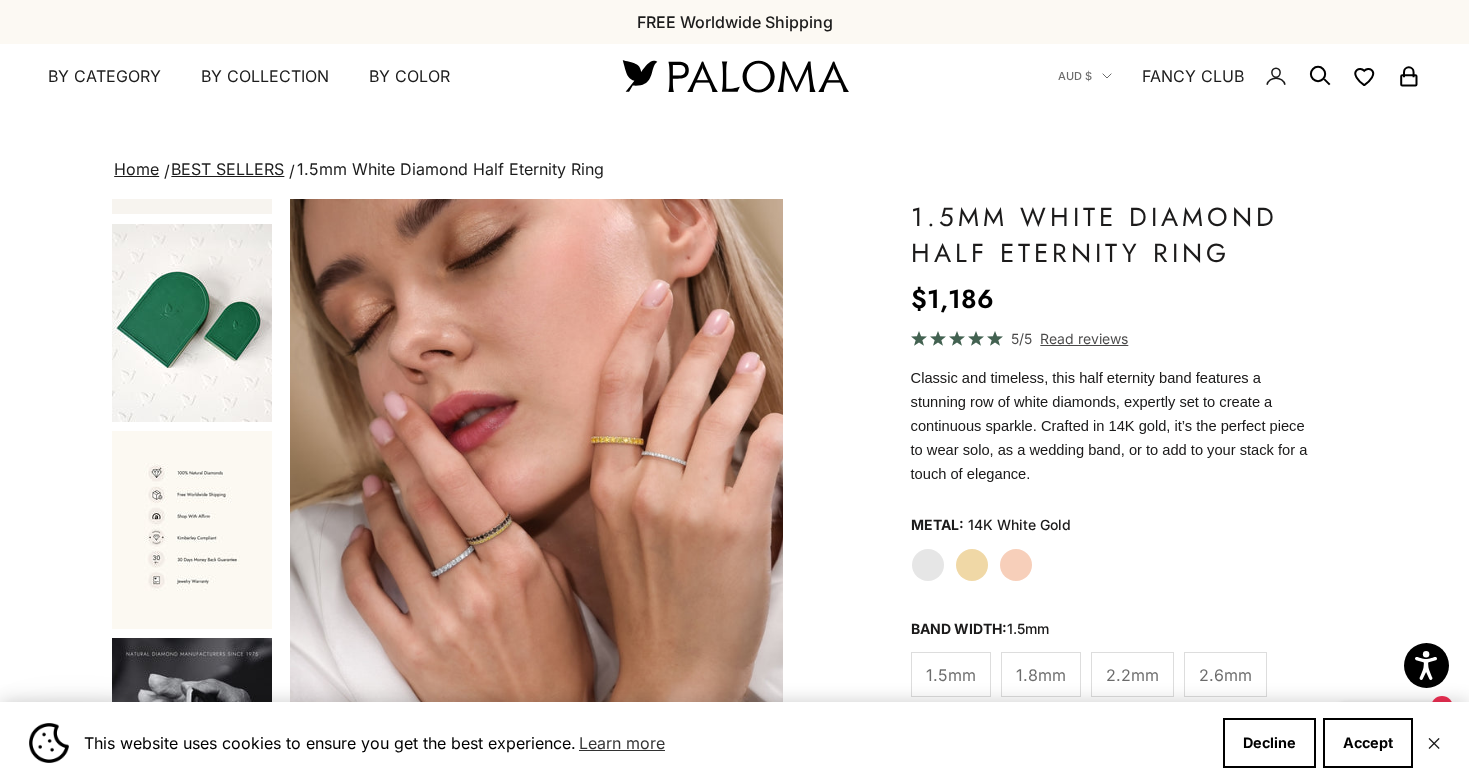 click at bounding box center (192, 530) 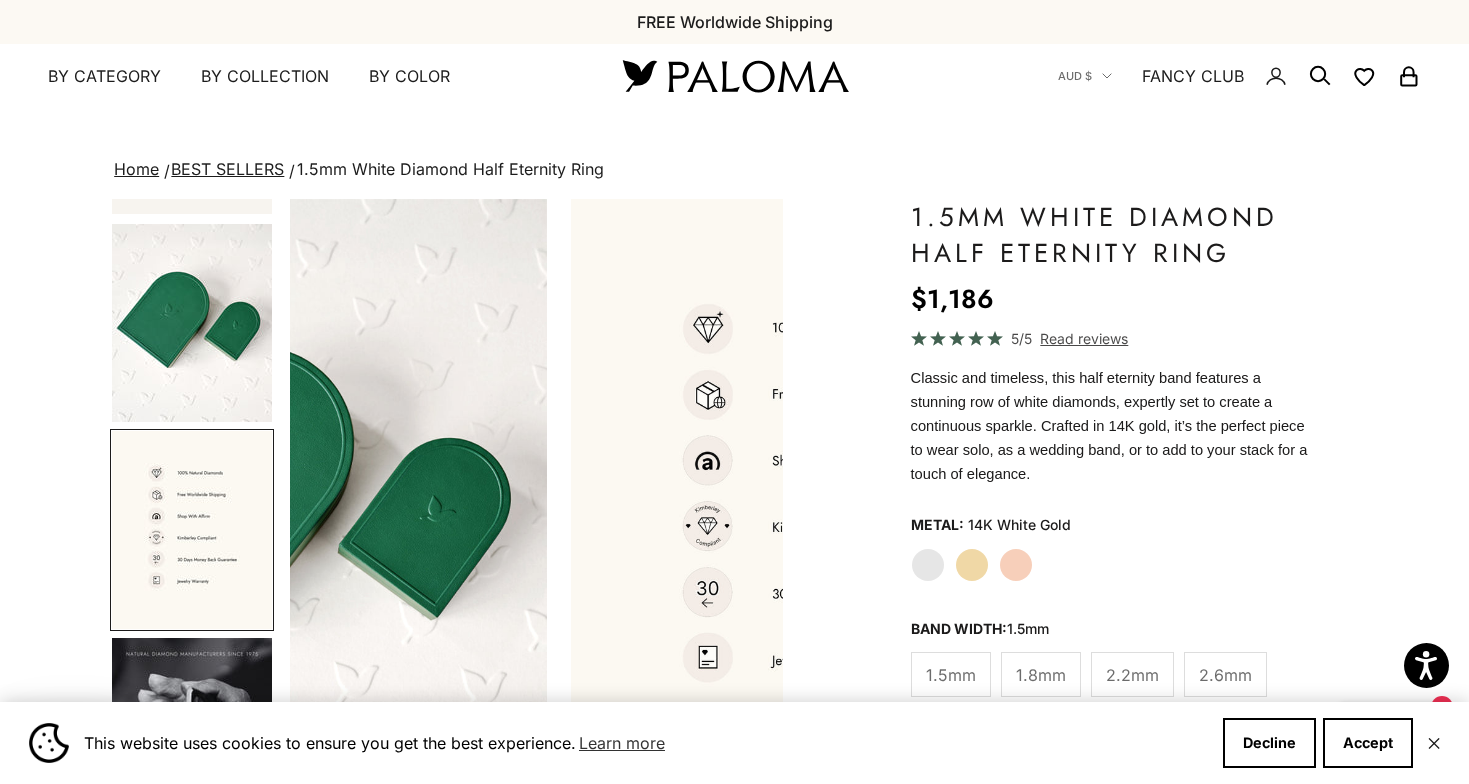 scroll, scrollTop: 0, scrollLeft: 7746, axis: horizontal 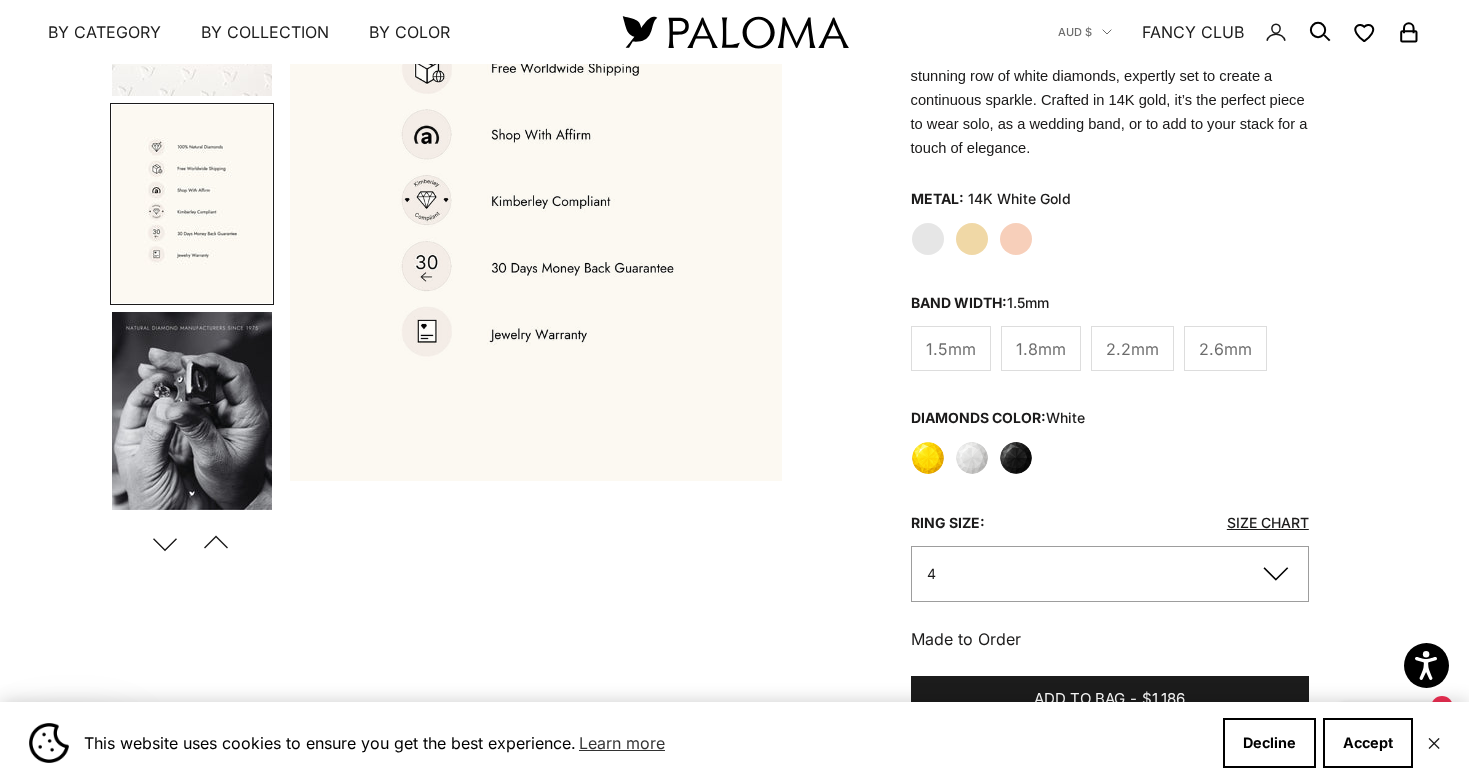 click on "Black" 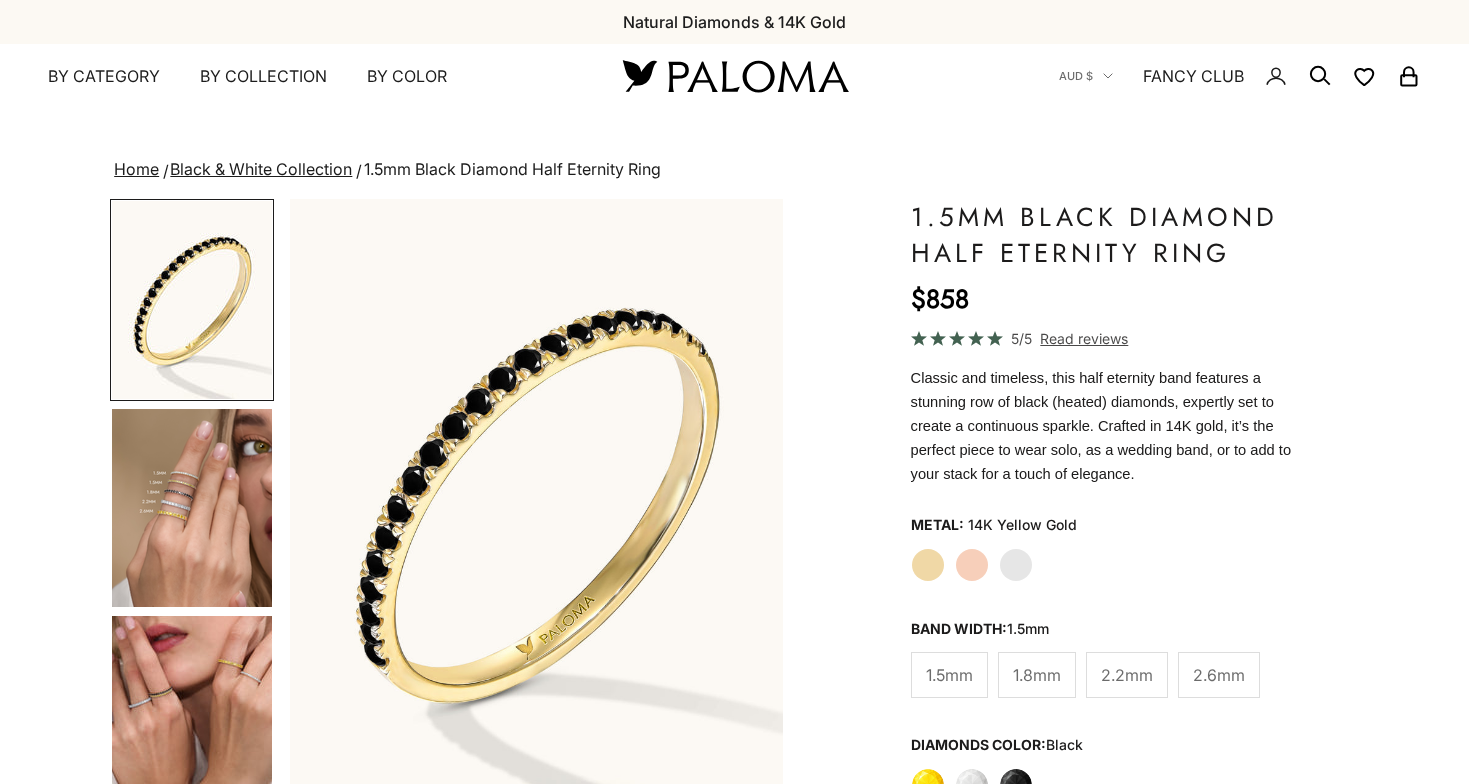 scroll, scrollTop: 0, scrollLeft: 0, axis: both 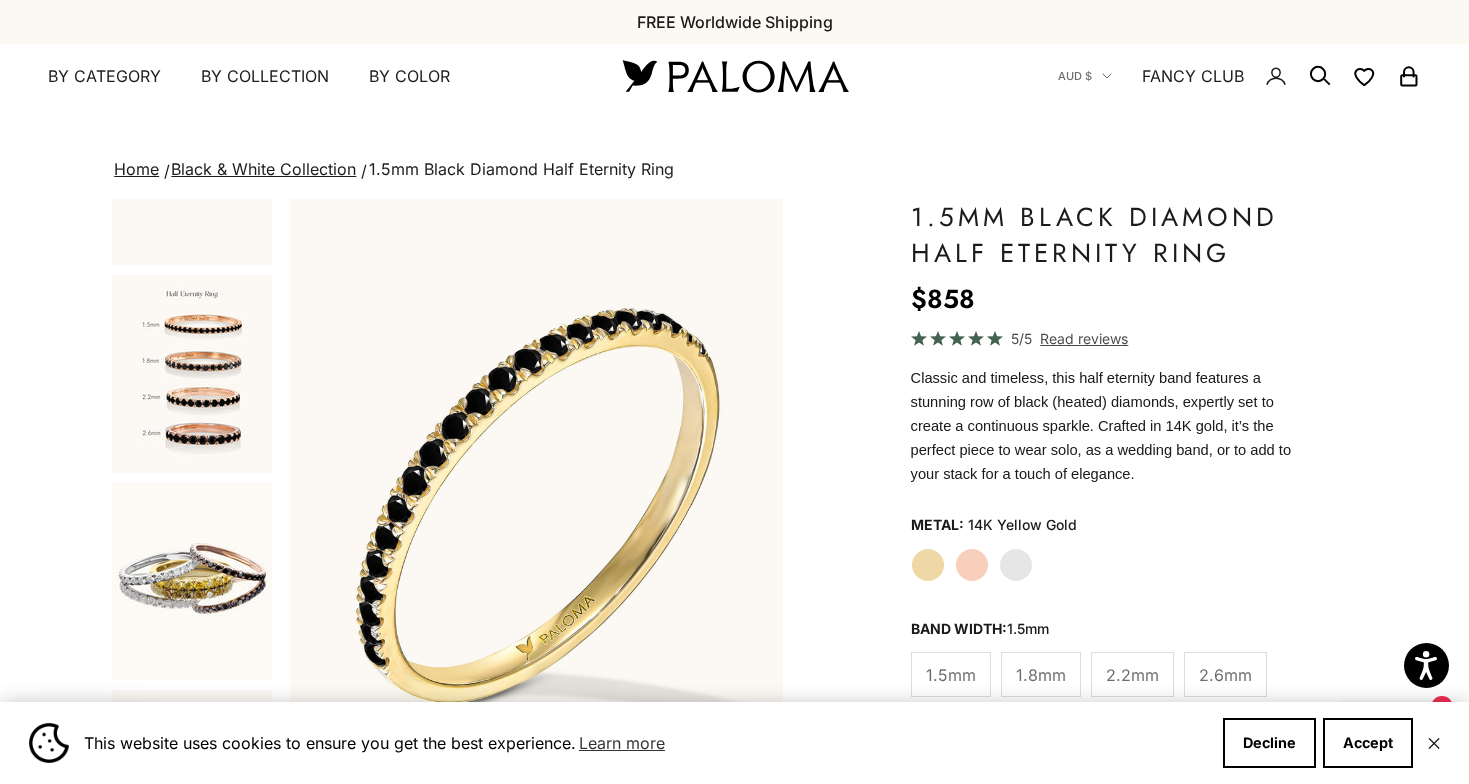 click at bounding box center [192, 374] 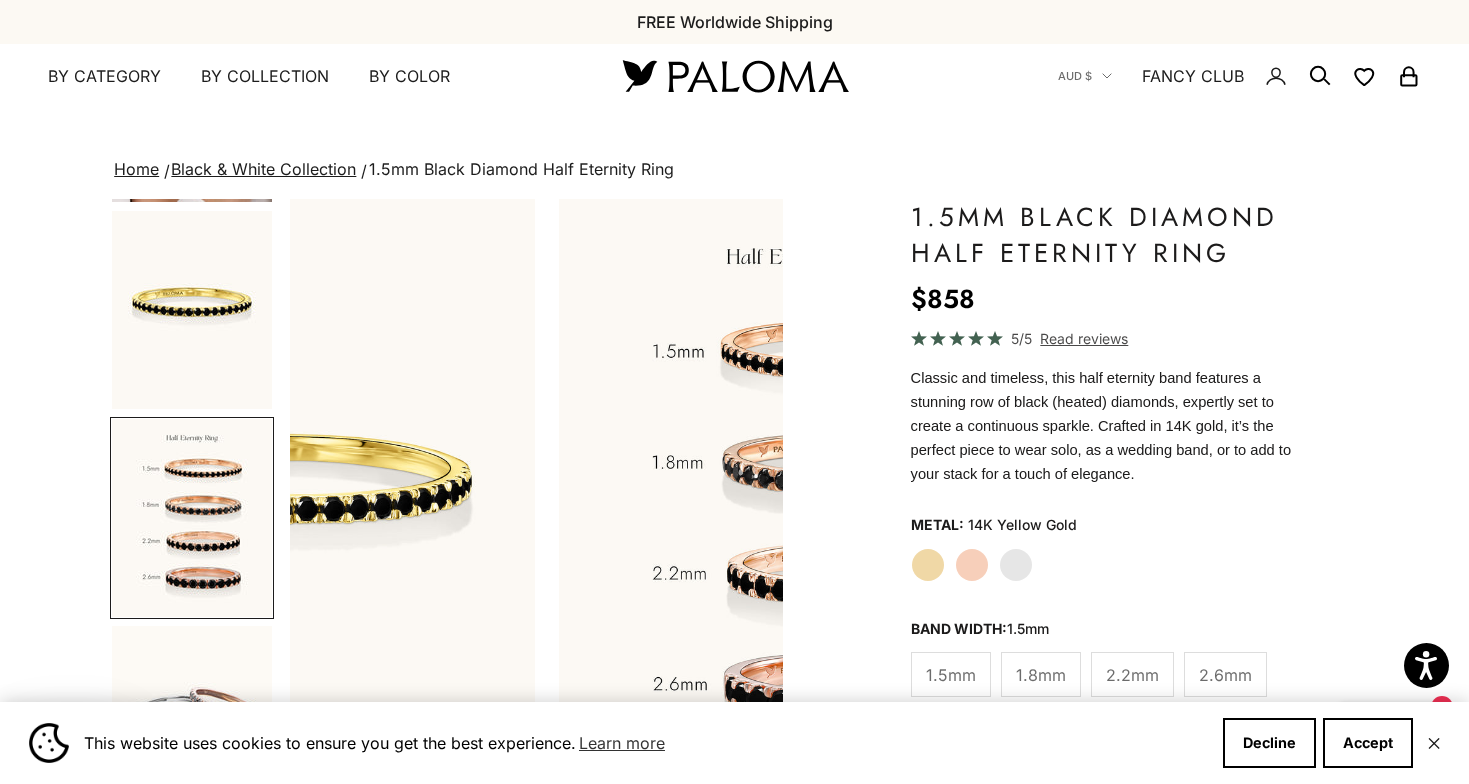scroll, scrollTop: 0, scrollLeft: 2066, axis: horizontal 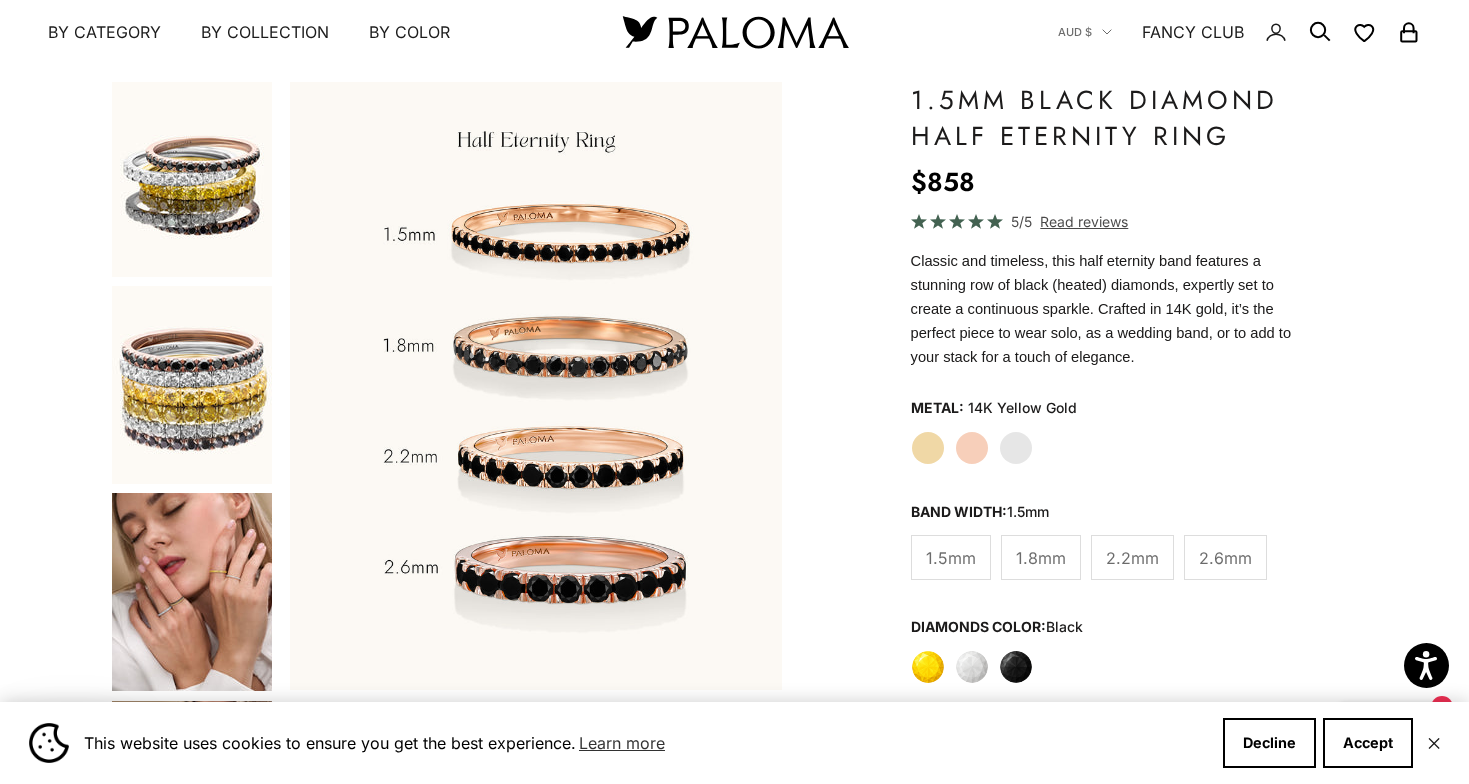 click at bounding box center [192, 385] 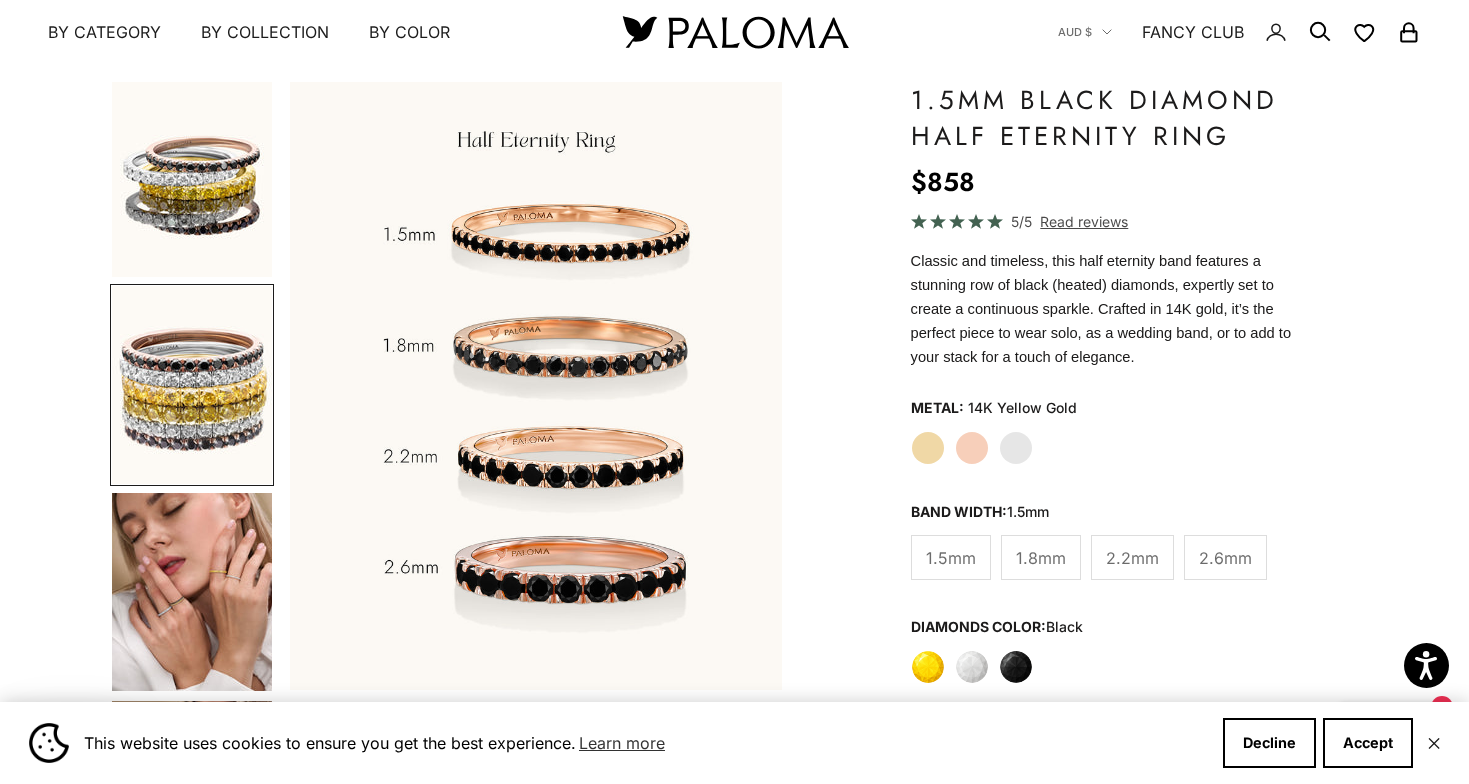 scroll, scrollTop: 0, scrollLeft: 3615, axis: horizontal 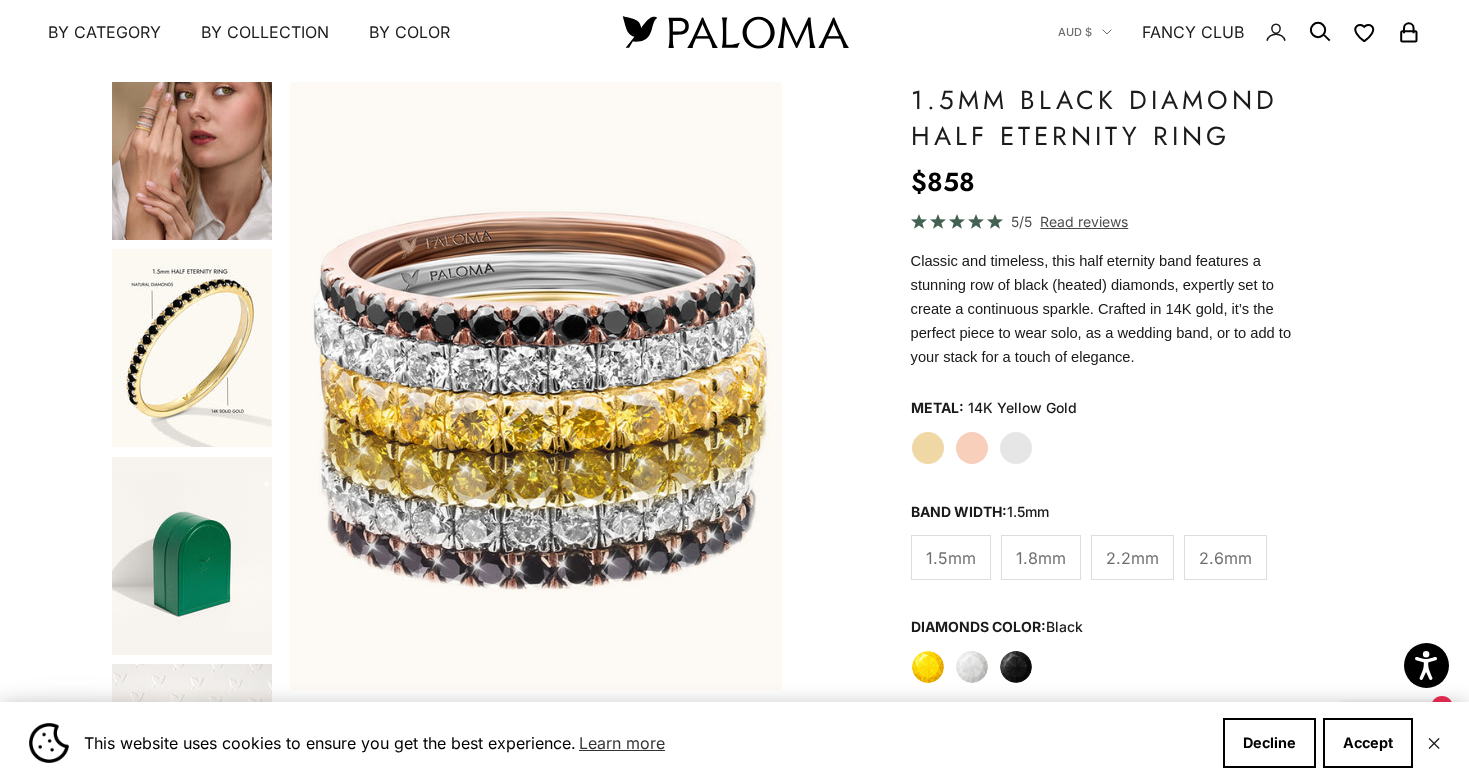 click at bounding box center (192, 348) 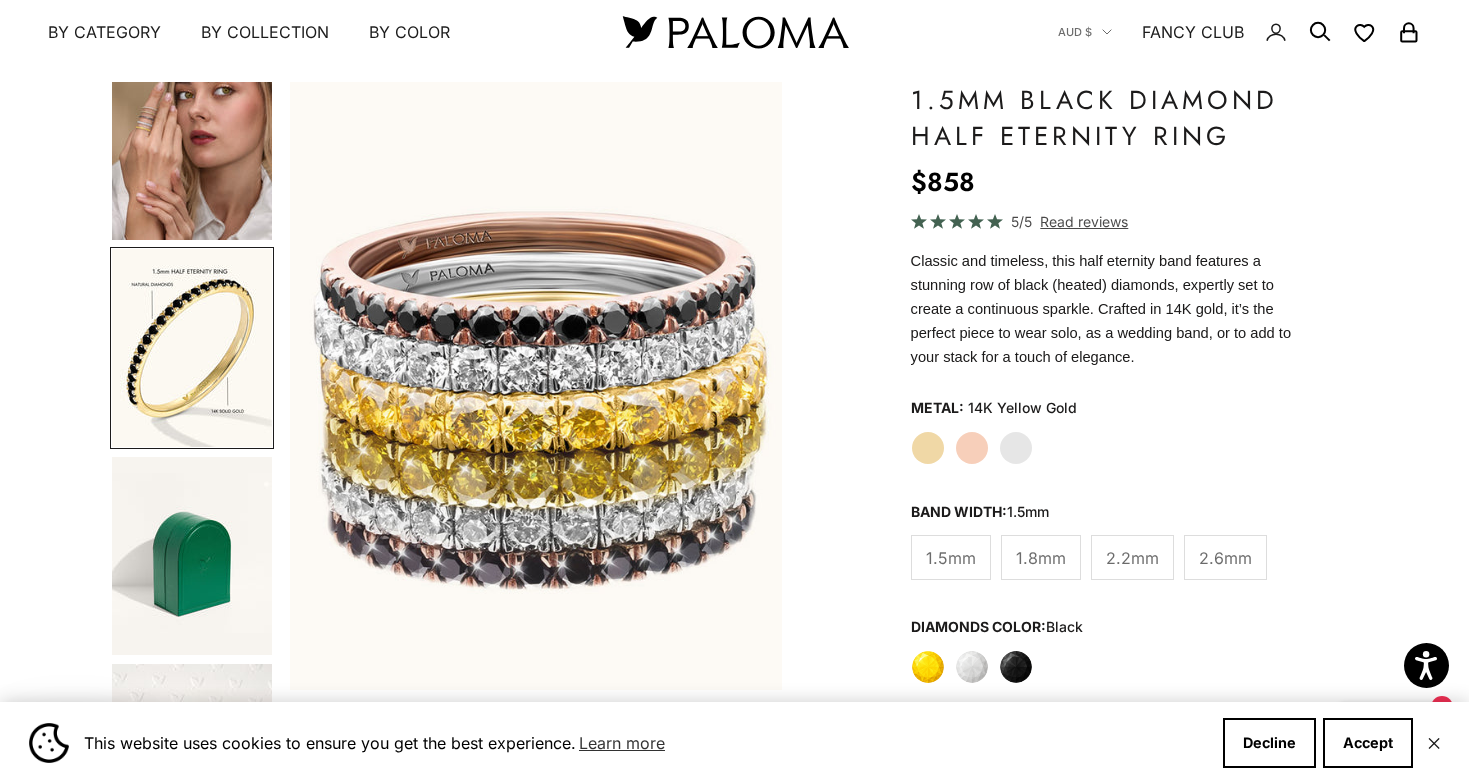 scroll, scrollTop: 0, scrollLeft: 5164, axis: horizontal 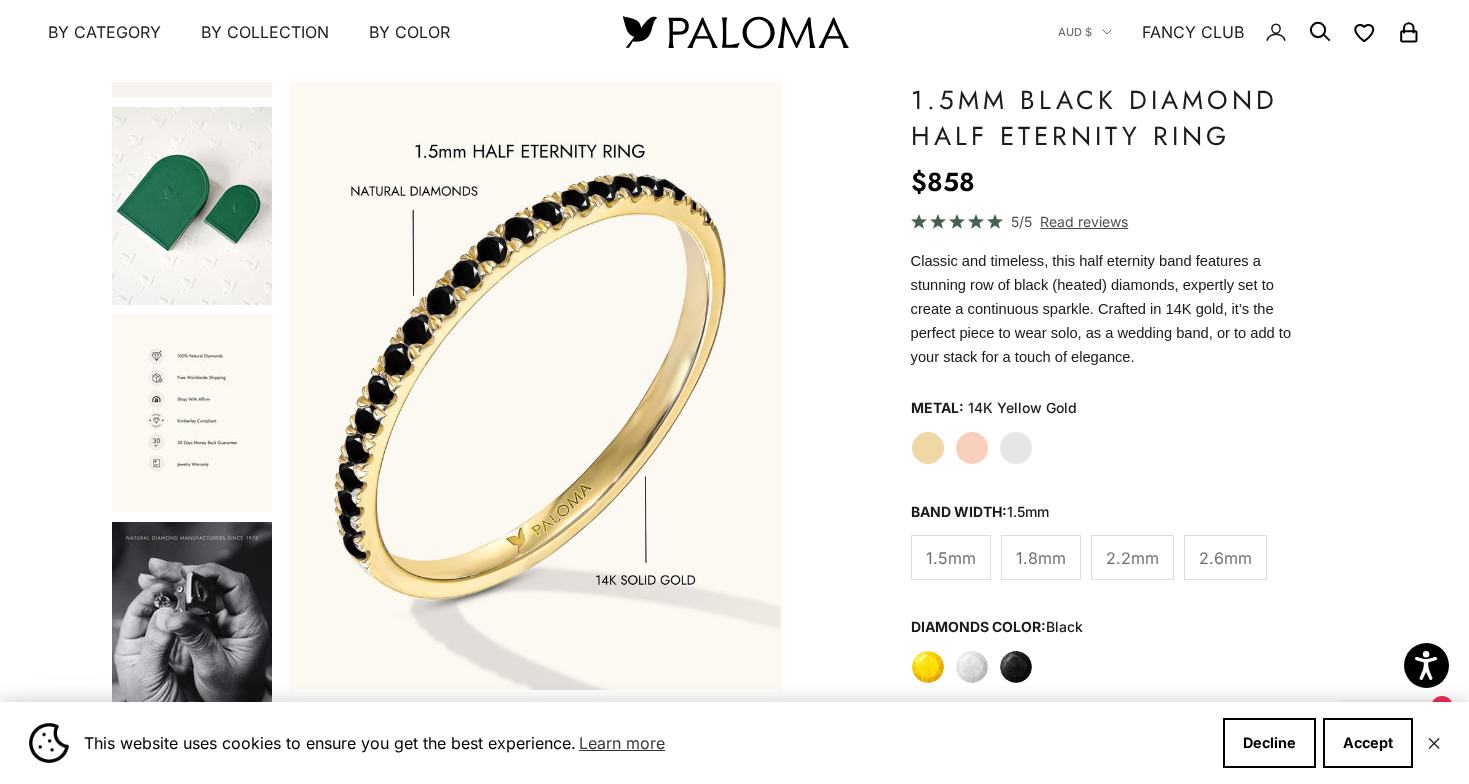 click at bounding box center (192, 621) 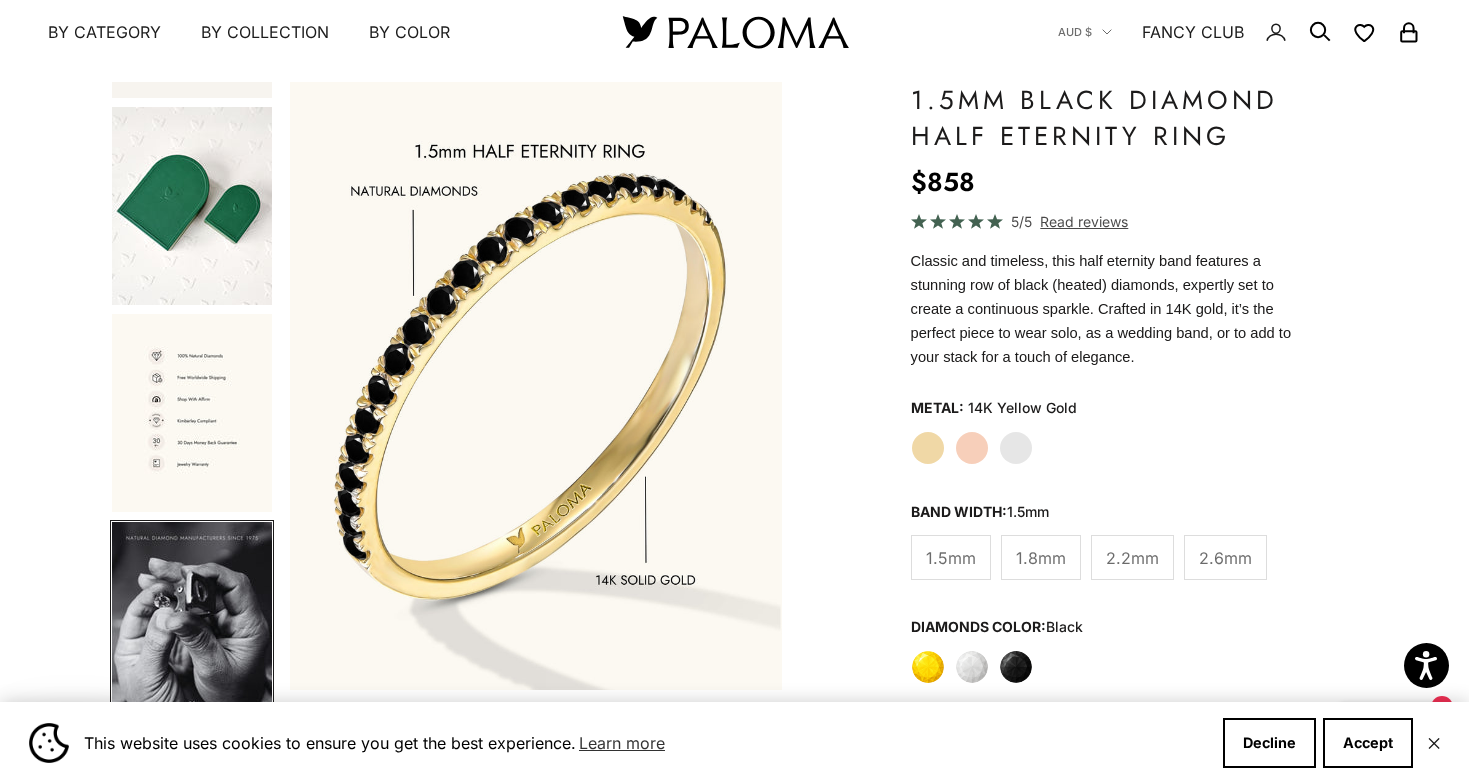 scroll, scrollTop: 0, scrollLeft: 7229, axis: horizontal 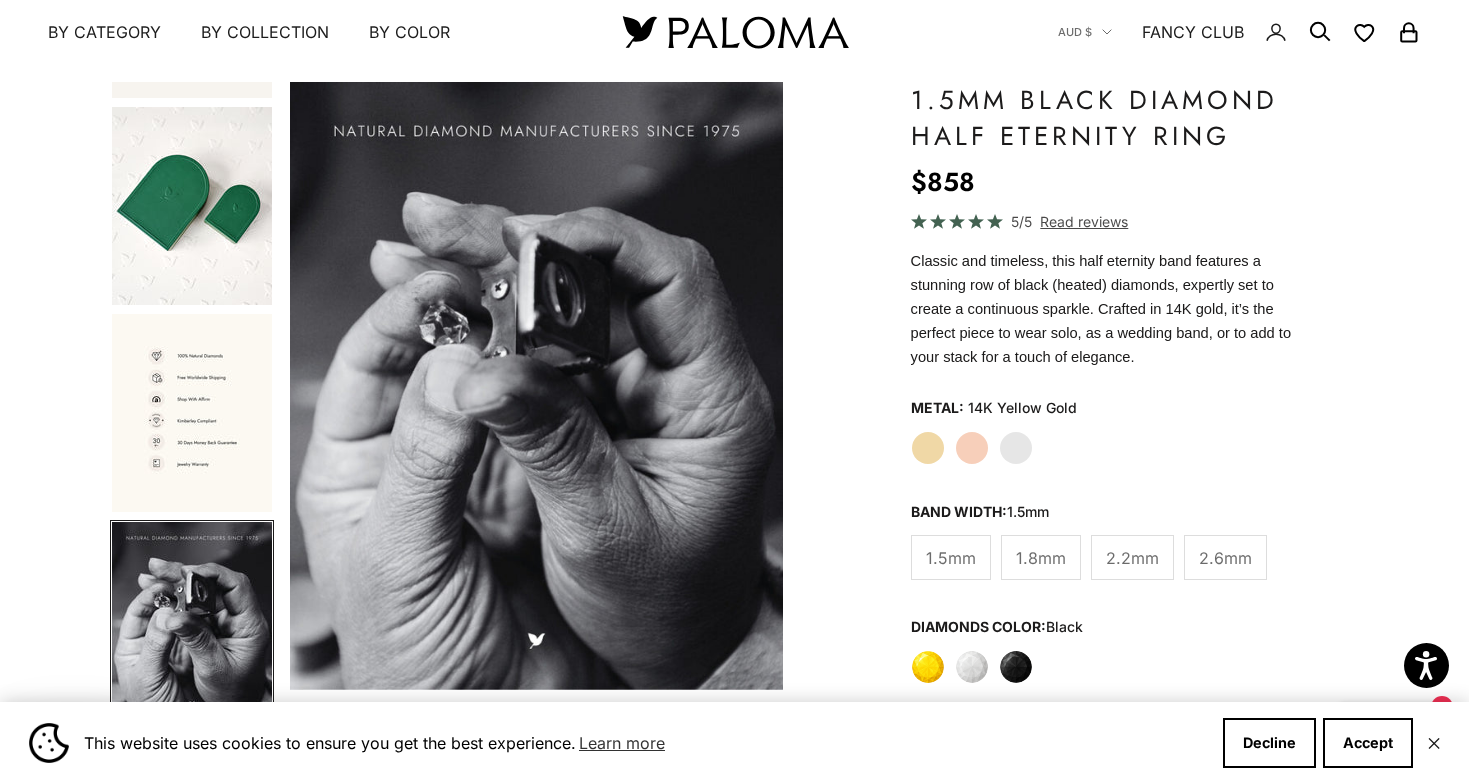 click at bounding box center [192, 413] 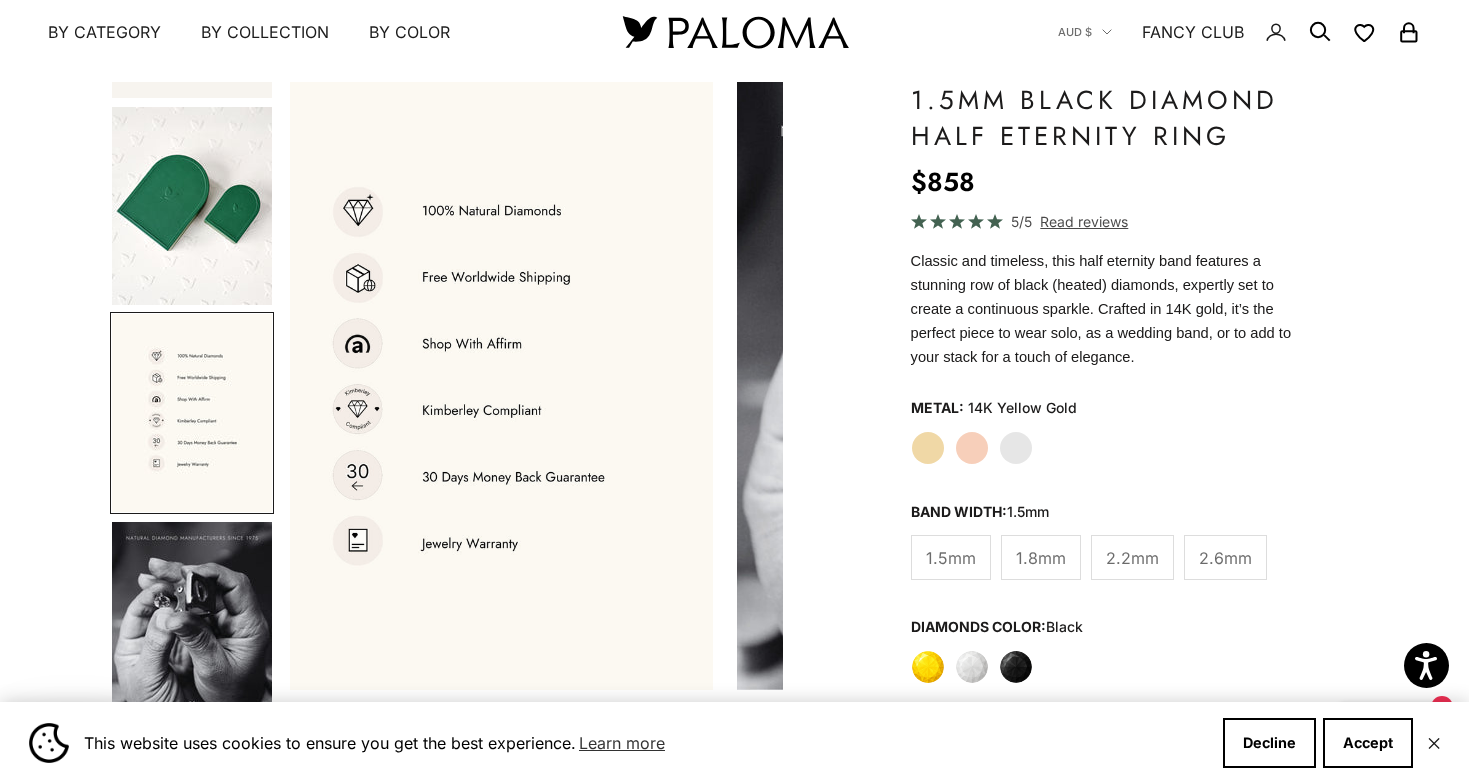 scroll, scrollTop: 0, scrollLeft: 6713, axis: horizontal 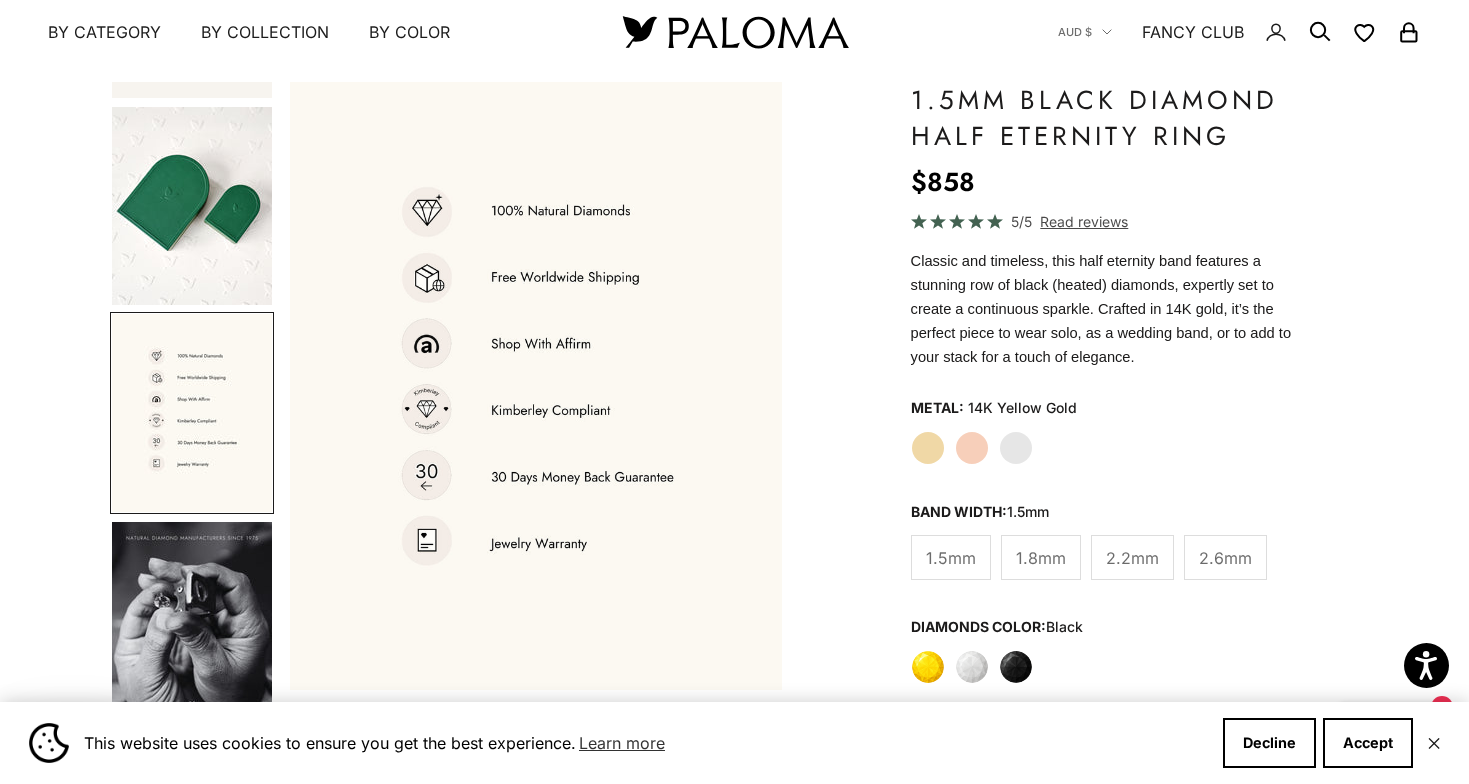 click at bounding box center (536, 386) 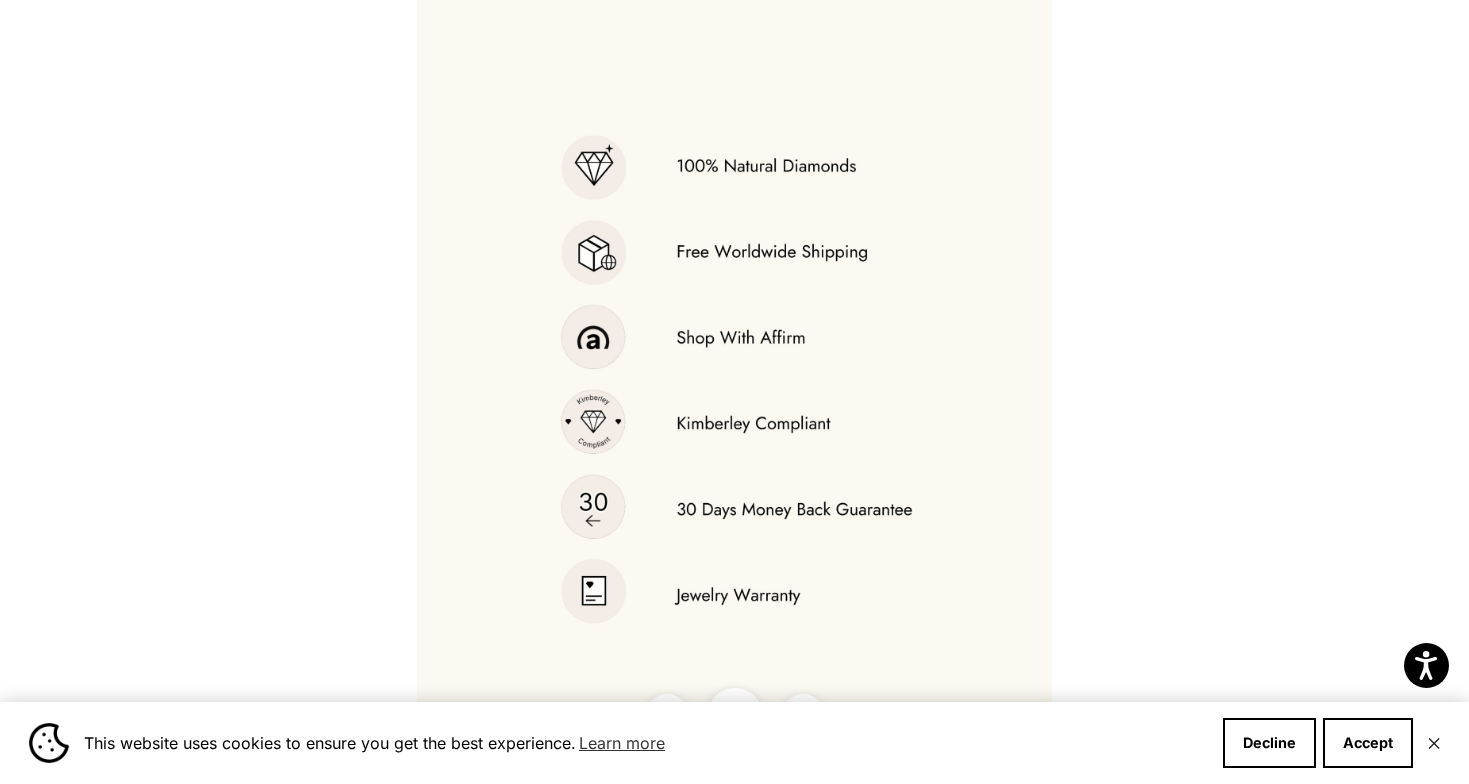 click at bounding box center (734, 392) 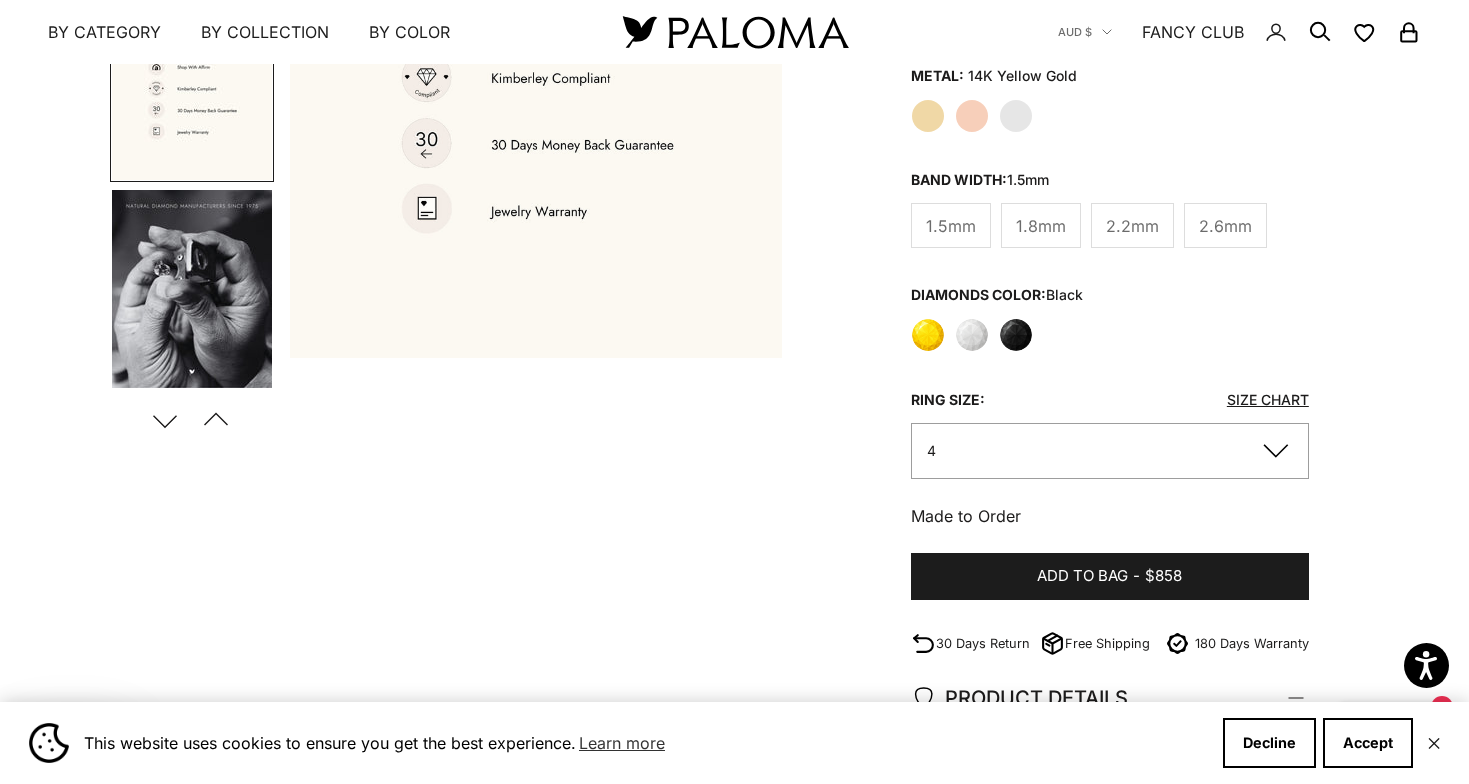 scroll, scrollTop: 366, scrollLeft: 0, axis: vertical 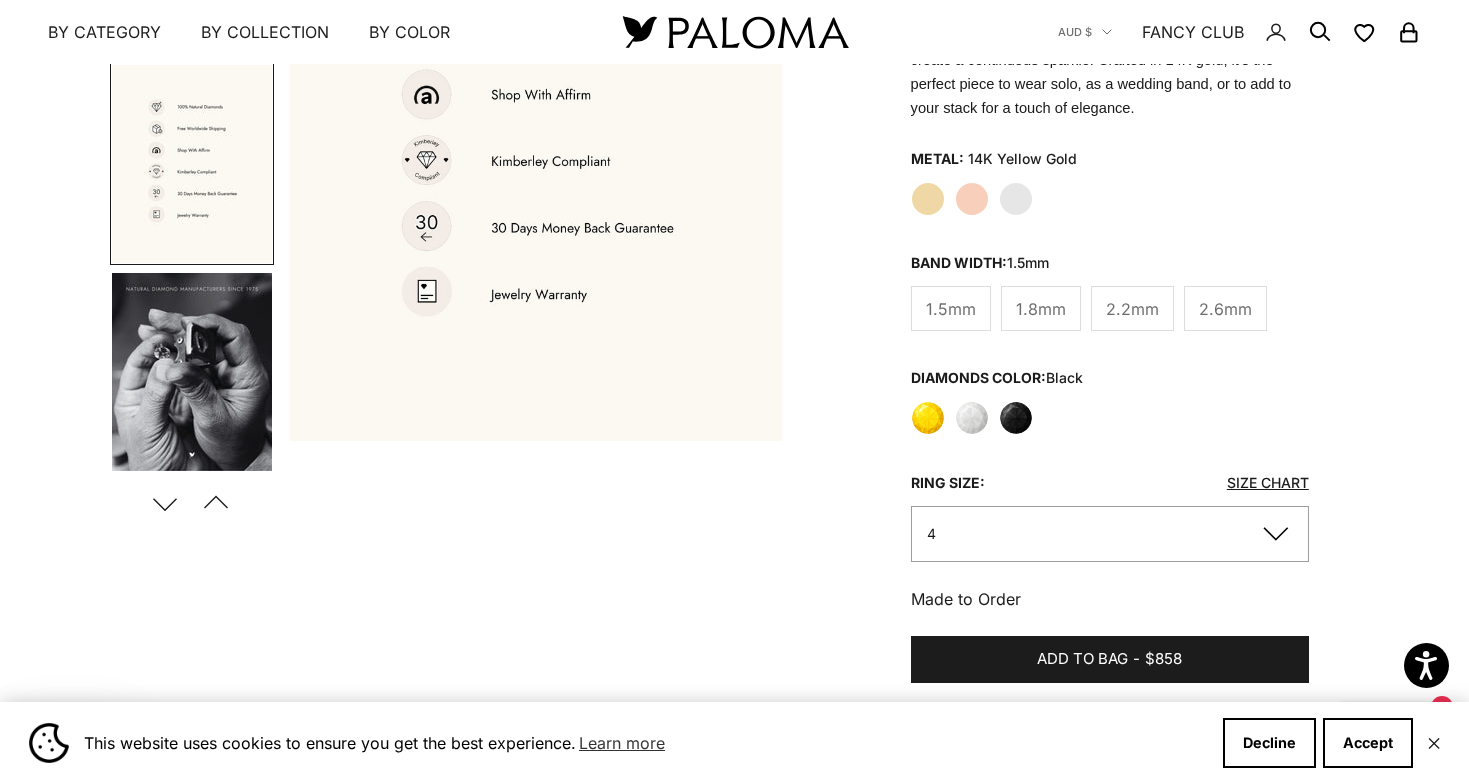 click on "2.6mm" 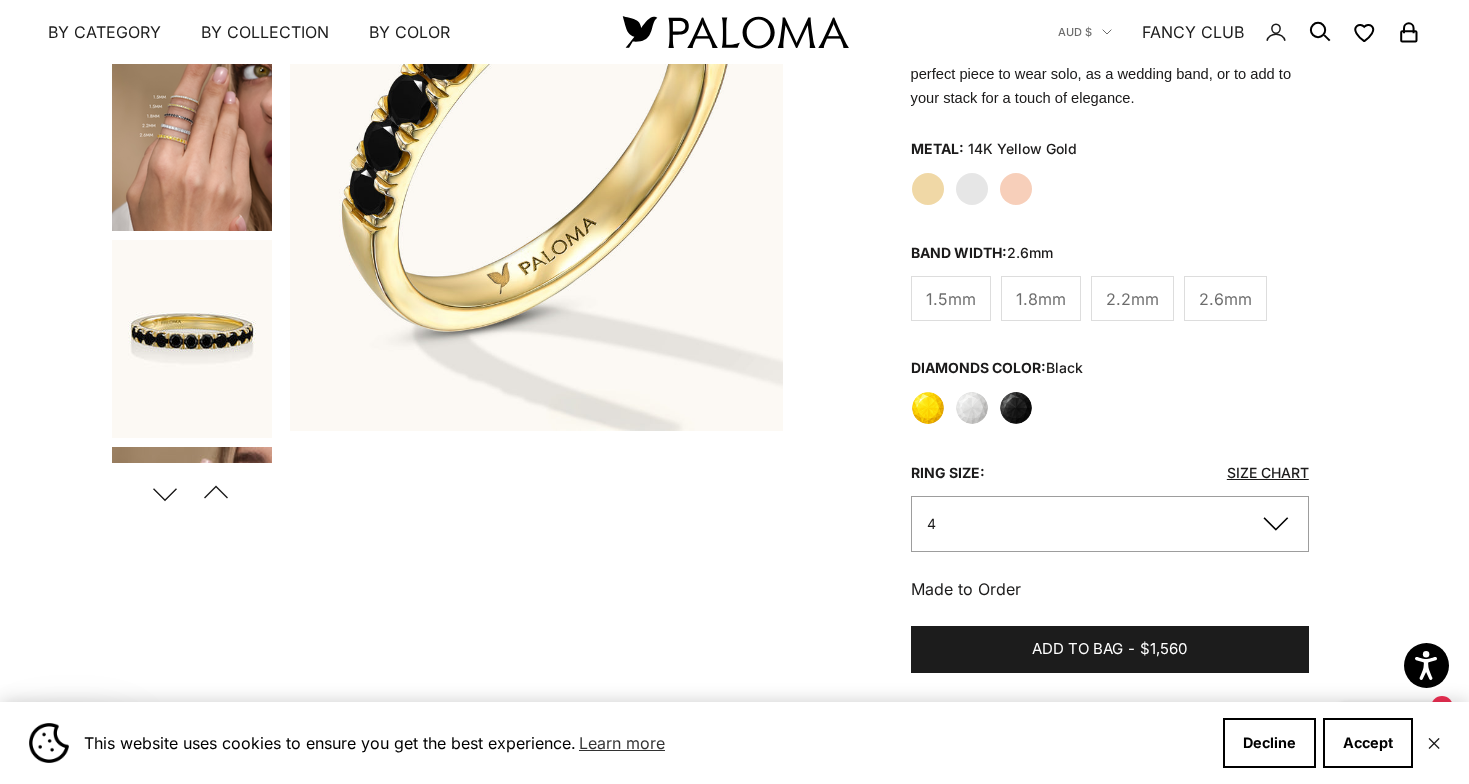 scroll, scrollTop: 204, scrollLeft: 0, axis: vertical 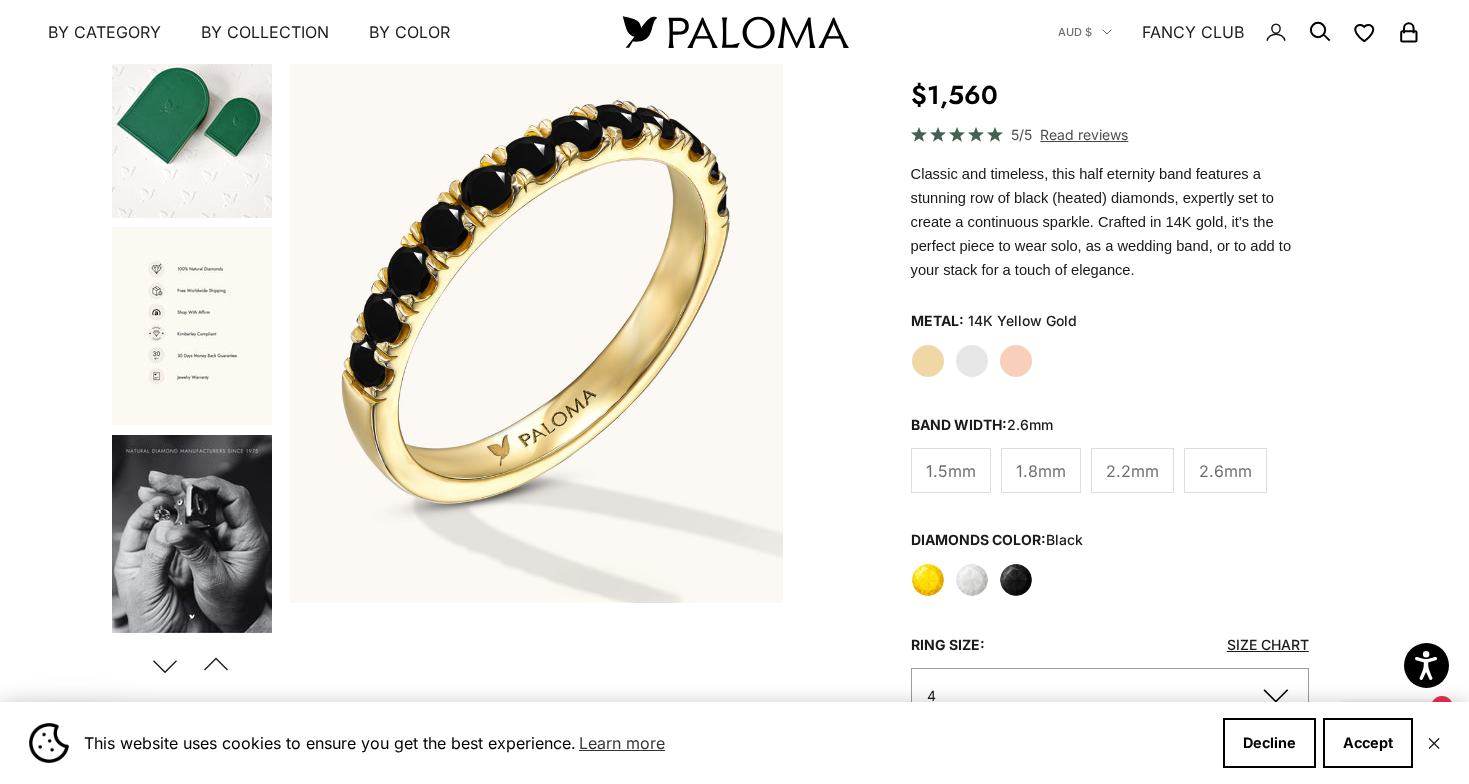 click on "1.5mm" 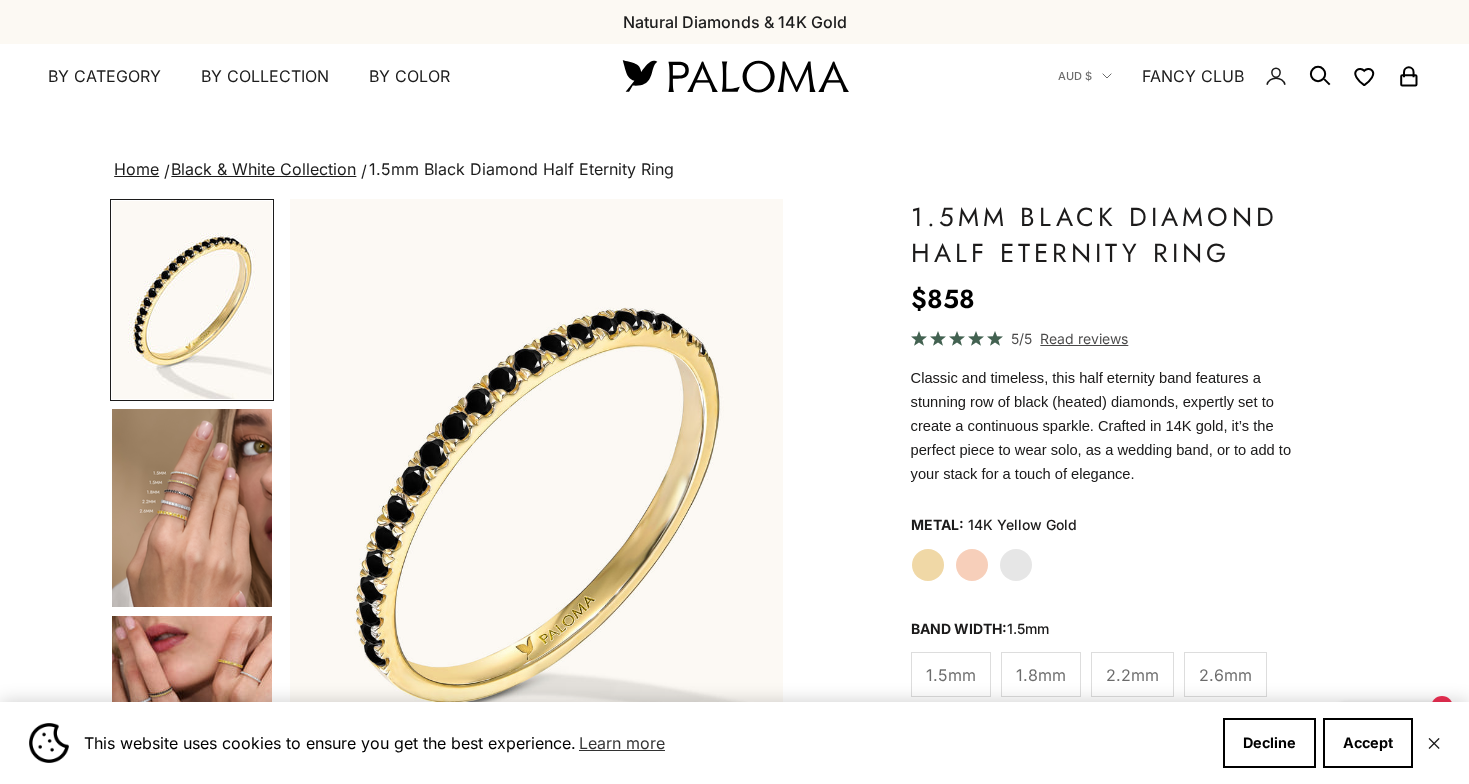 scroll, scrollTop: 0, scrollLeft: 0, axis: both 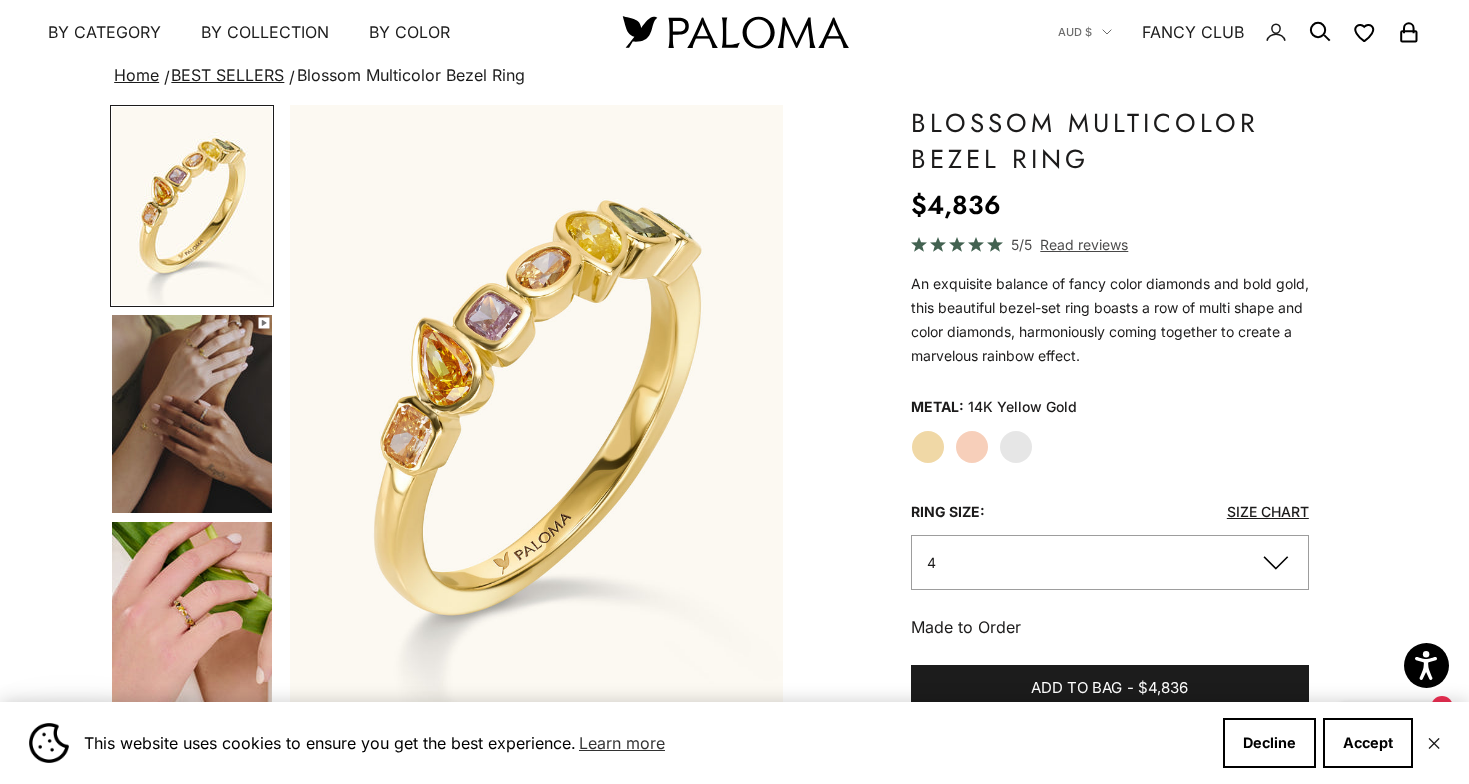click at bounding box center [192, 414] 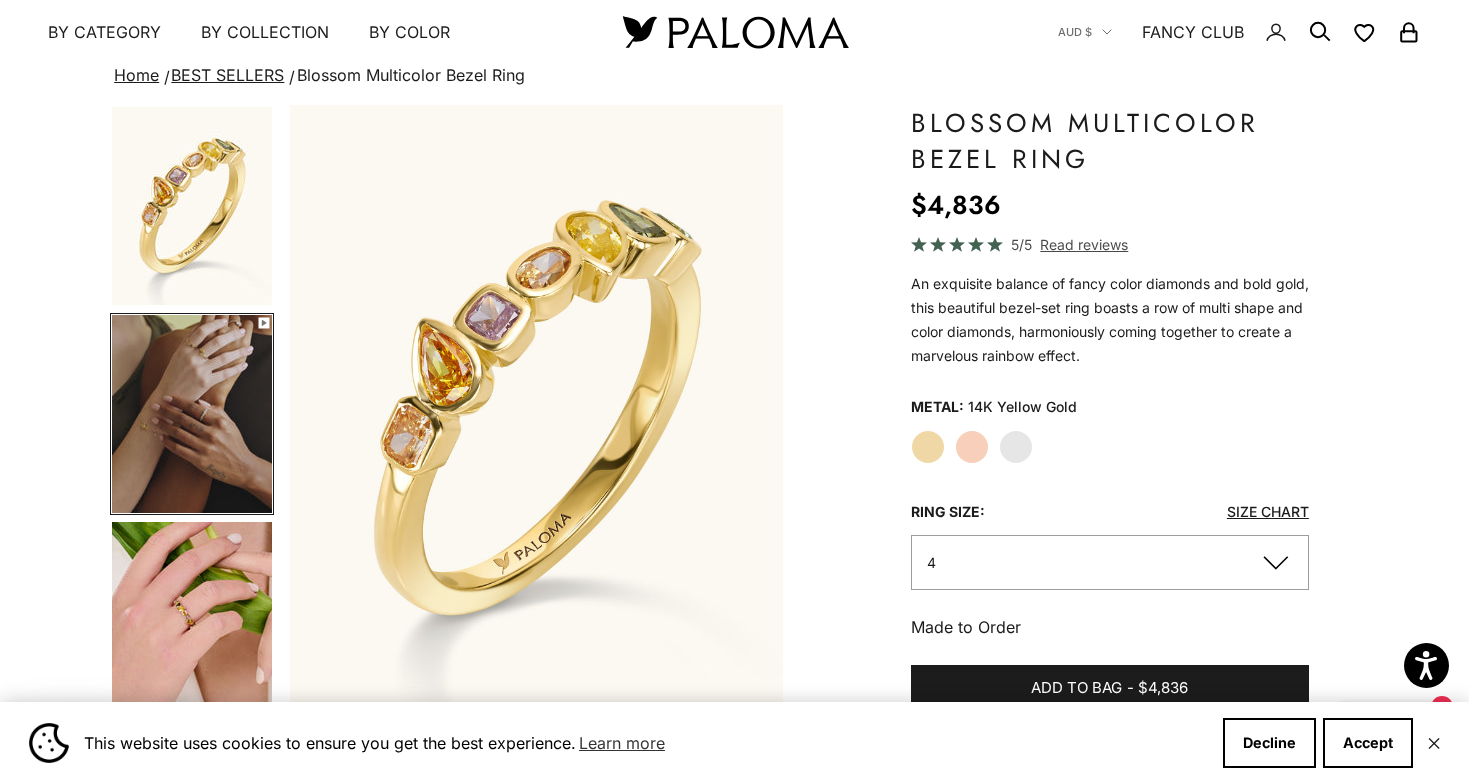 scroll, scrollTop: 0, scrollLeft: 516, axis: horizontal 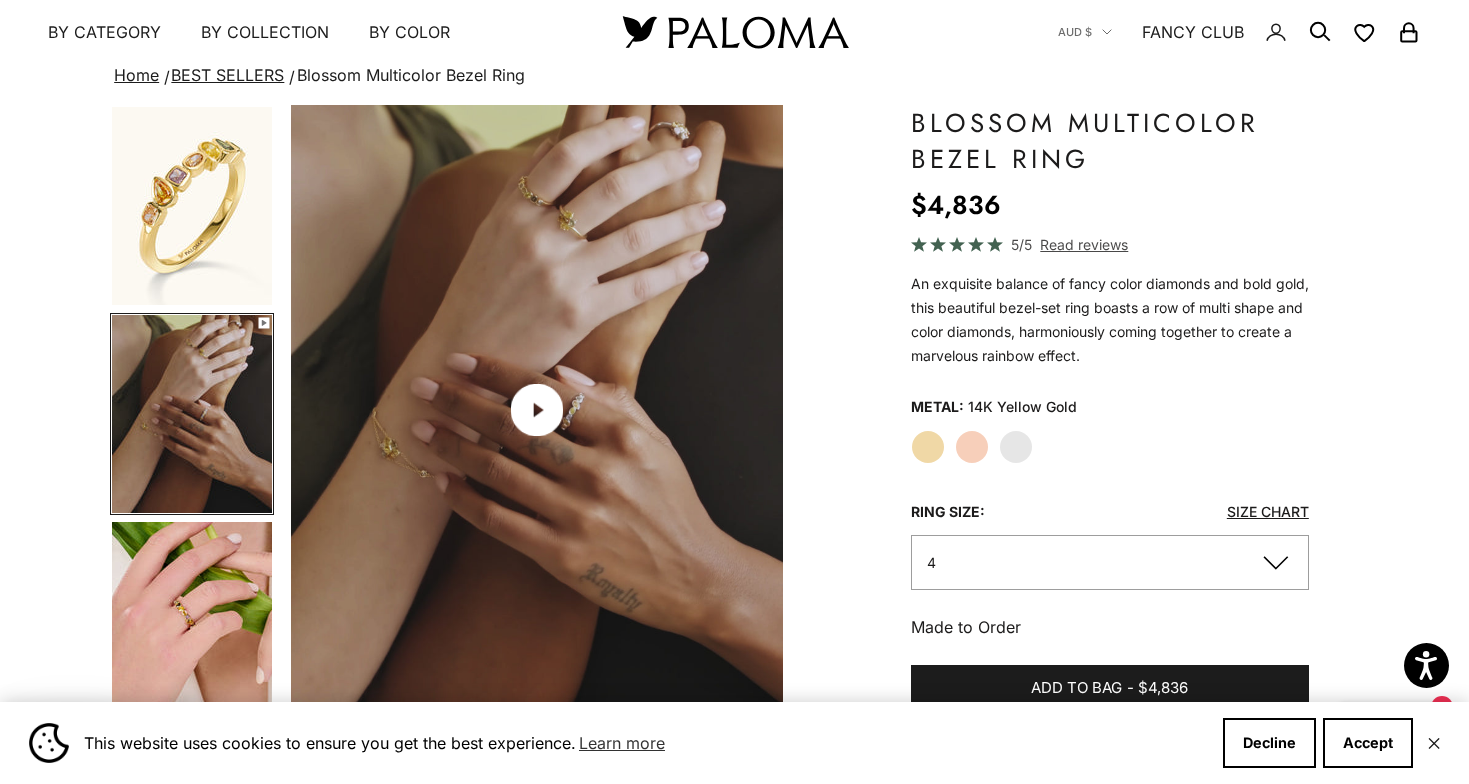 click 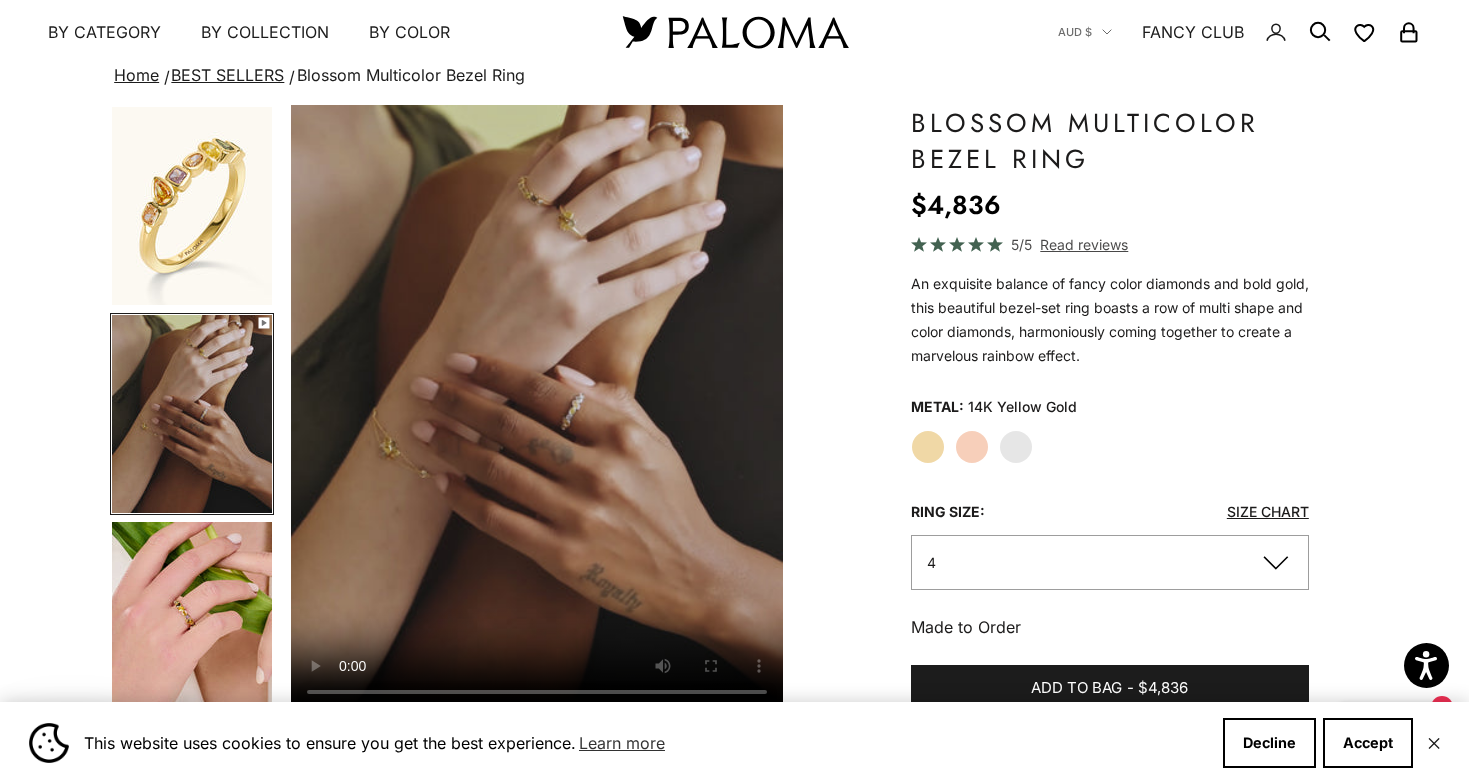 click at bounding box center (192, 621) 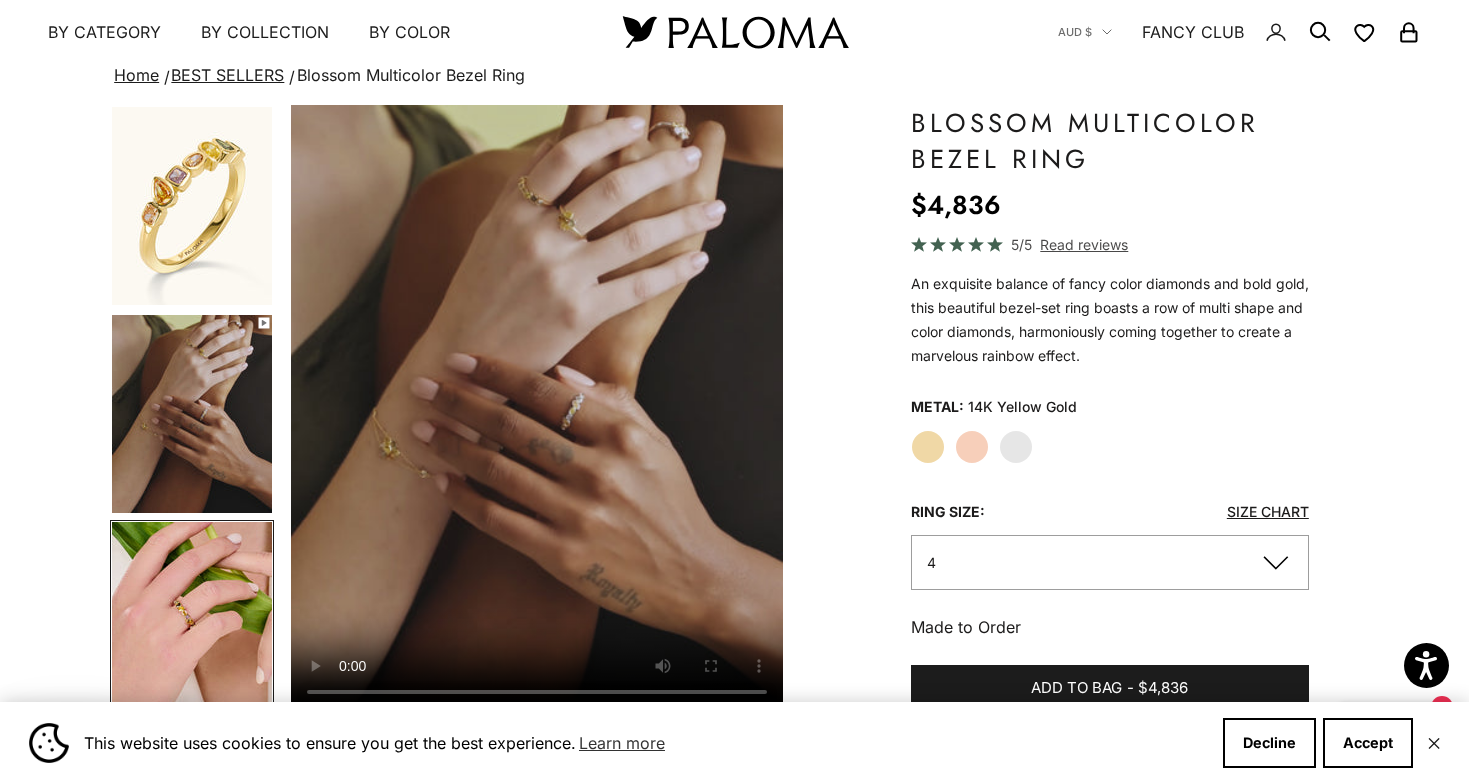 scroll, scrollTop: 194, scrollLeft: 0, axis: vertical 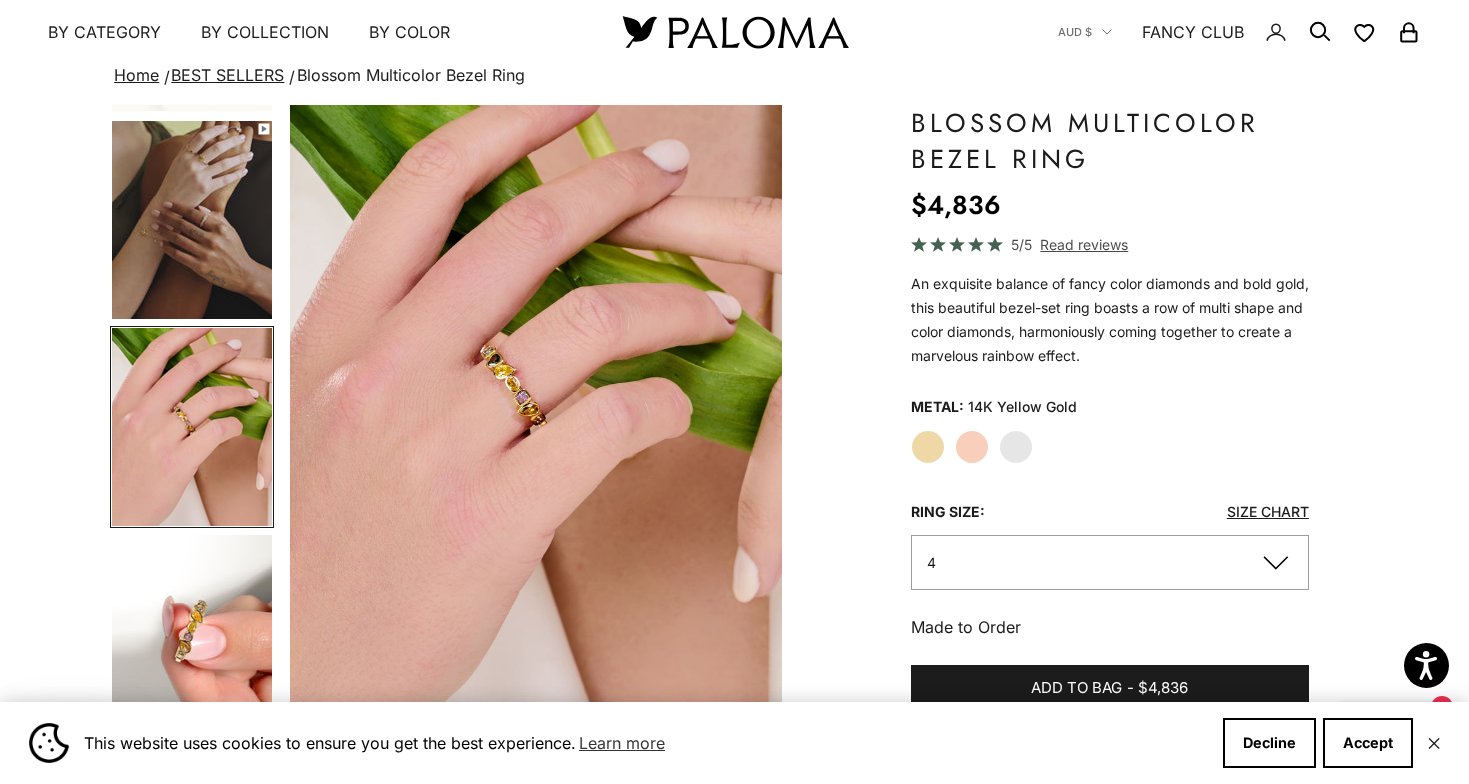 click at bounding box center [192, 634] 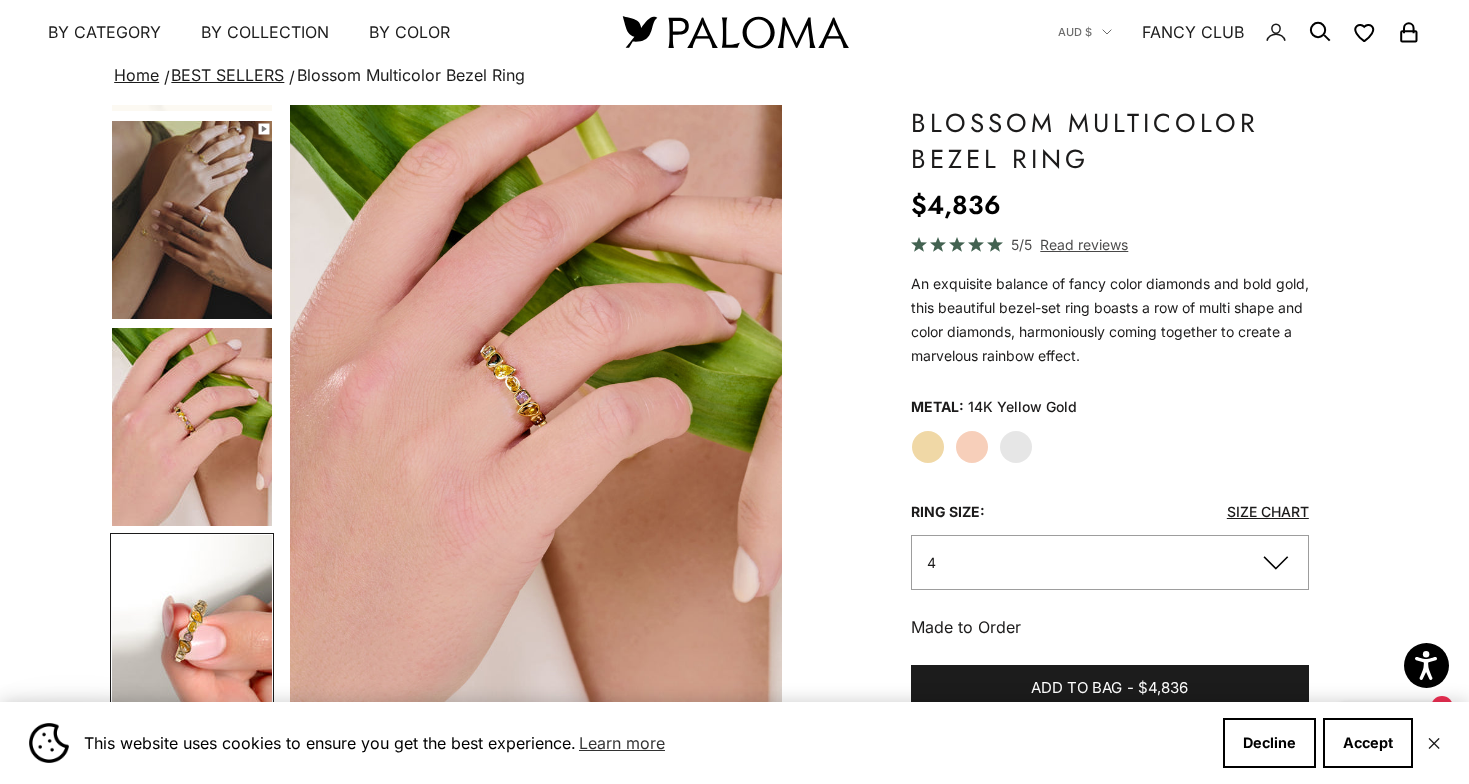 scroll, scrollTop: 400, scrollLeft: 0, axis: vertical 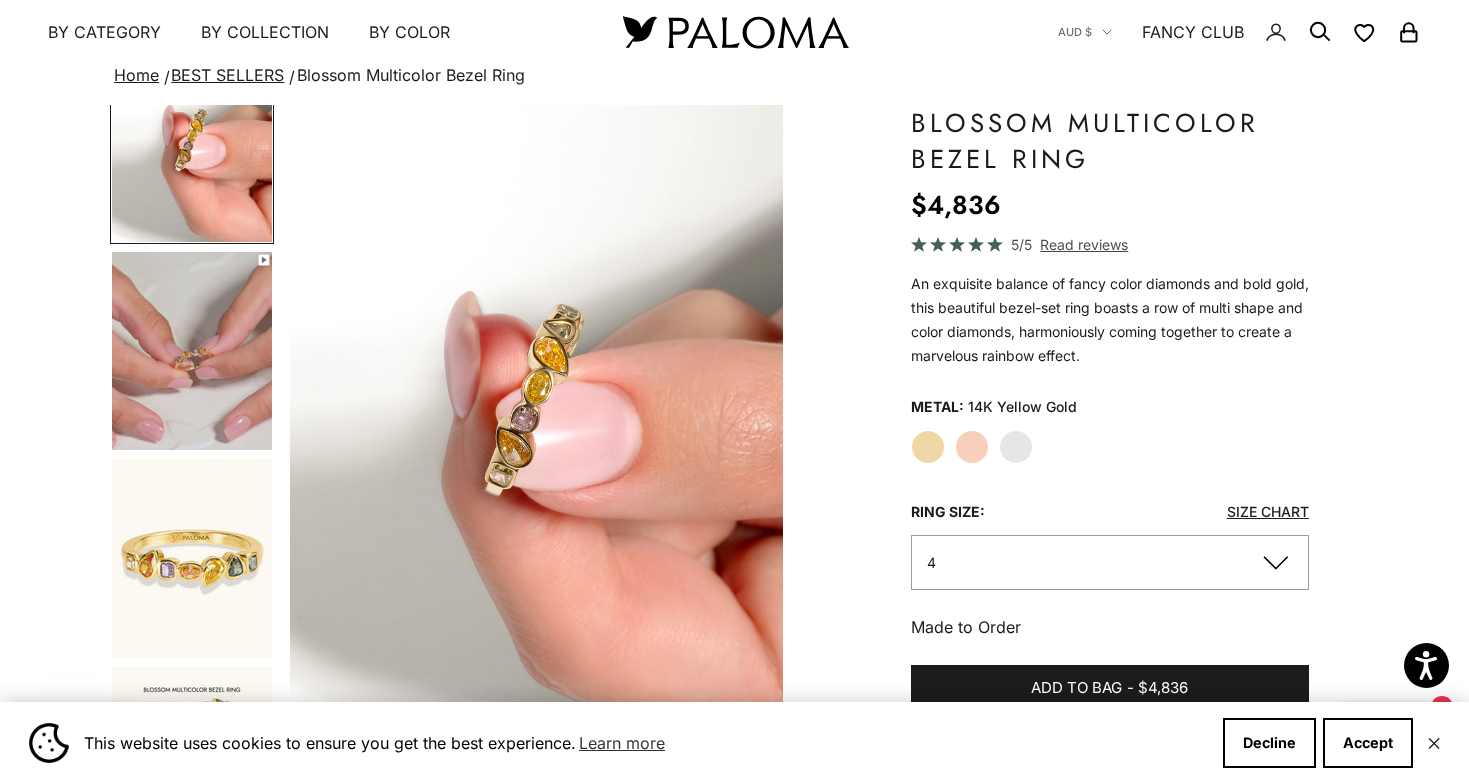 click at bounding box center [192, 558] 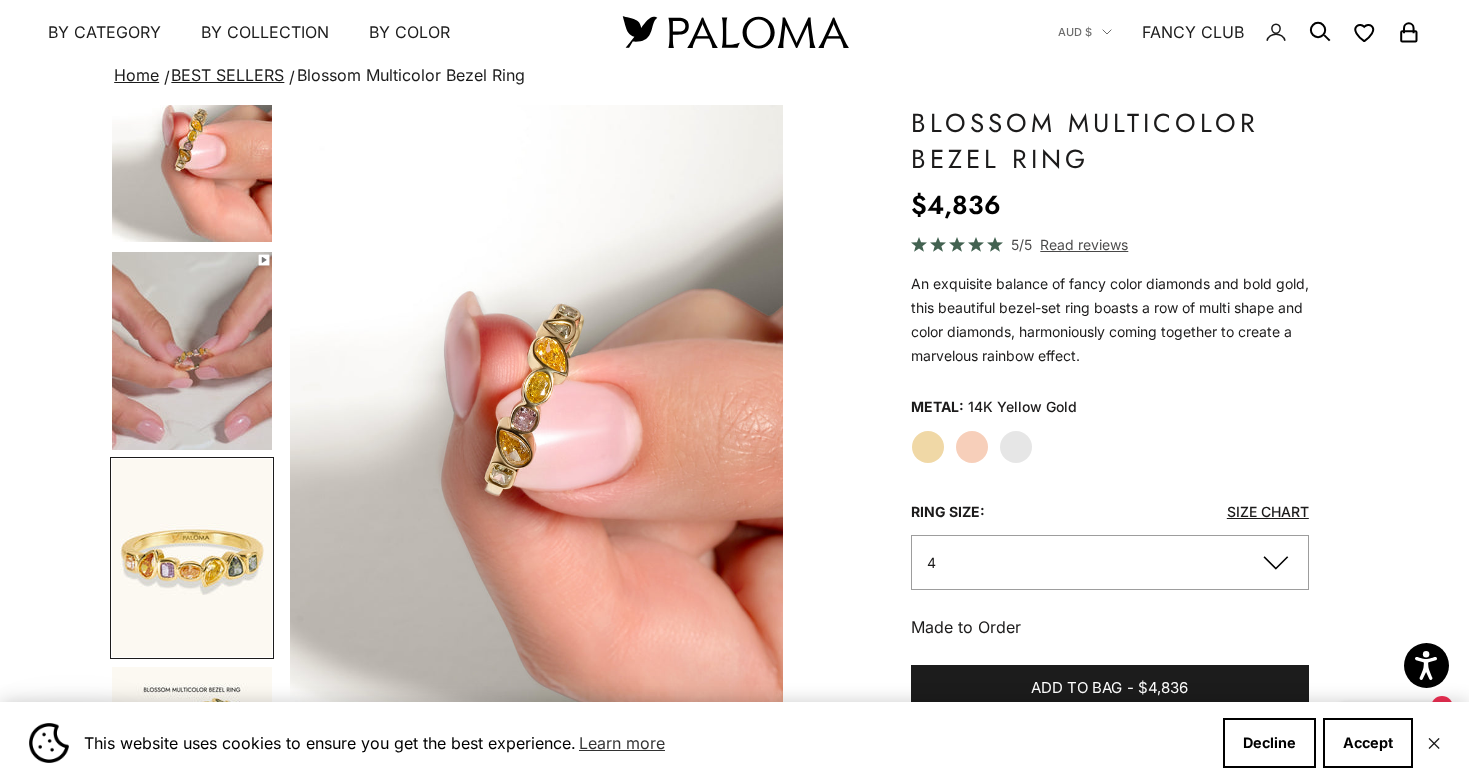 scroll, scrollTop: 815, scrollLeft: 0, axis: vertical 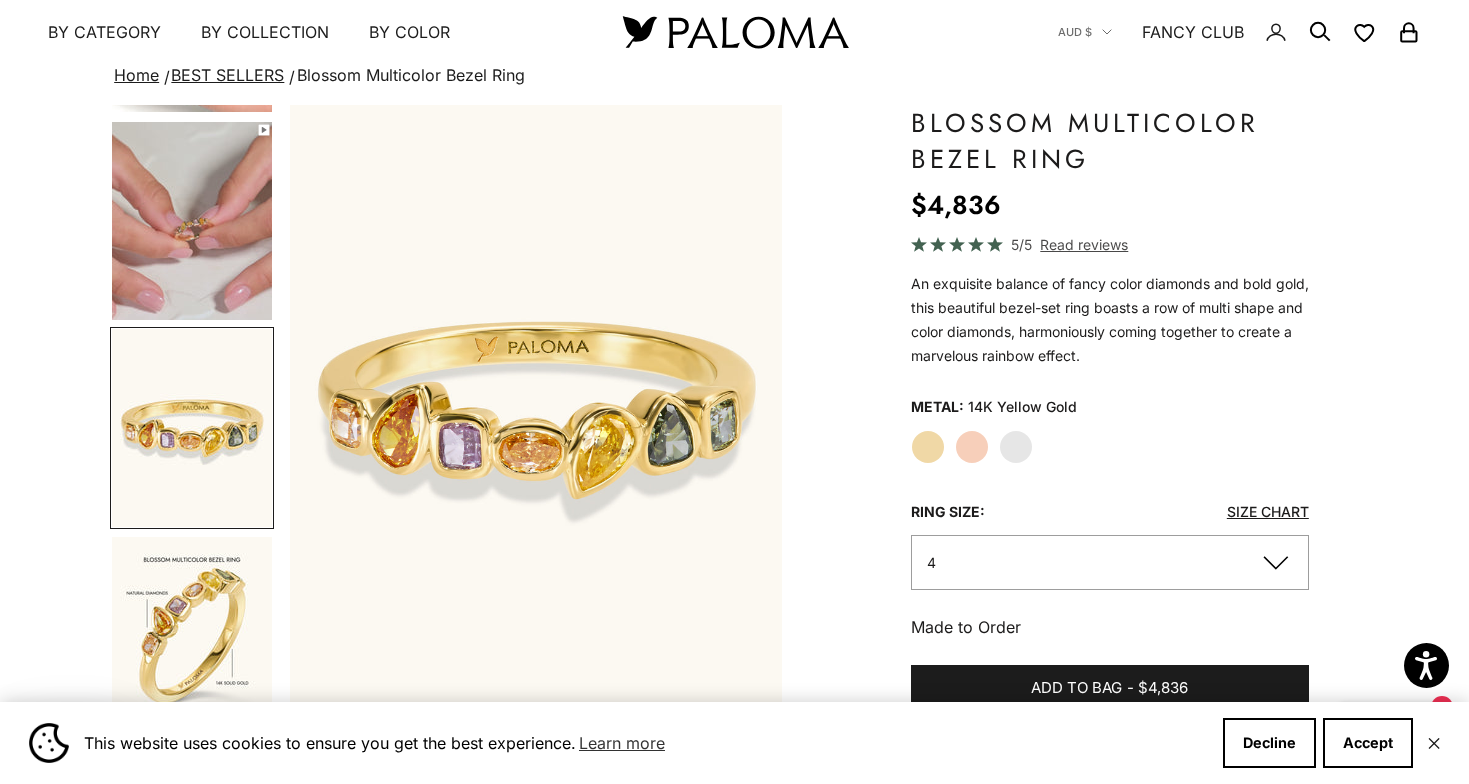 click at bounding box center [192, 221] 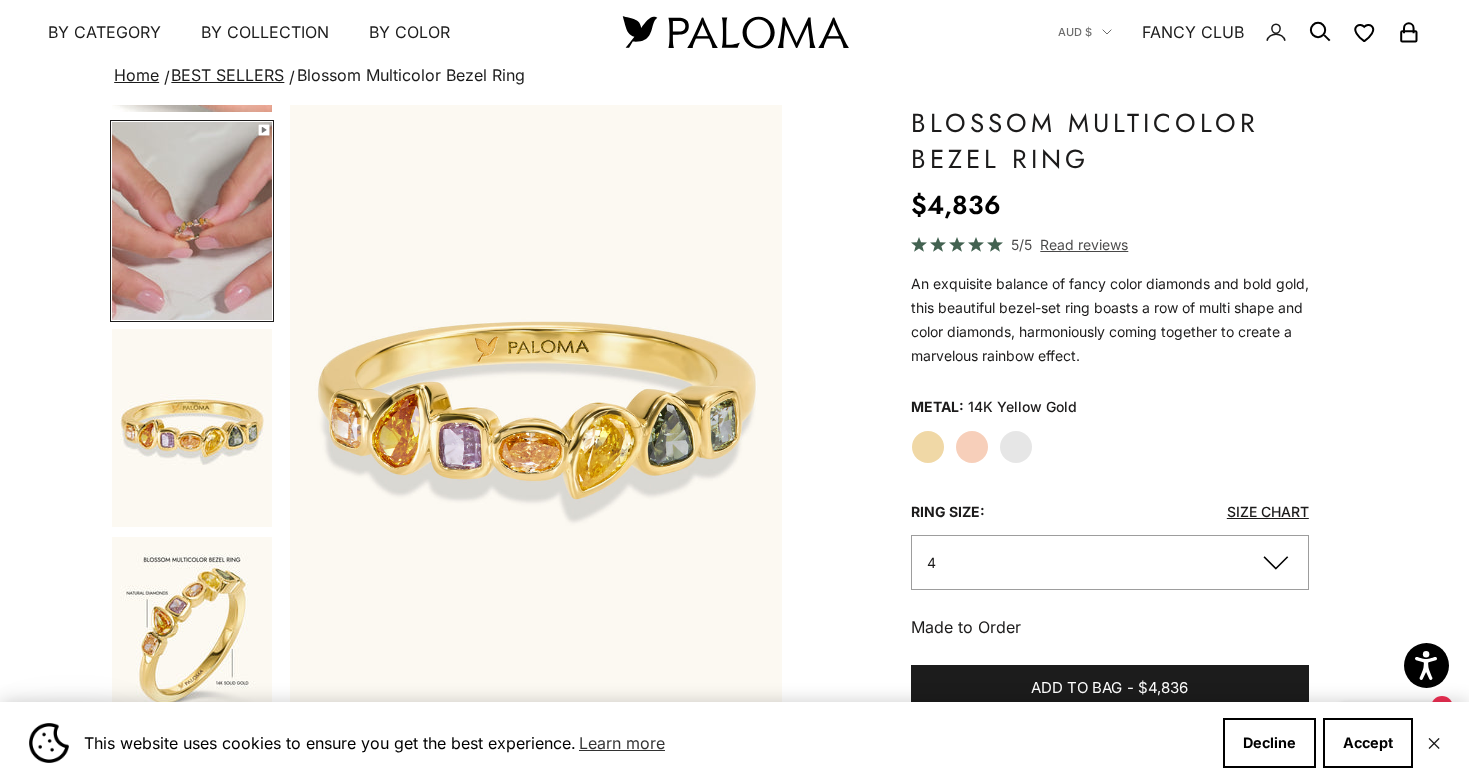 scroll, scrollTop: 607, scrollLeft: 0, axis: vertical 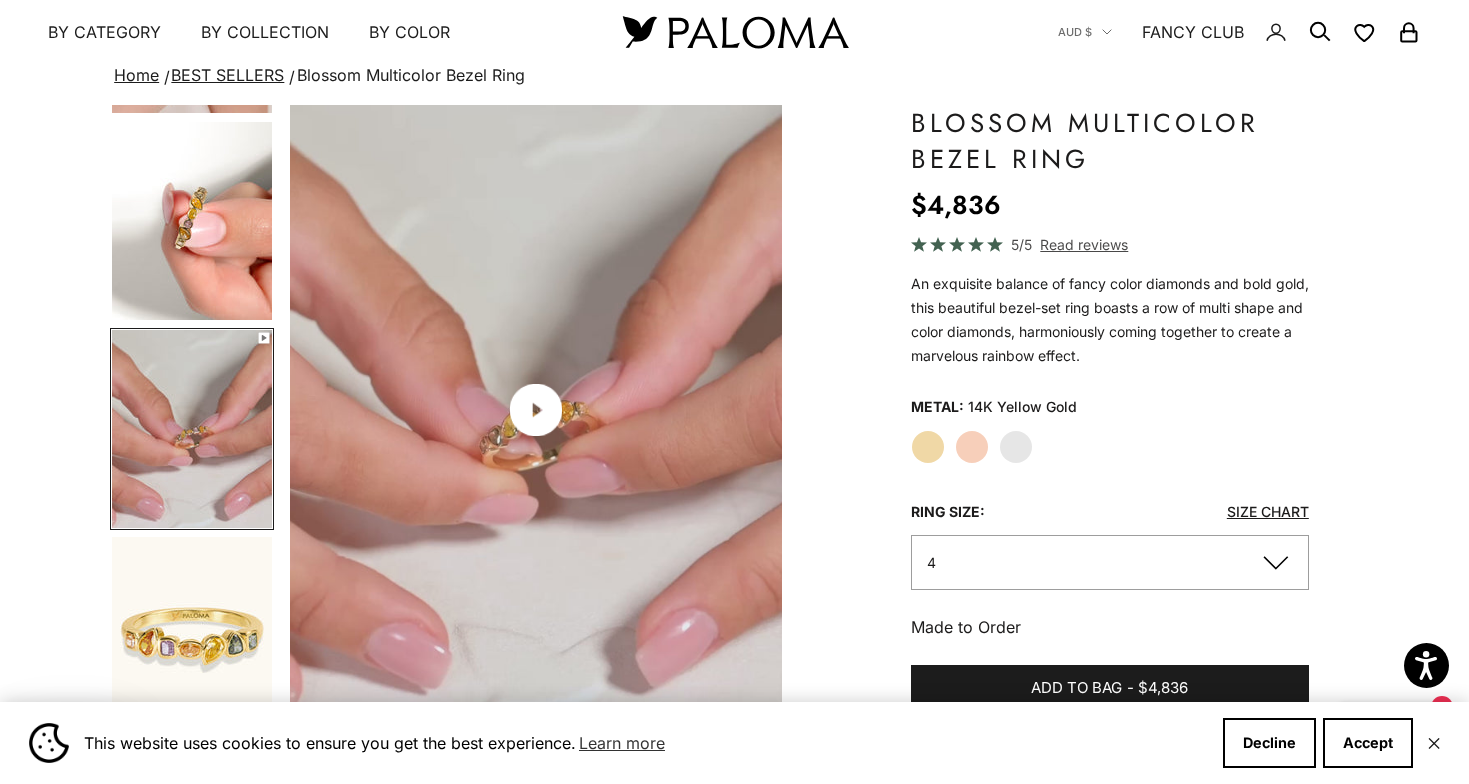 click at bounding box center [536, 409] 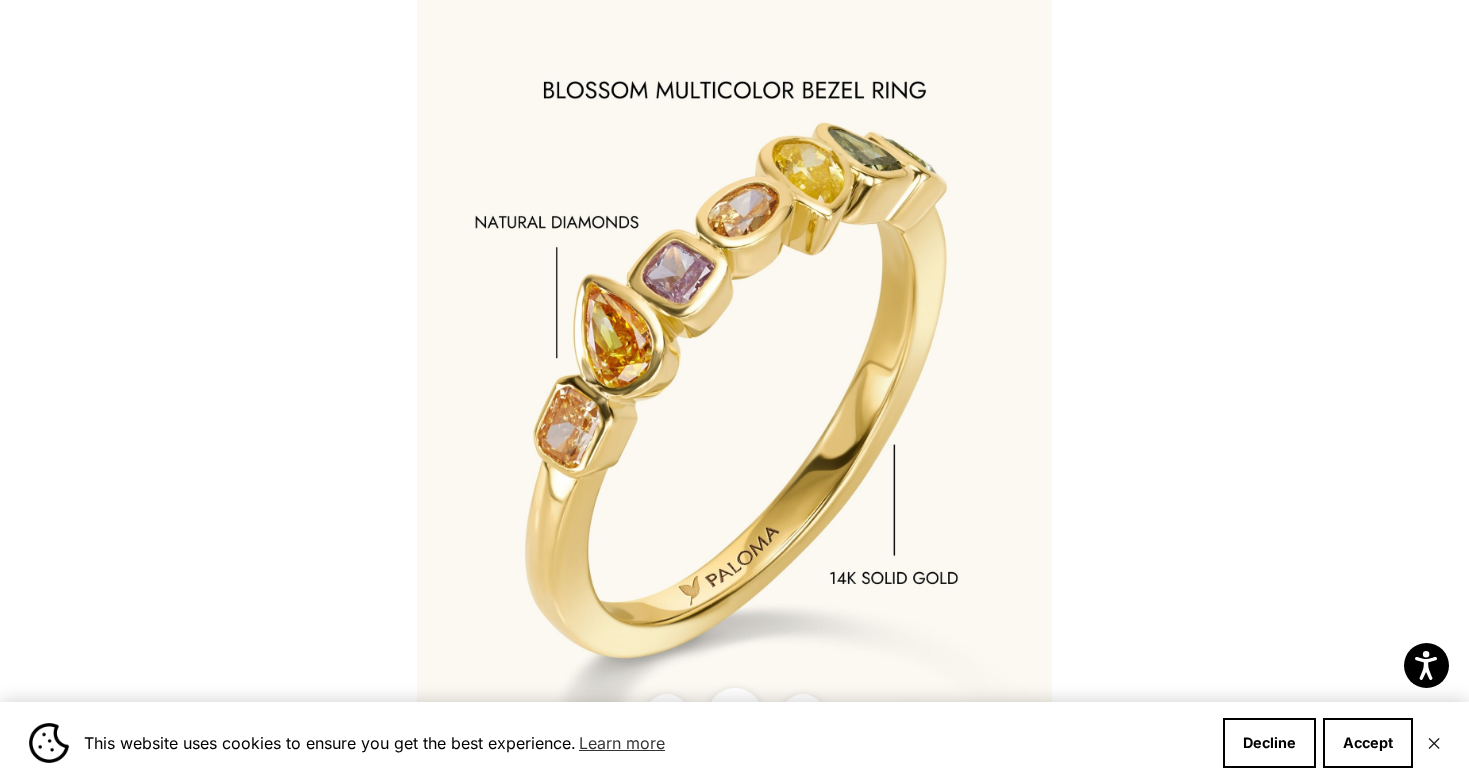 click at bounding box center [734, 392] 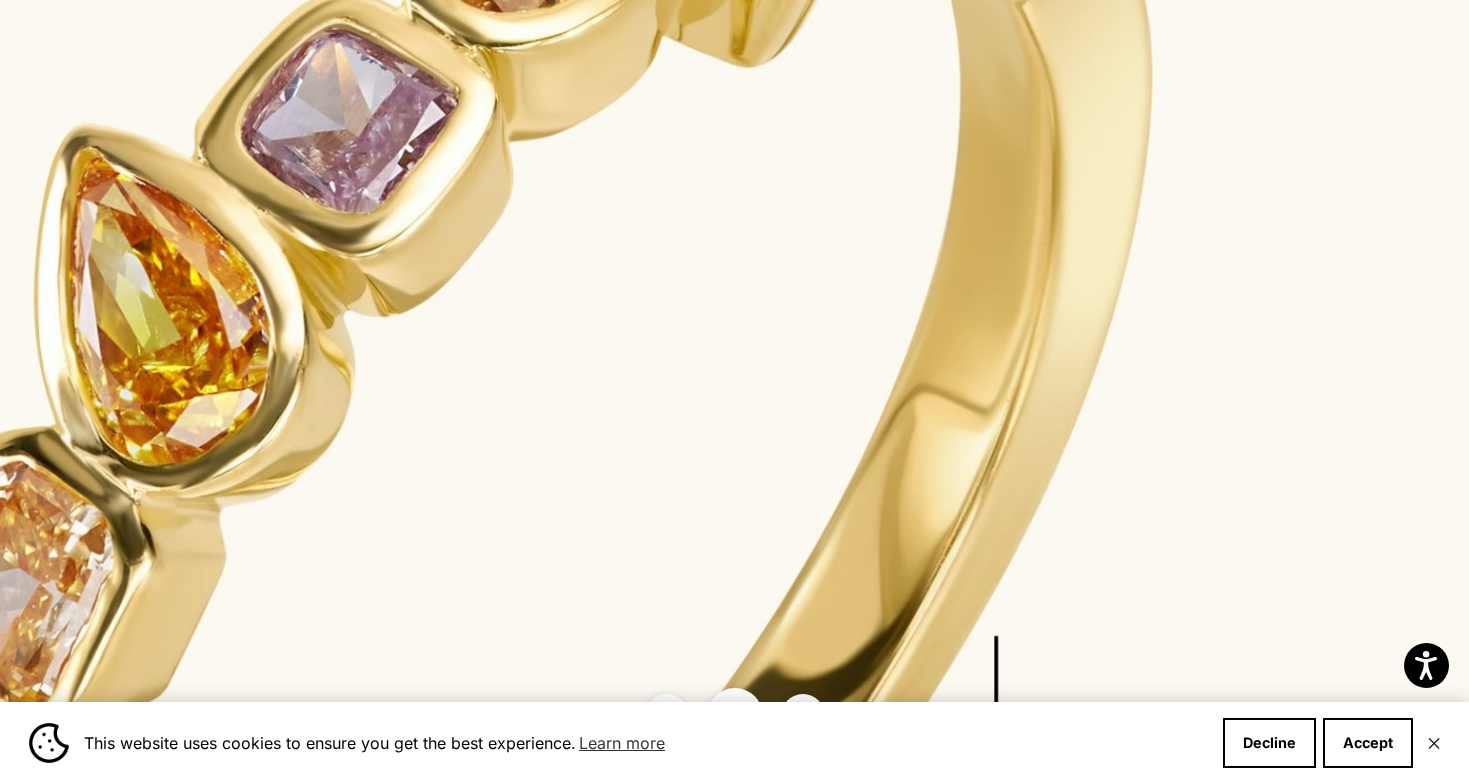 click on "This website uses cookies to ensure you get the best experience.  Learn more Decline Accept ✕" at bounding box center (734, 743) 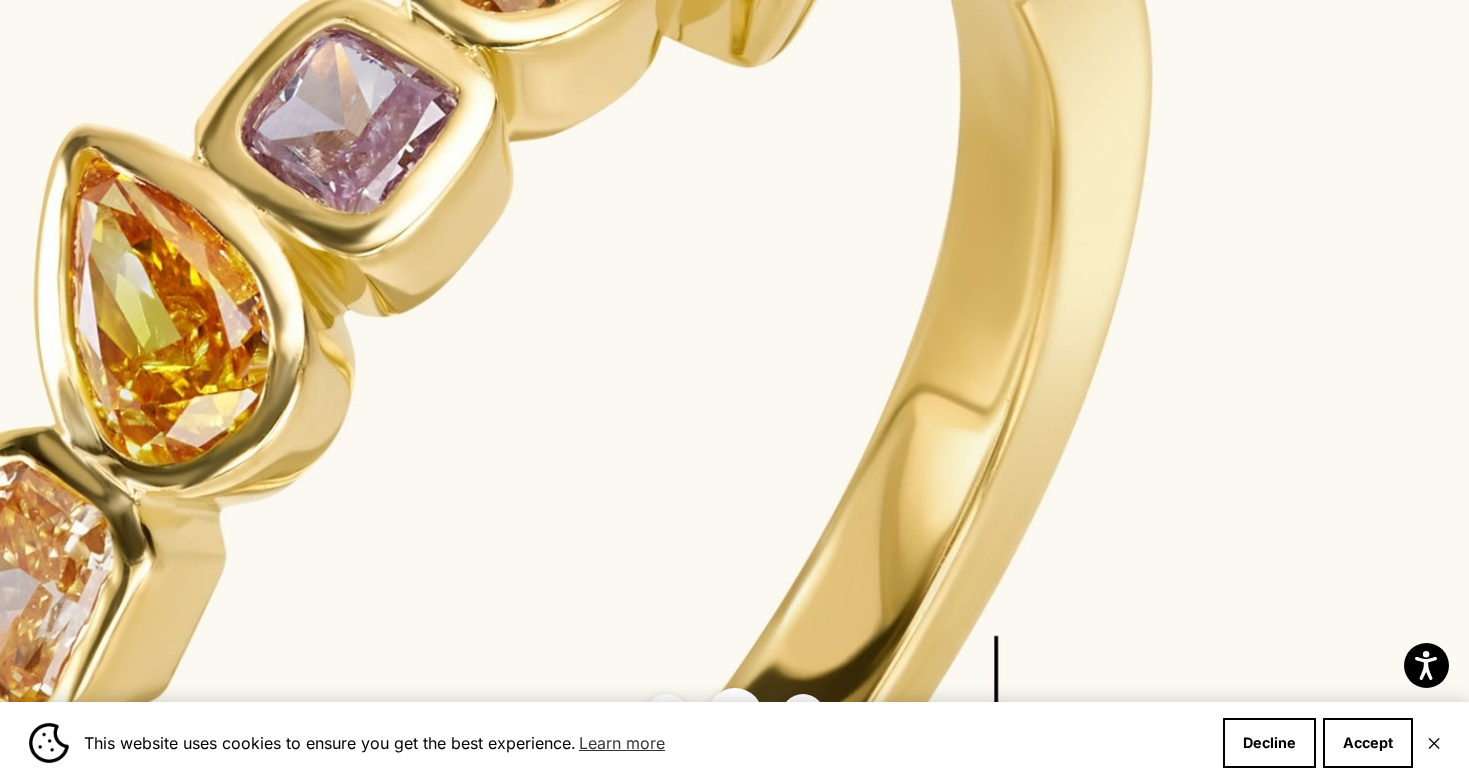 click on "✕" at bounding box center (1434, 743) 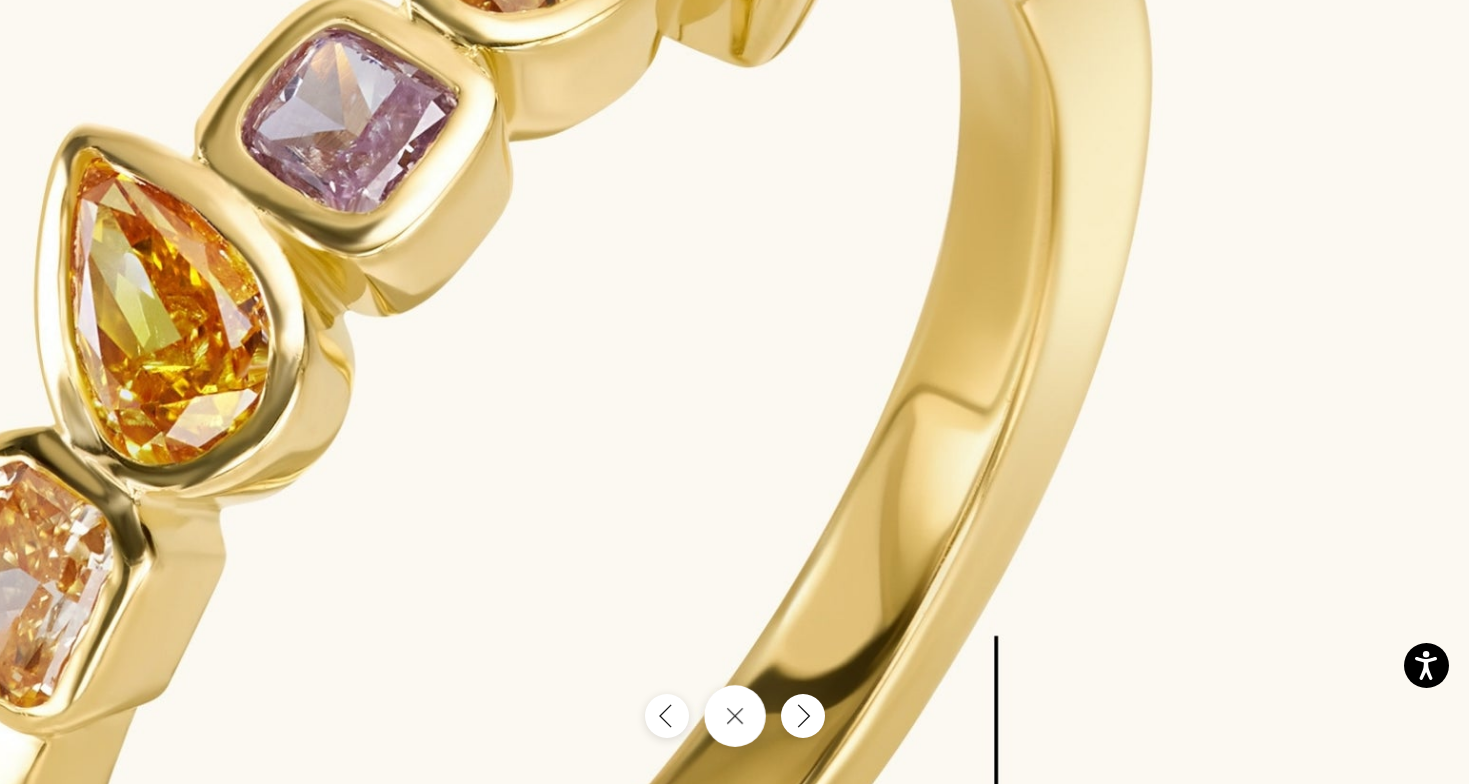 click at bounding box center (735, 716) 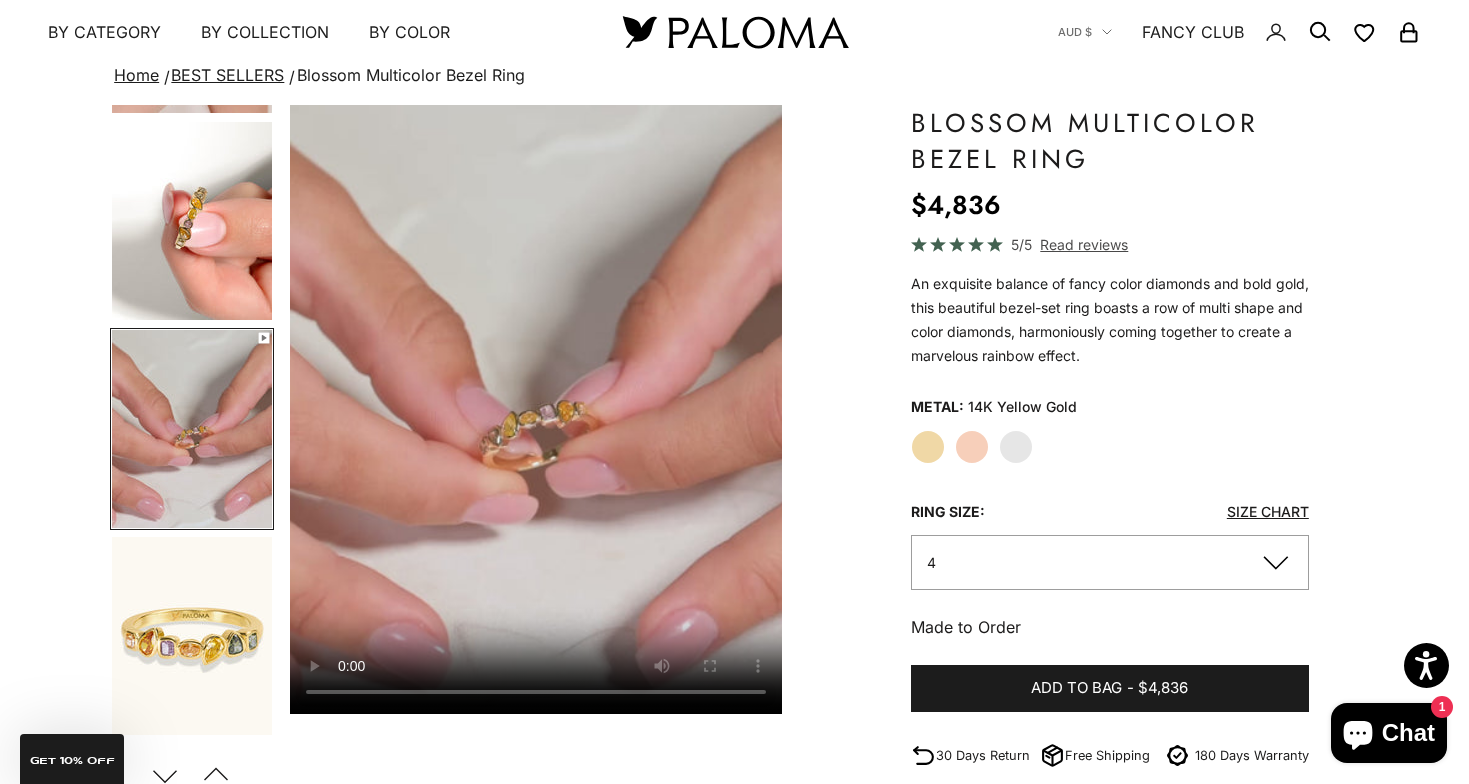 click on "Rose Gold" 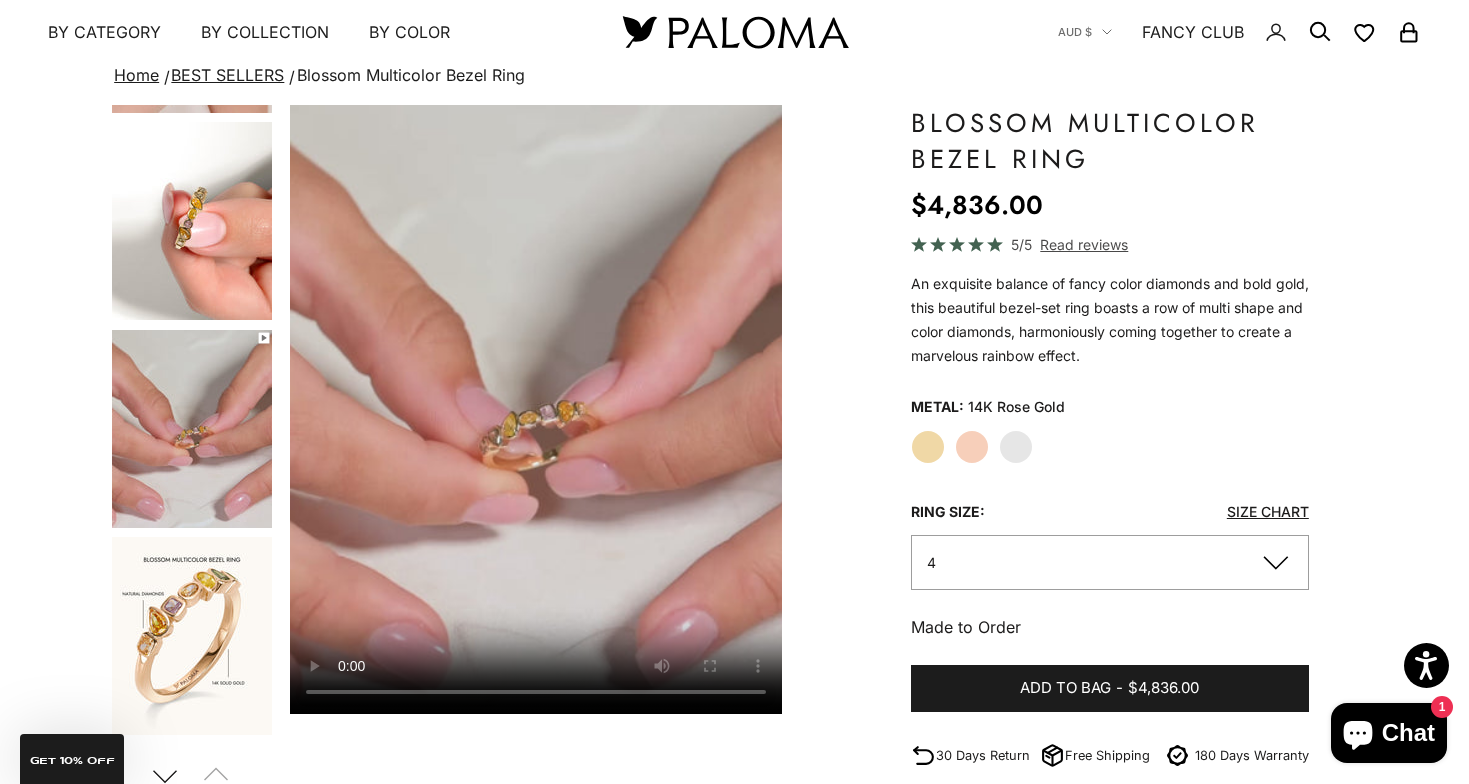 scroll, scrollTop: 0, scrollLeft: 0, axis: both 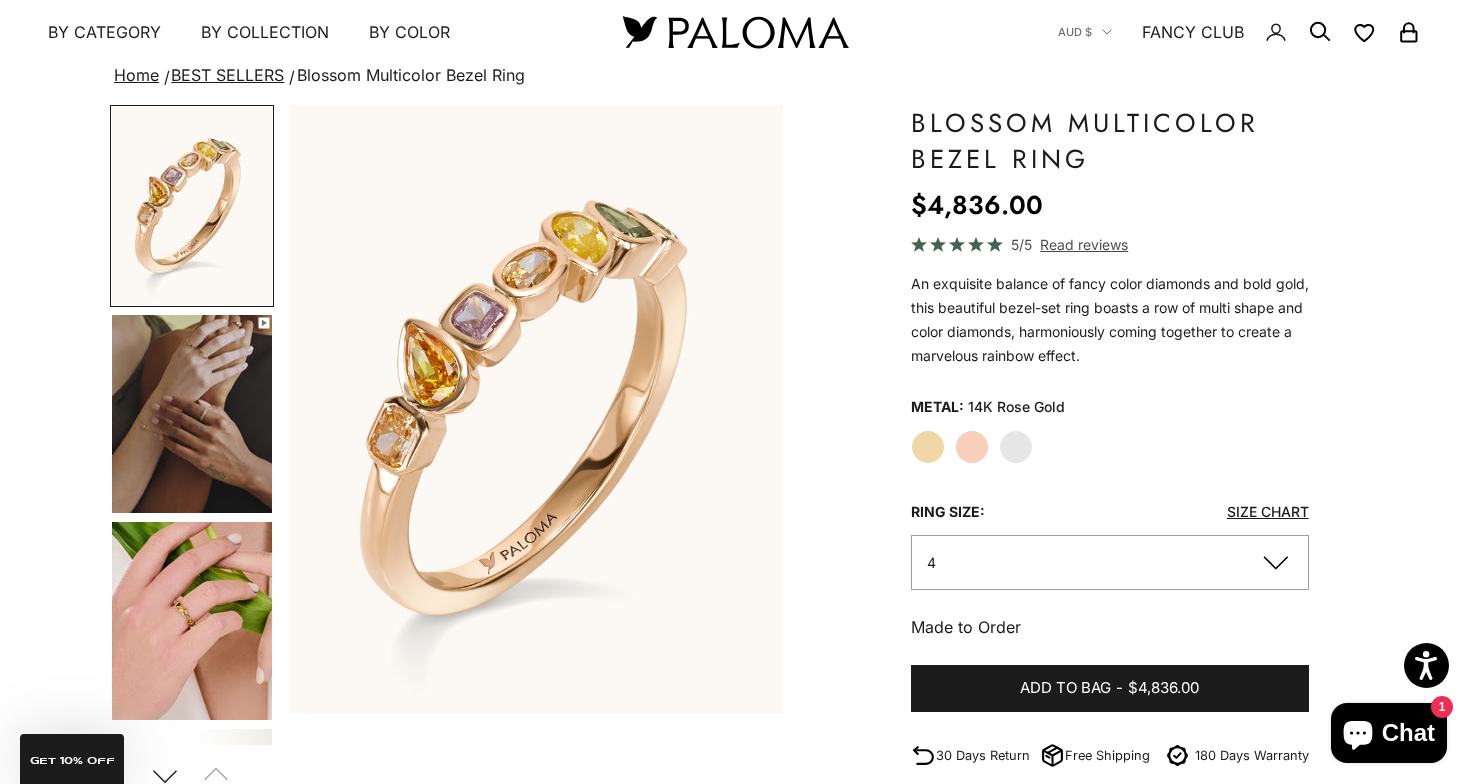 click at bounding box center [192, 621] 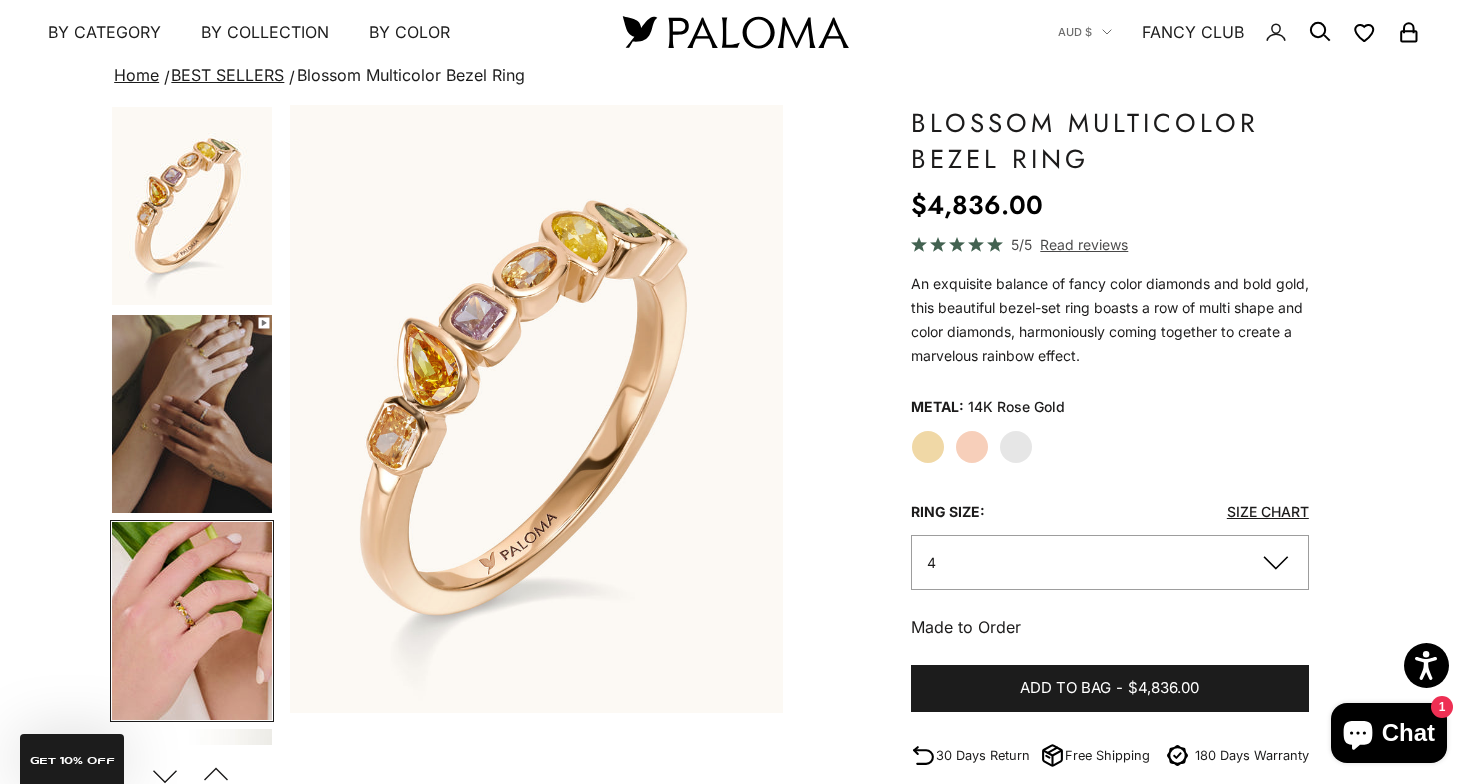 scroll, scrollTop: 194, scrollLeft: 0, axis: vertical 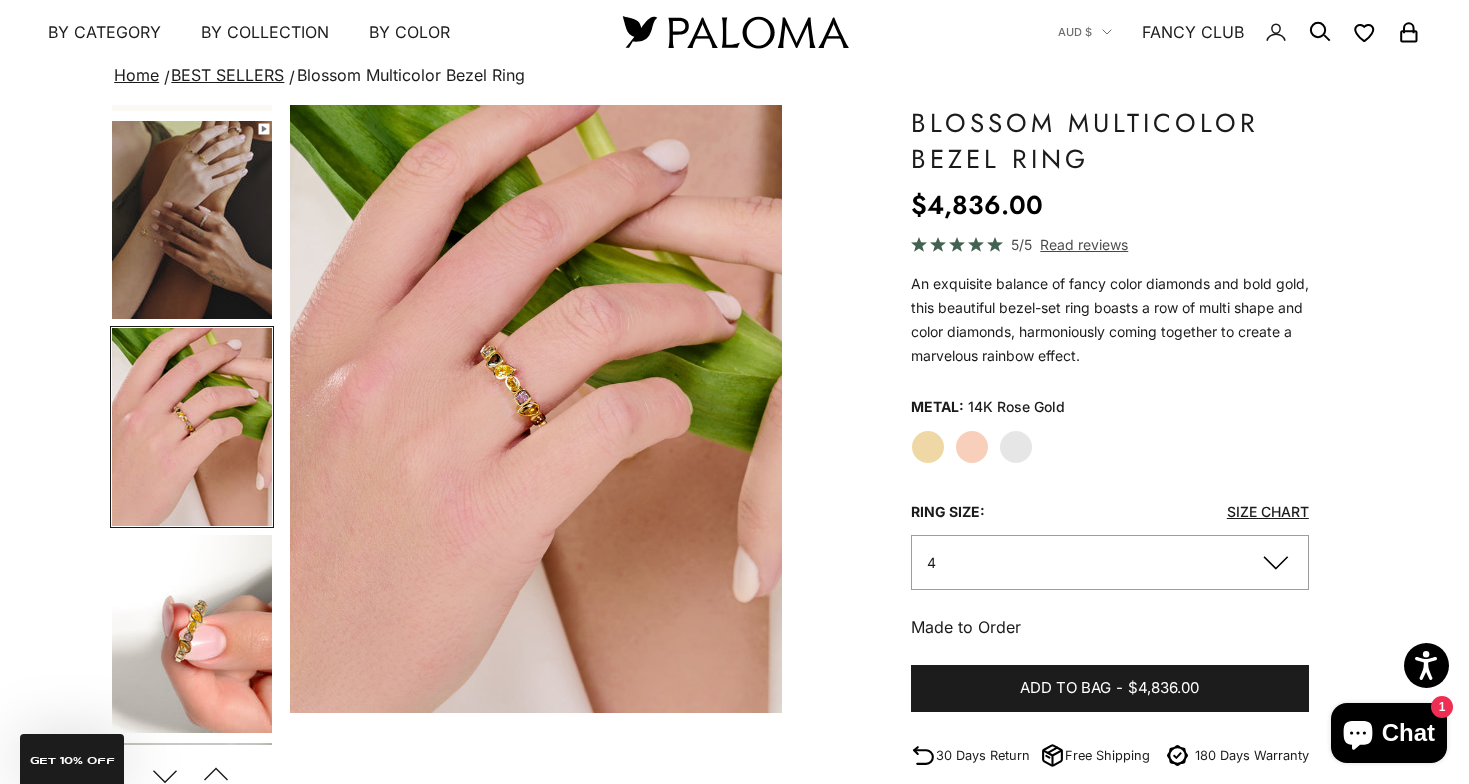 click at bounding box center [192, 634] 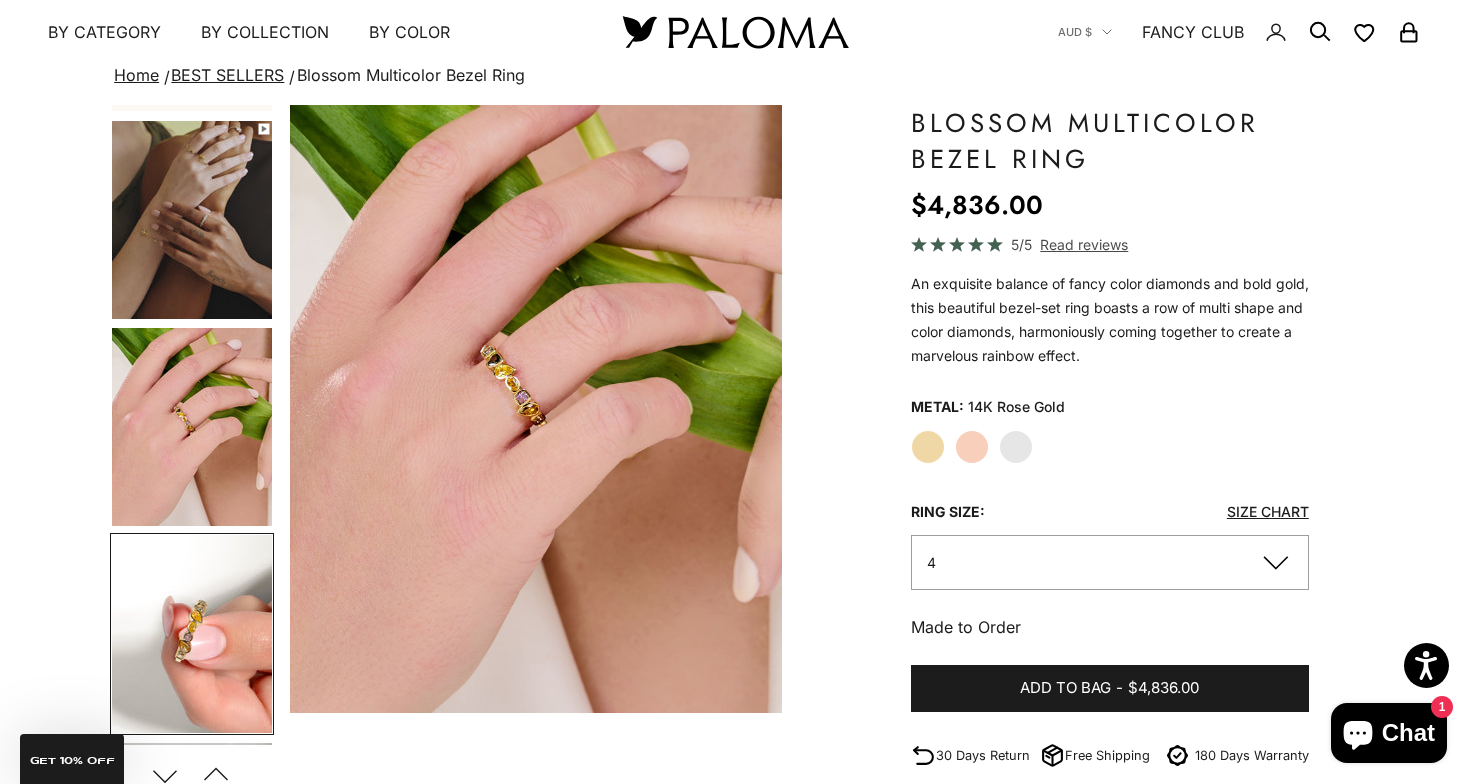 scroll, scrollTop: 400, scrollLeft: 0, axis: vertical 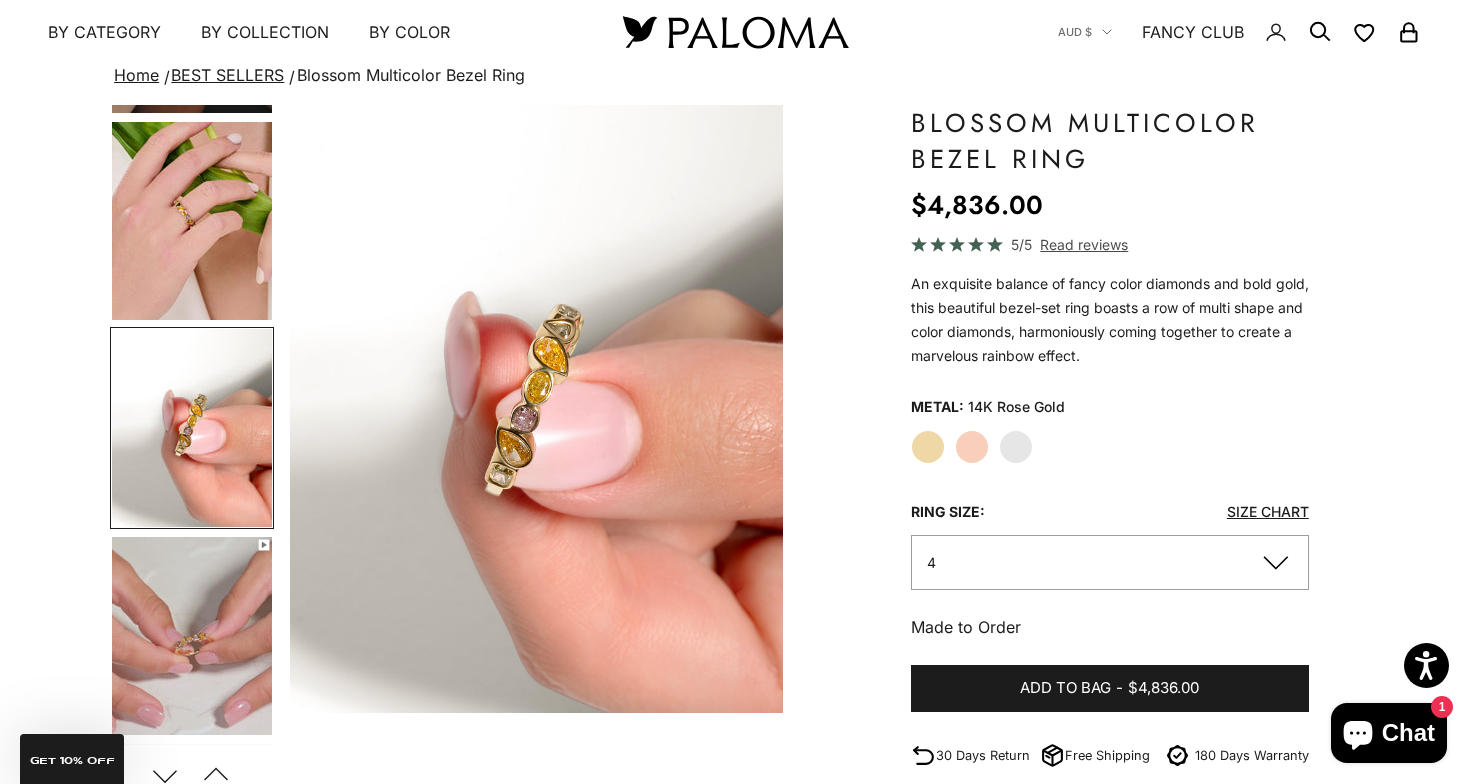 click at bounding box center (192, 636) 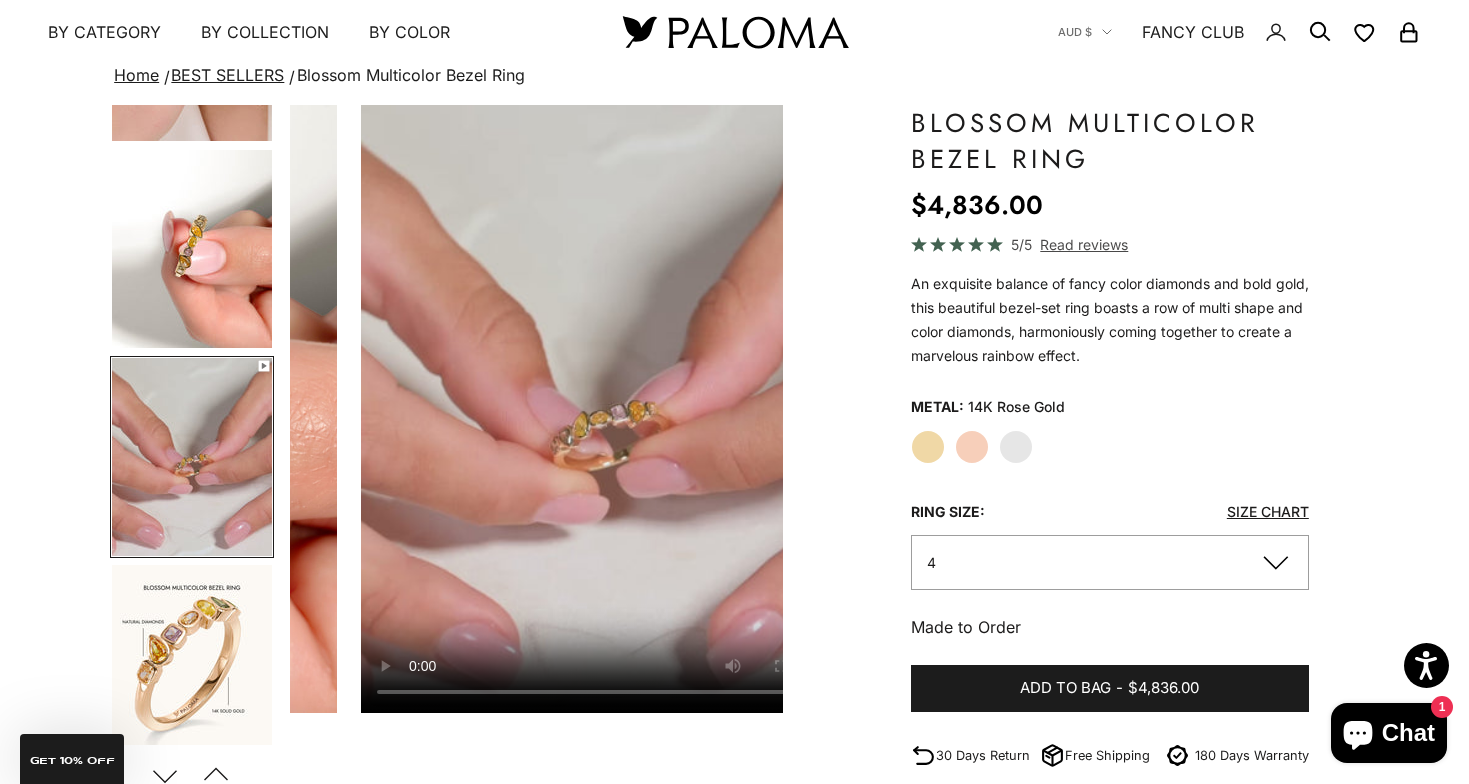 scroll, scrollTop: 607, scrollLeft: 0, axis: vertical 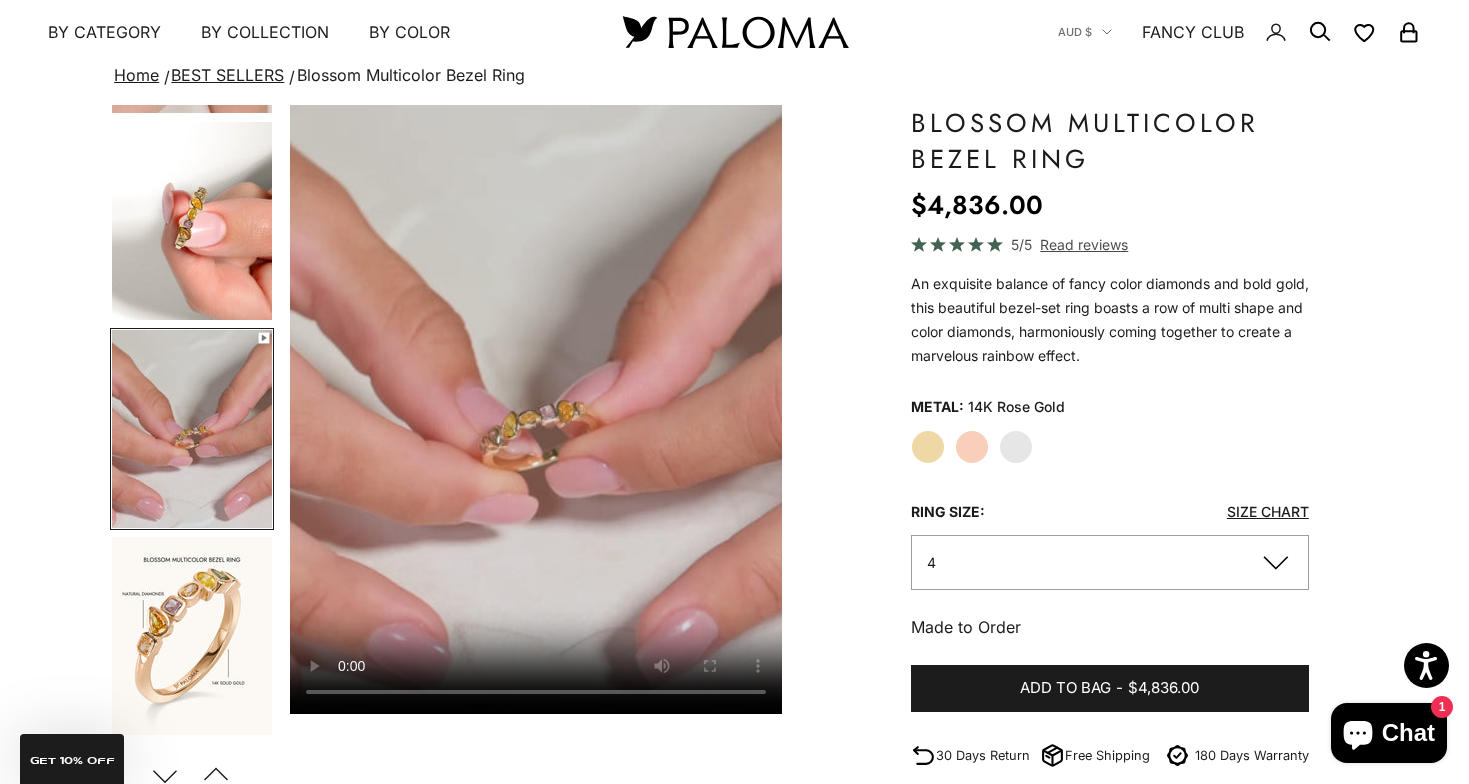 click on "White Gold" 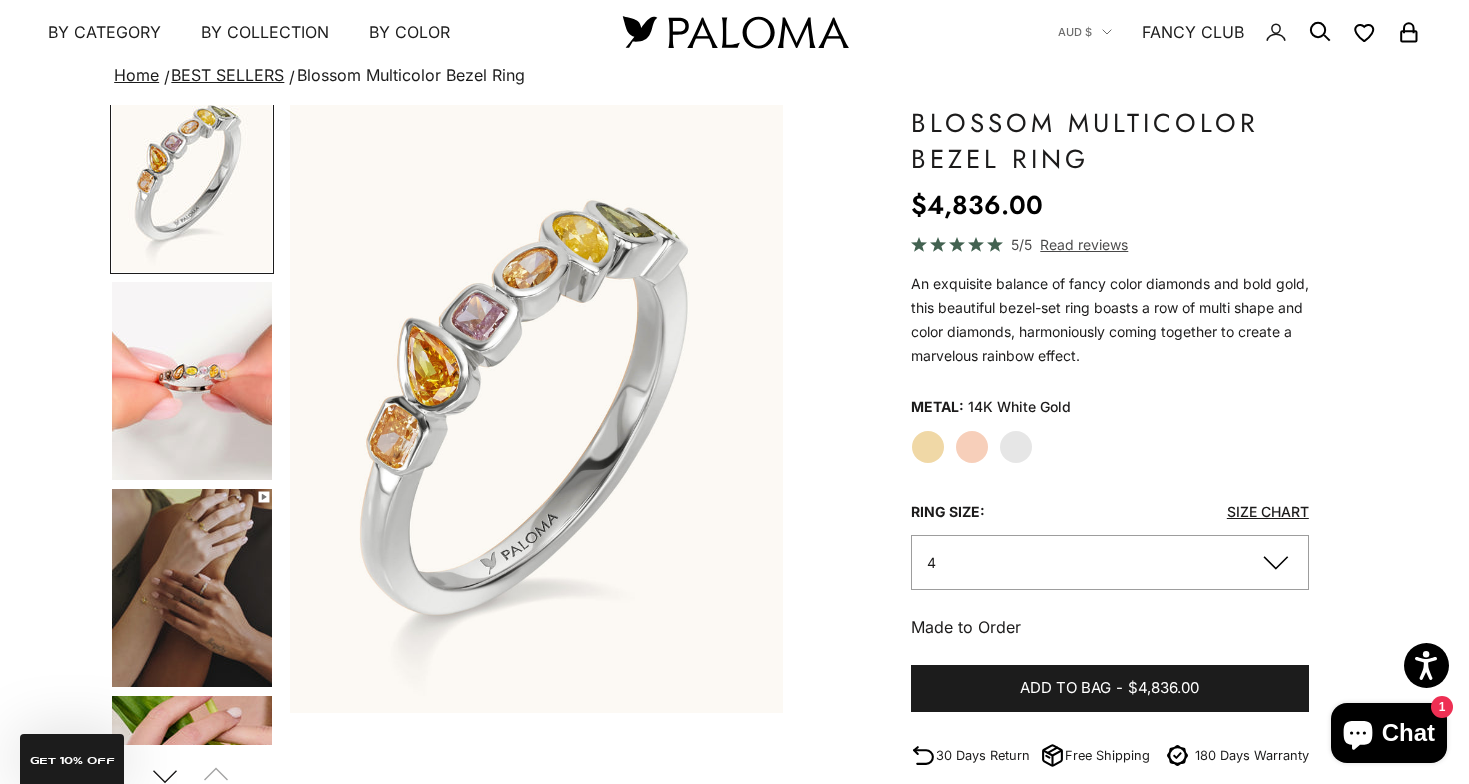 scroll, scrollTop: 0, scrollLeft: 0, axis: both 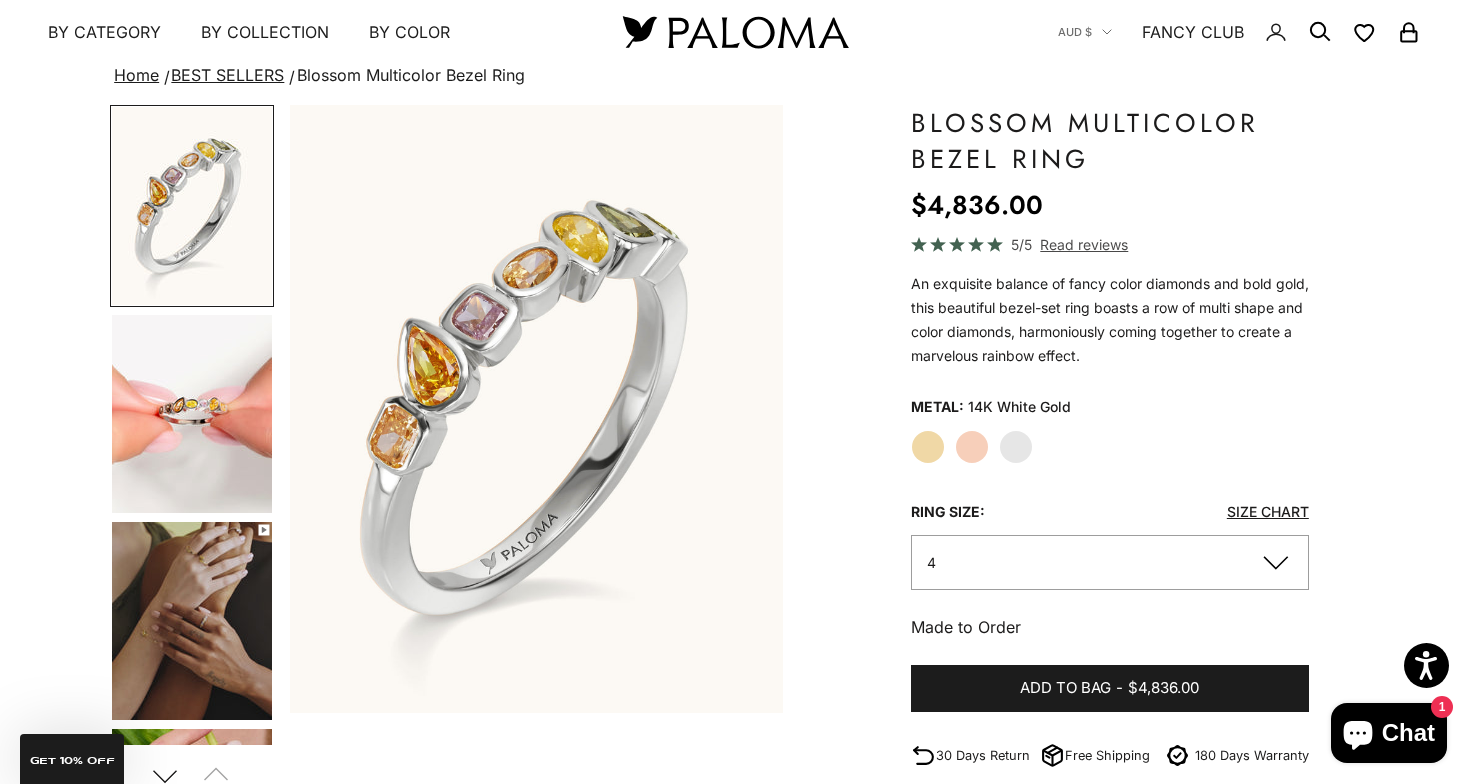 click at bounding box center (192, 414) 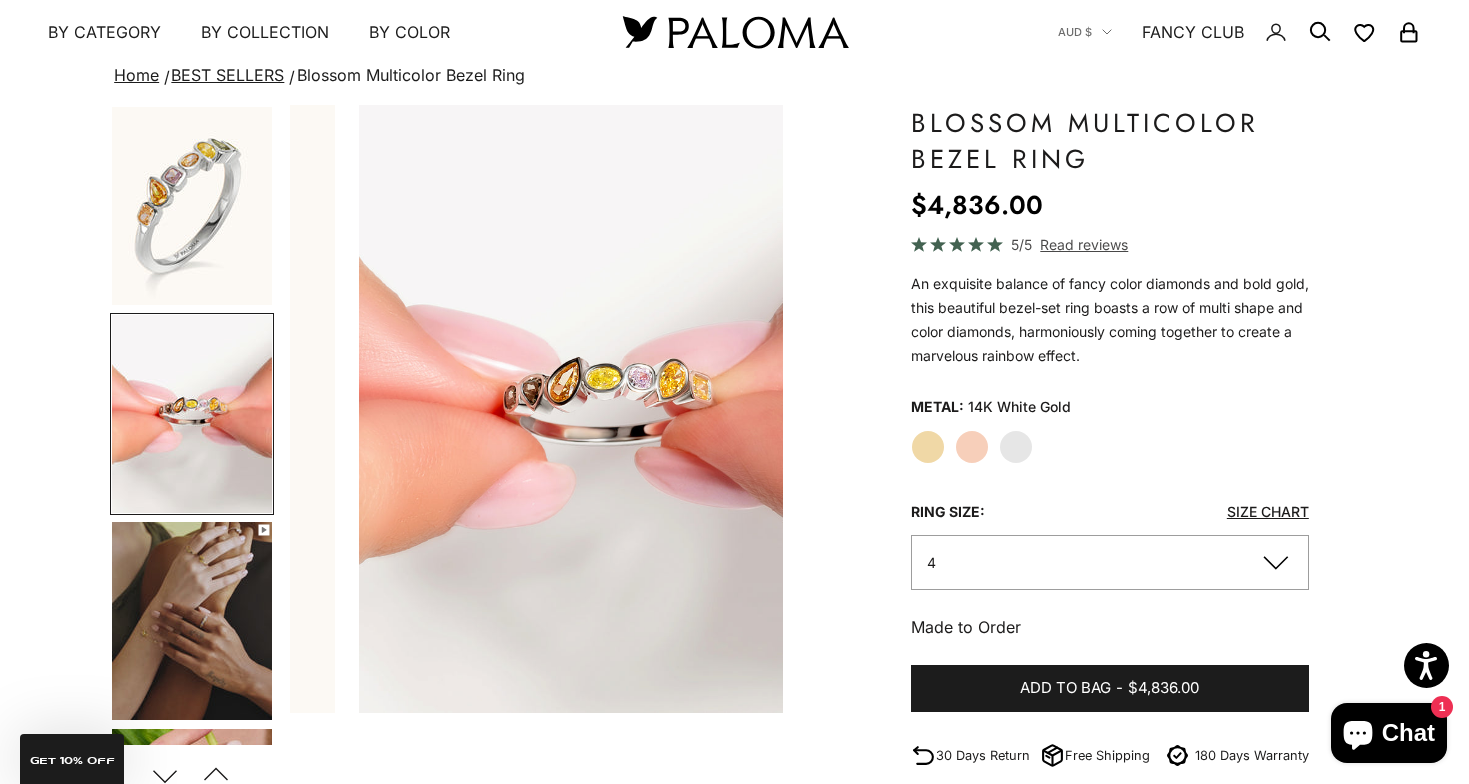 scroll, scrollTop: 0, scrollLeft: 516, axis: horizontal 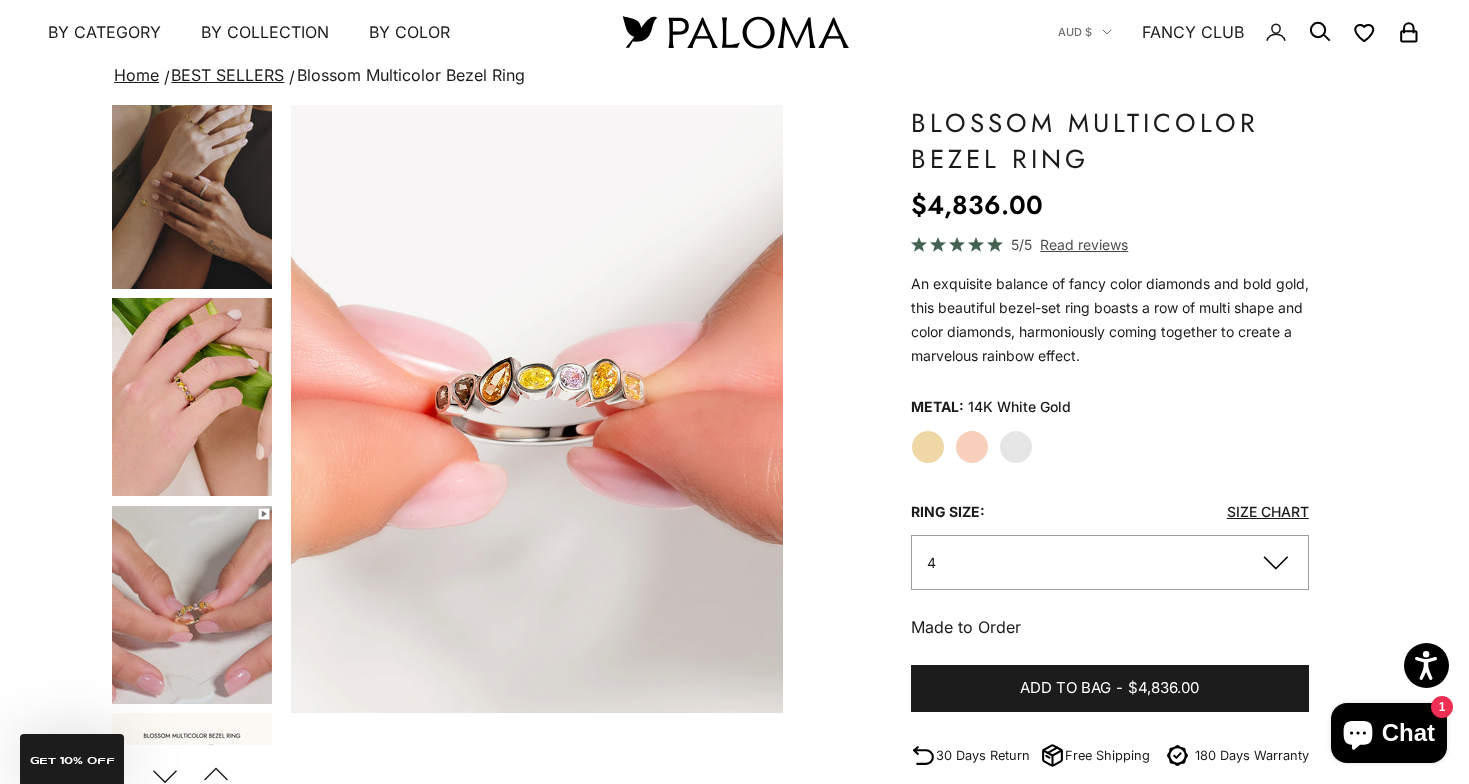 click at bounding box center (192, 397) 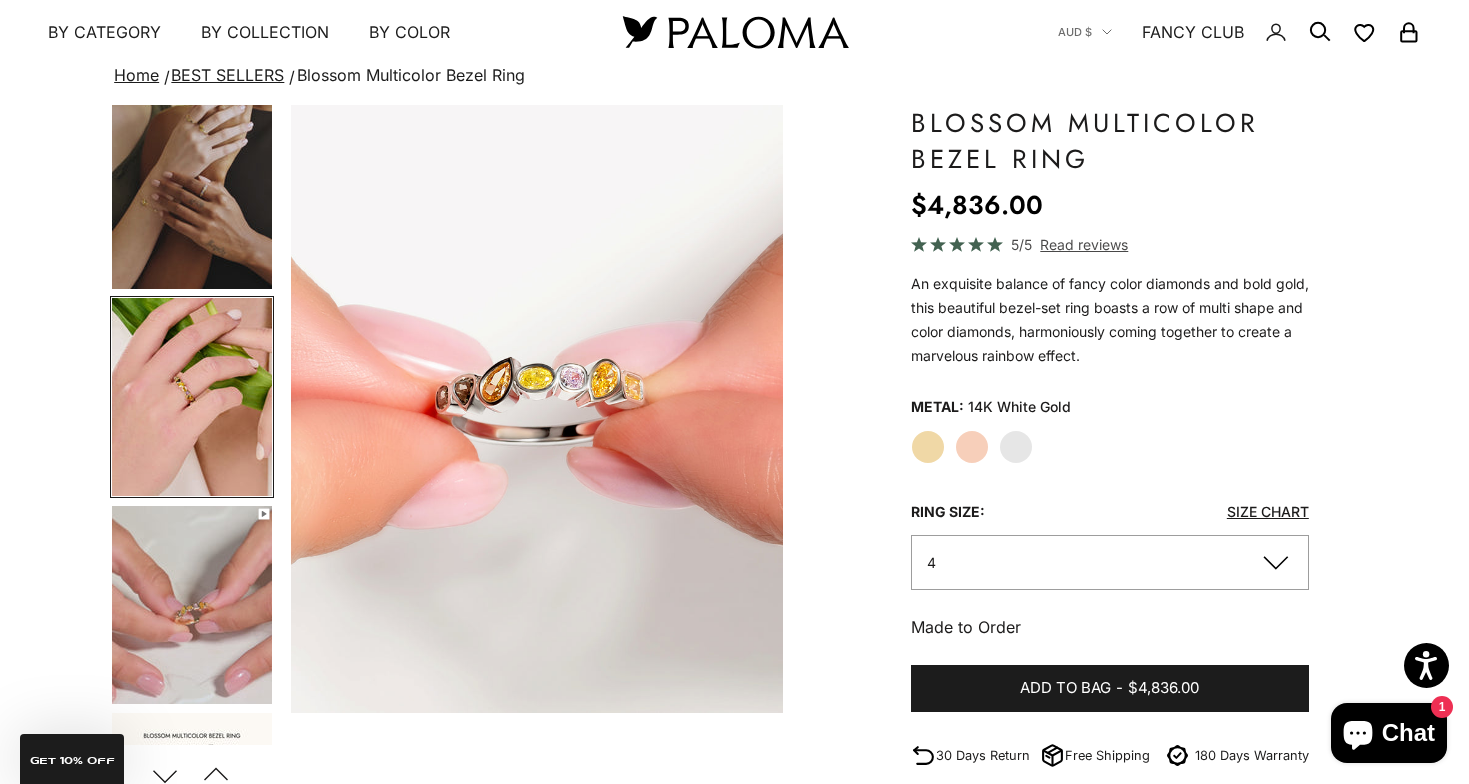 scroll, scrollTop: 401, scrollLeft: 0, axis: vertical 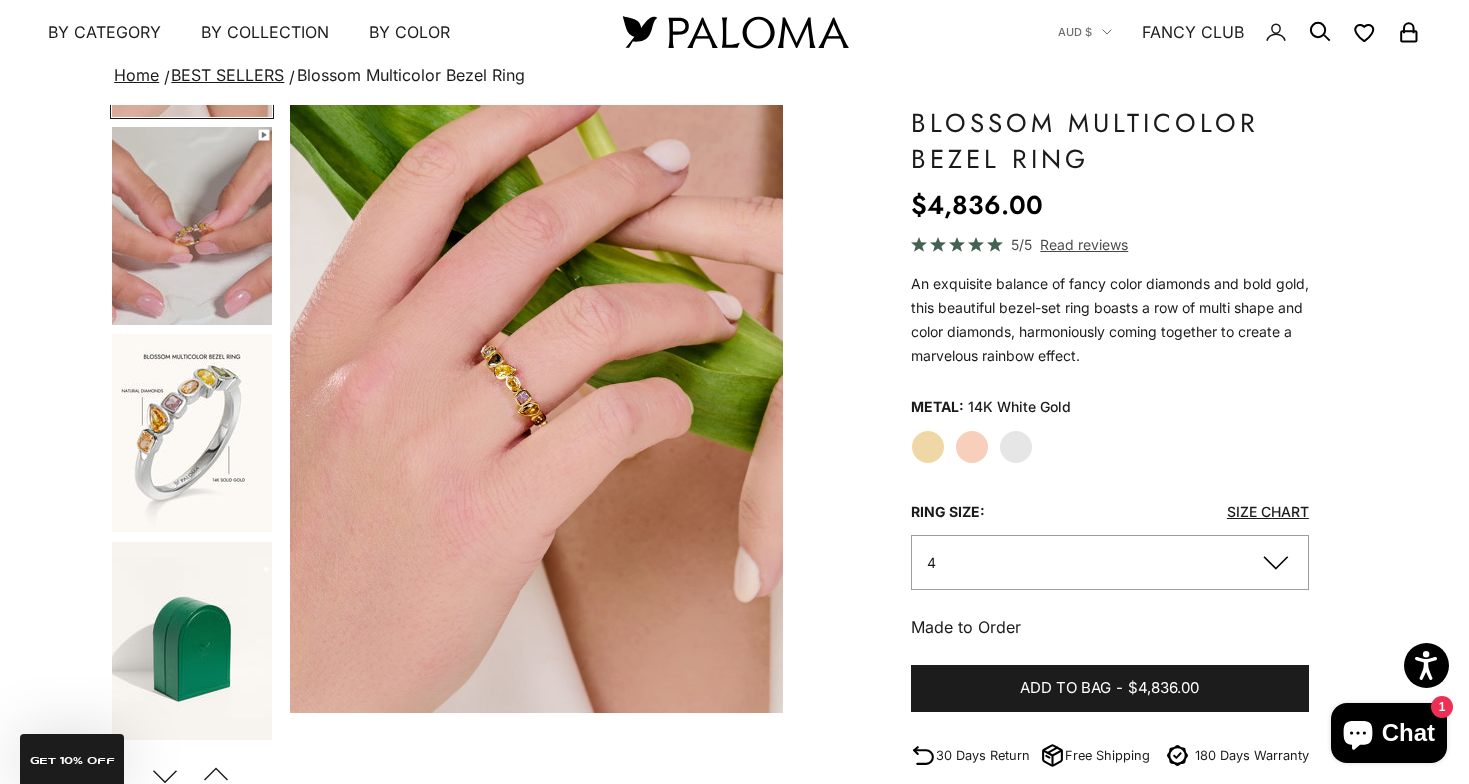 click at bounding box center [192, 433] 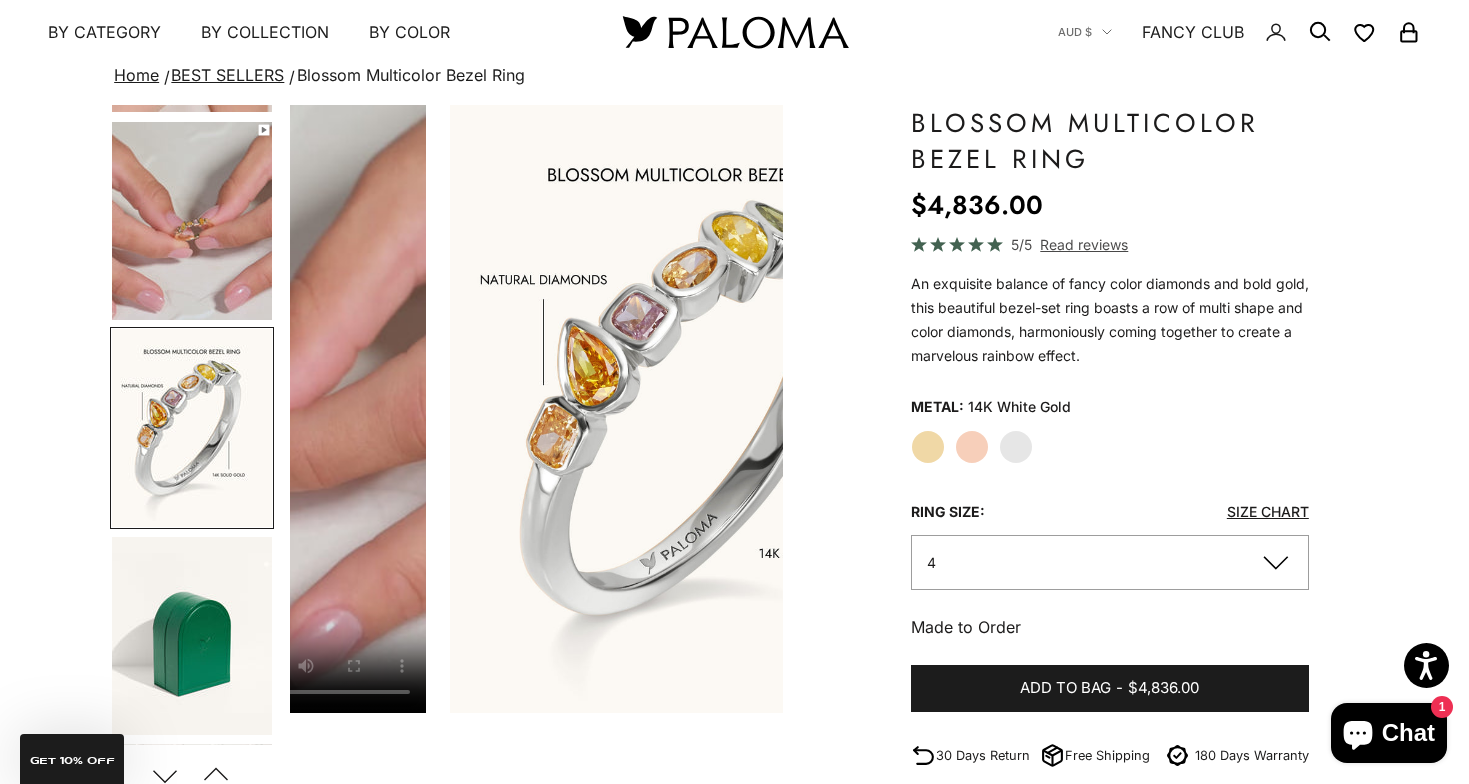 scroll, scrollTop: 0, scrollLeft: 2582, axis: horizontal 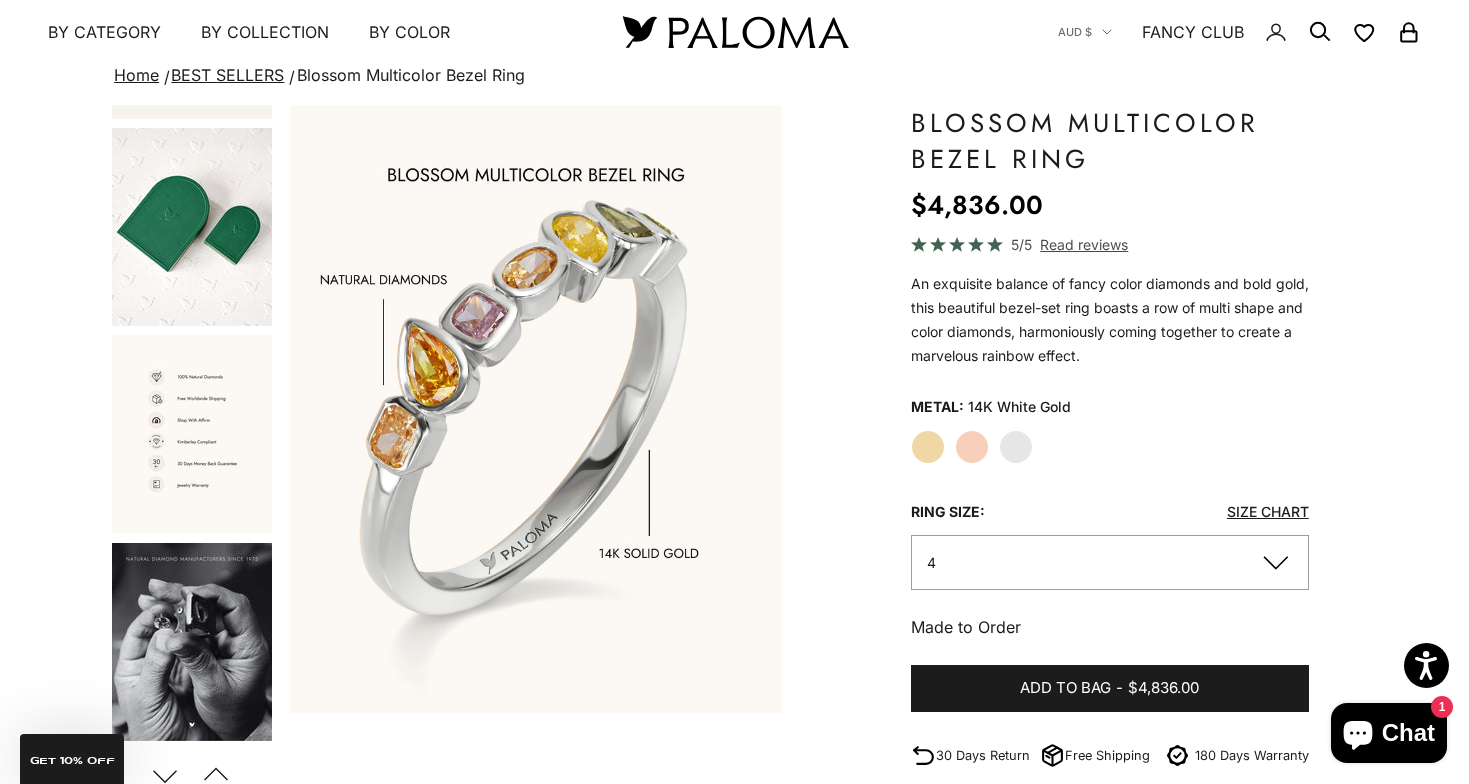 click on "Yellow Gold" 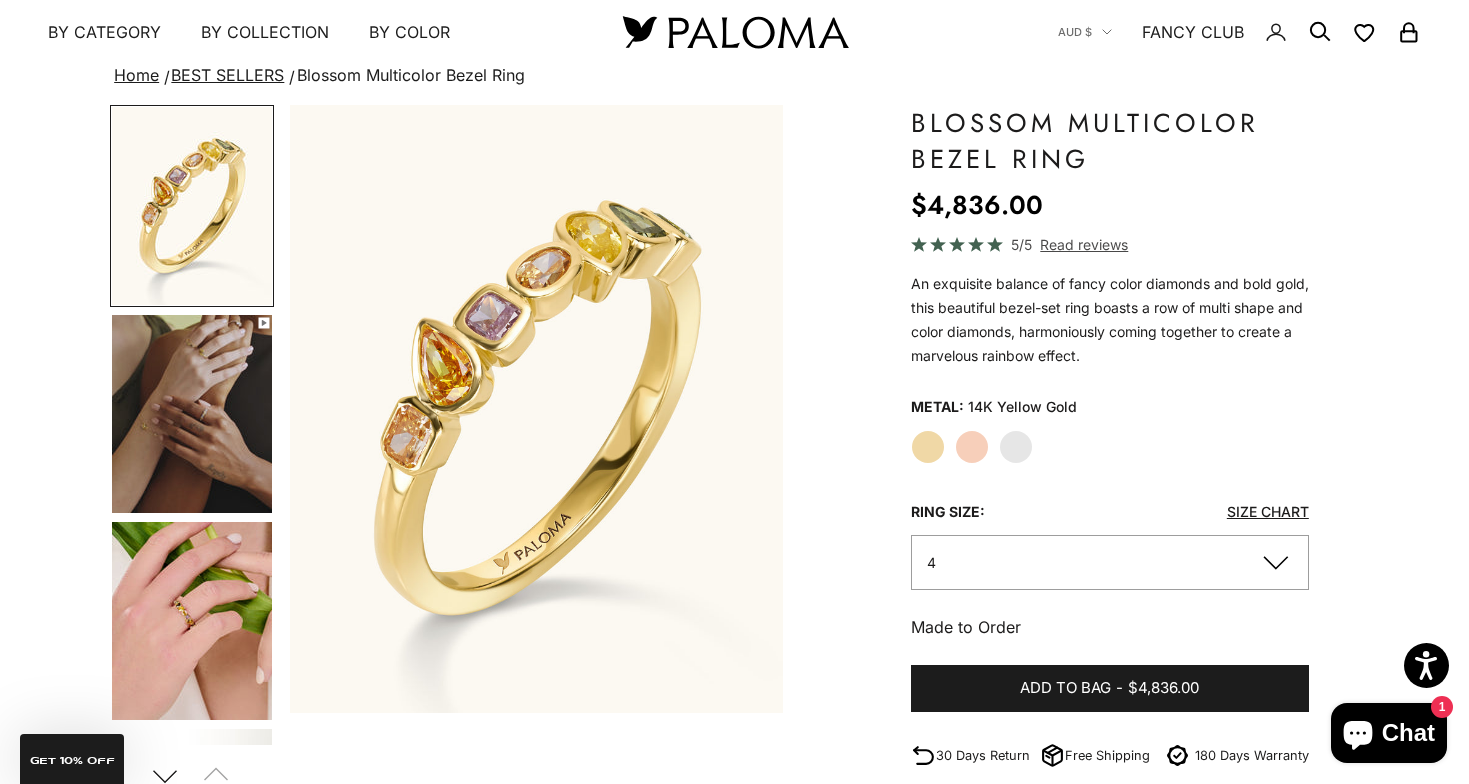 click at bounding box center (192, 621) 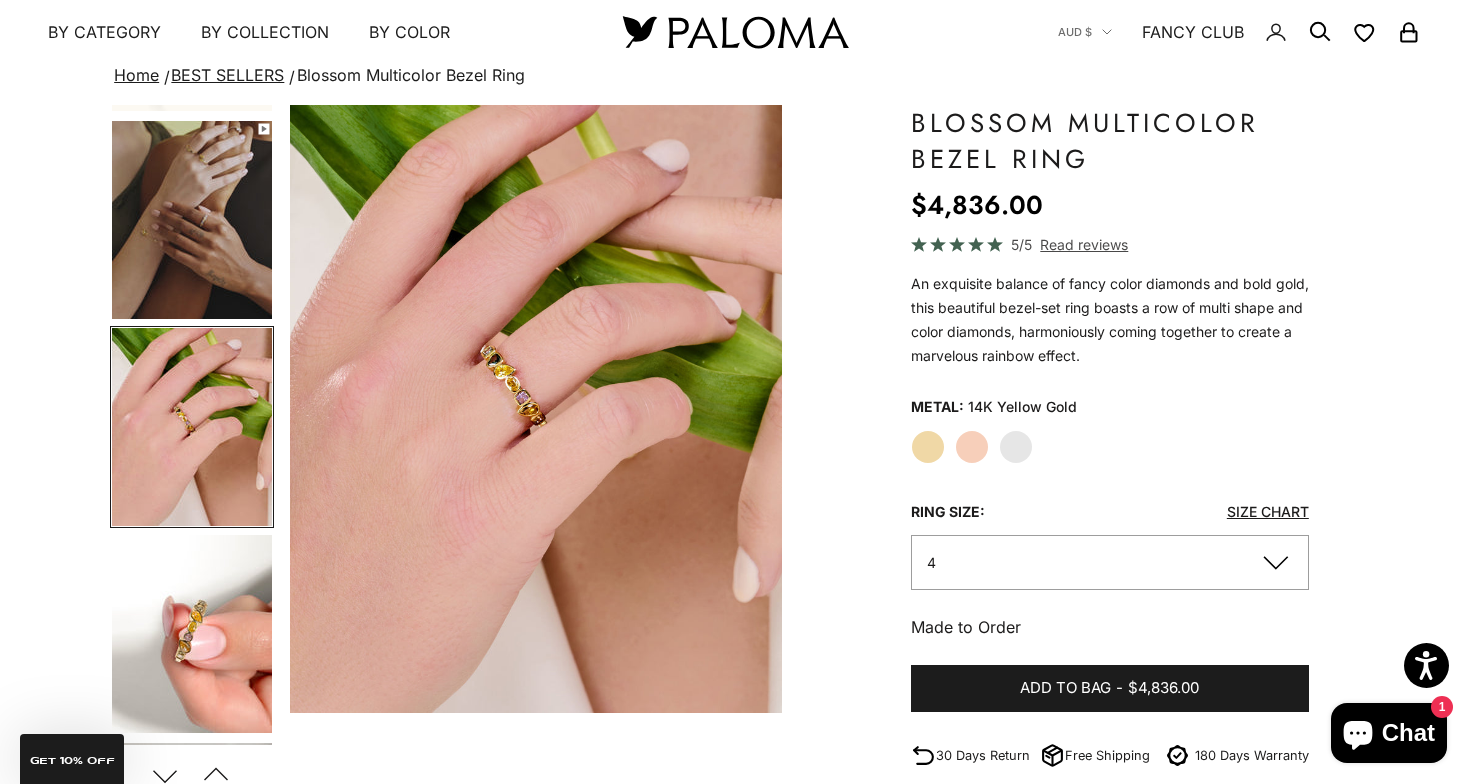 click at bounding box center [192, 634] 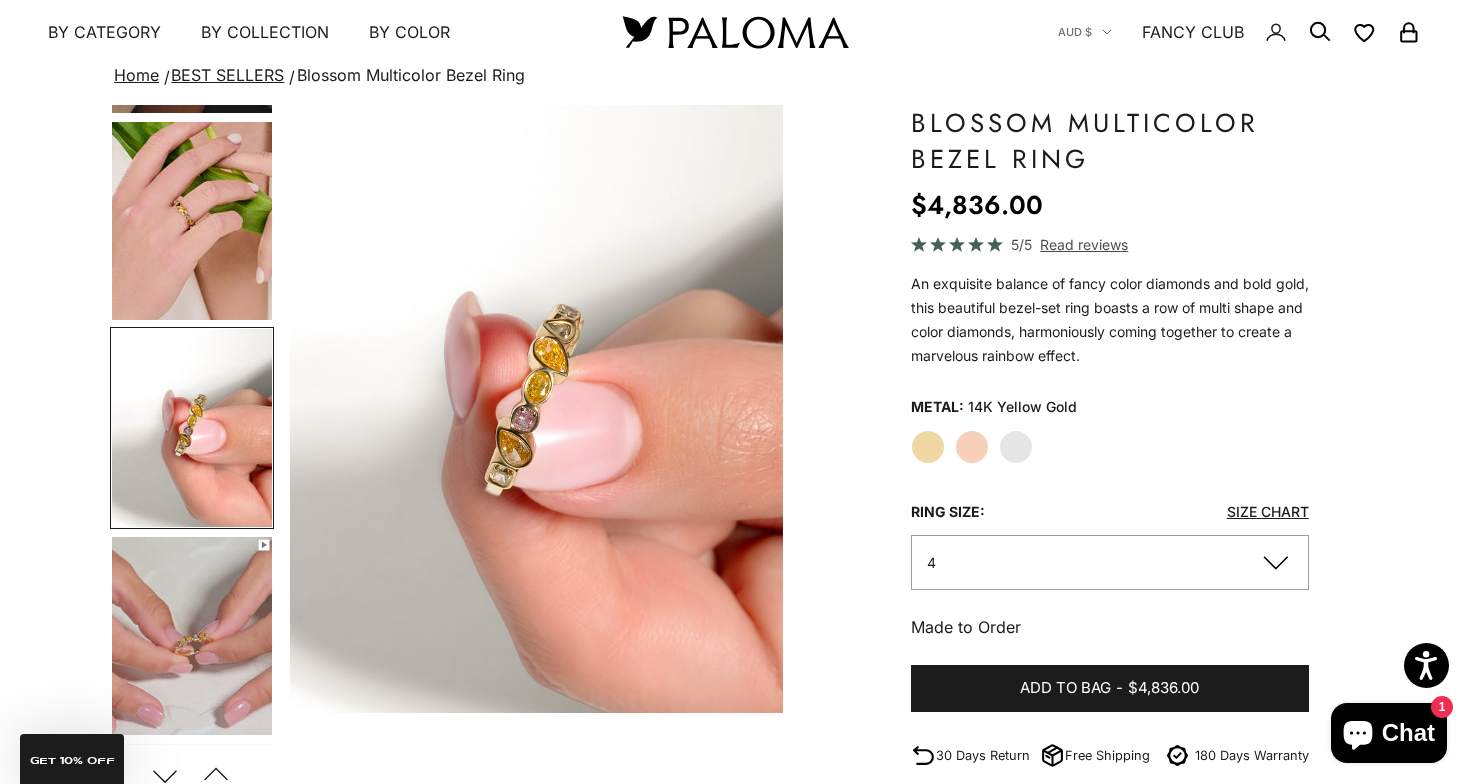 click on "Rose Gold" 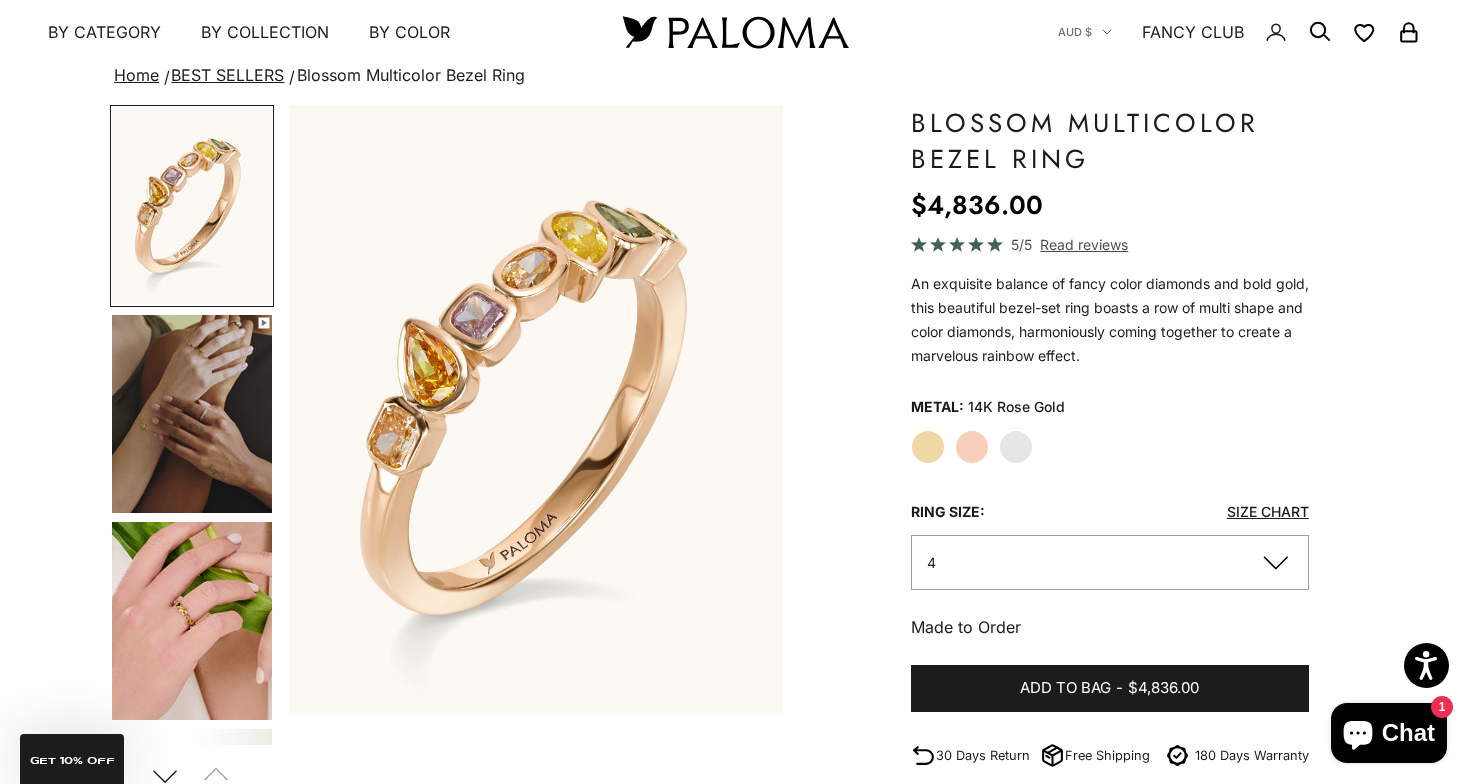 click at bounding box center (192, 621) 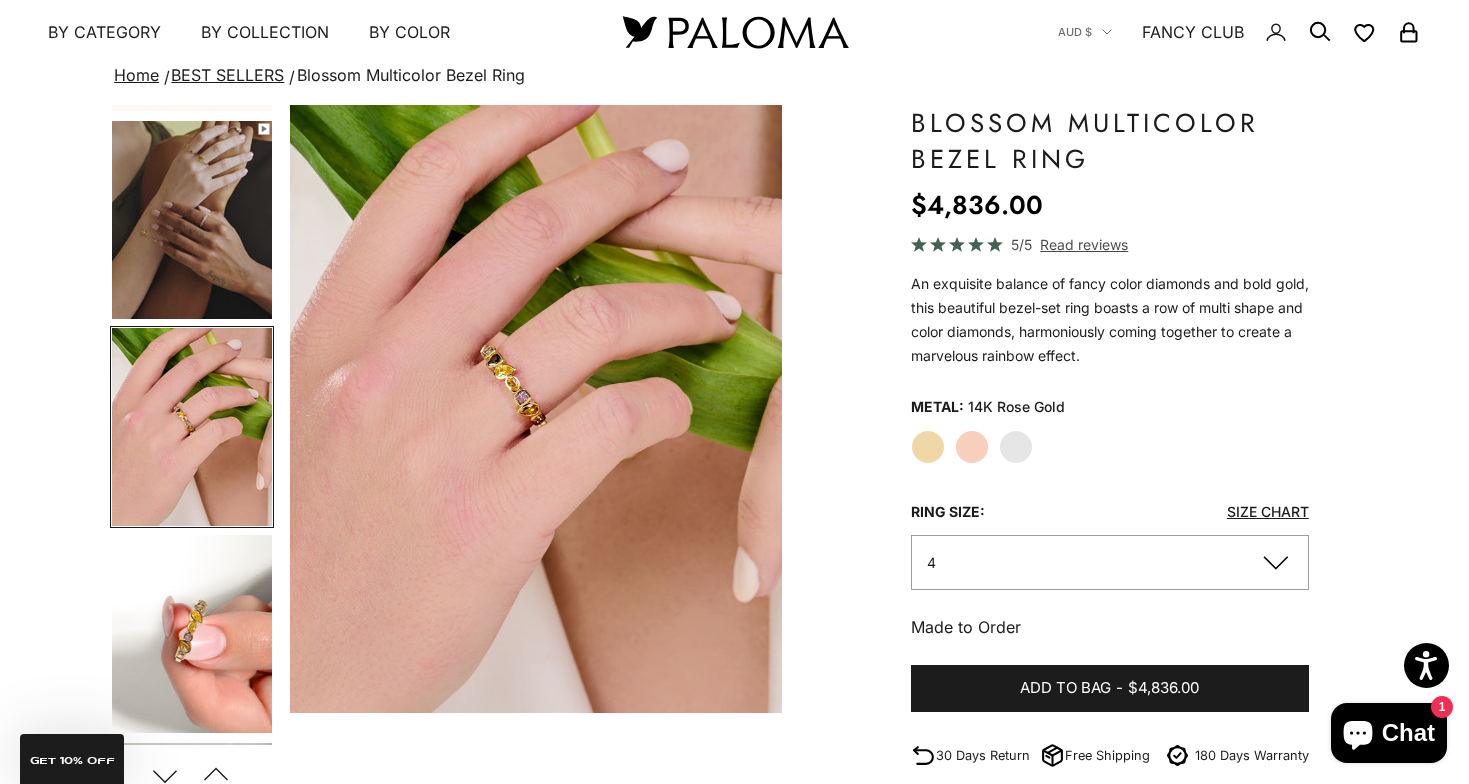 click on "Yellow Gold" 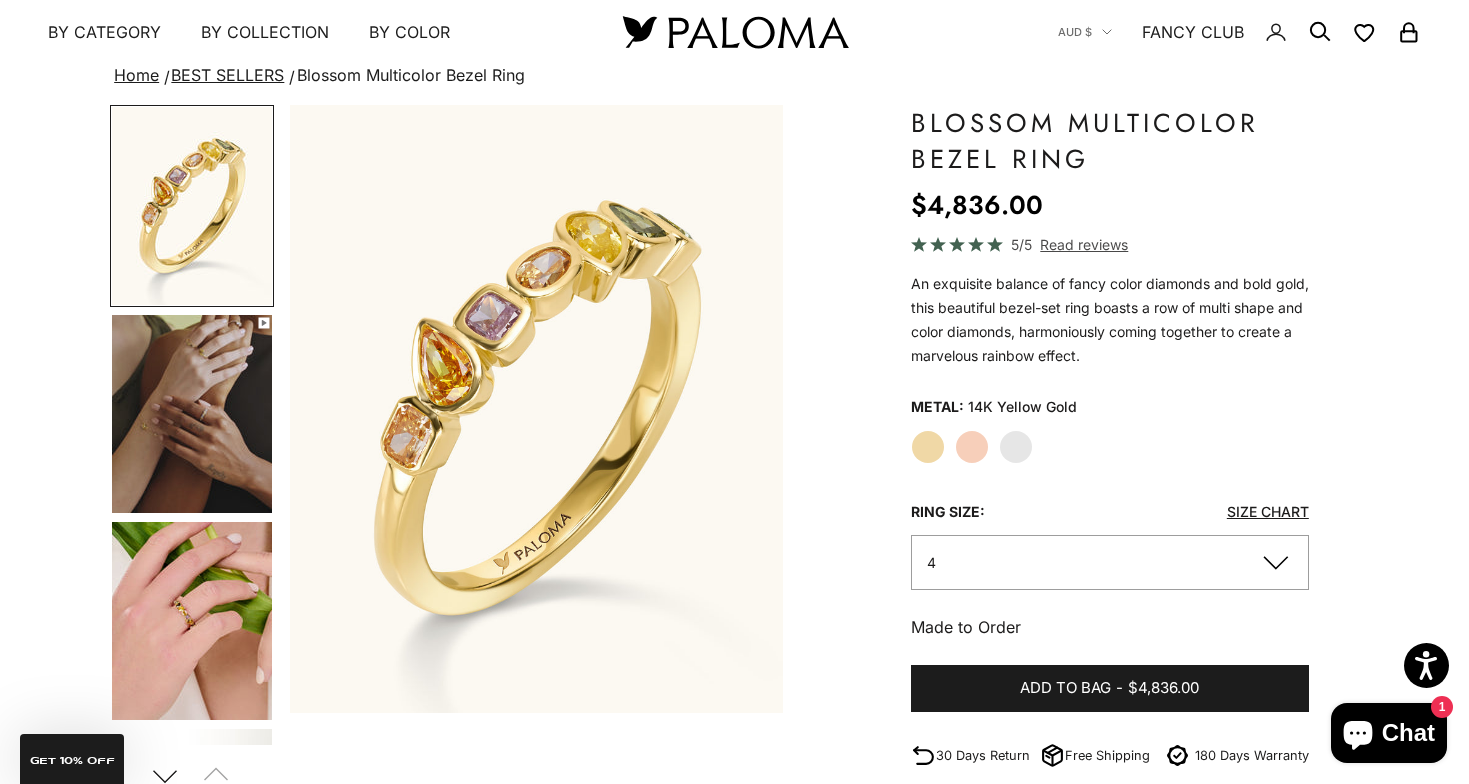 click at bounding box center [192, 621] 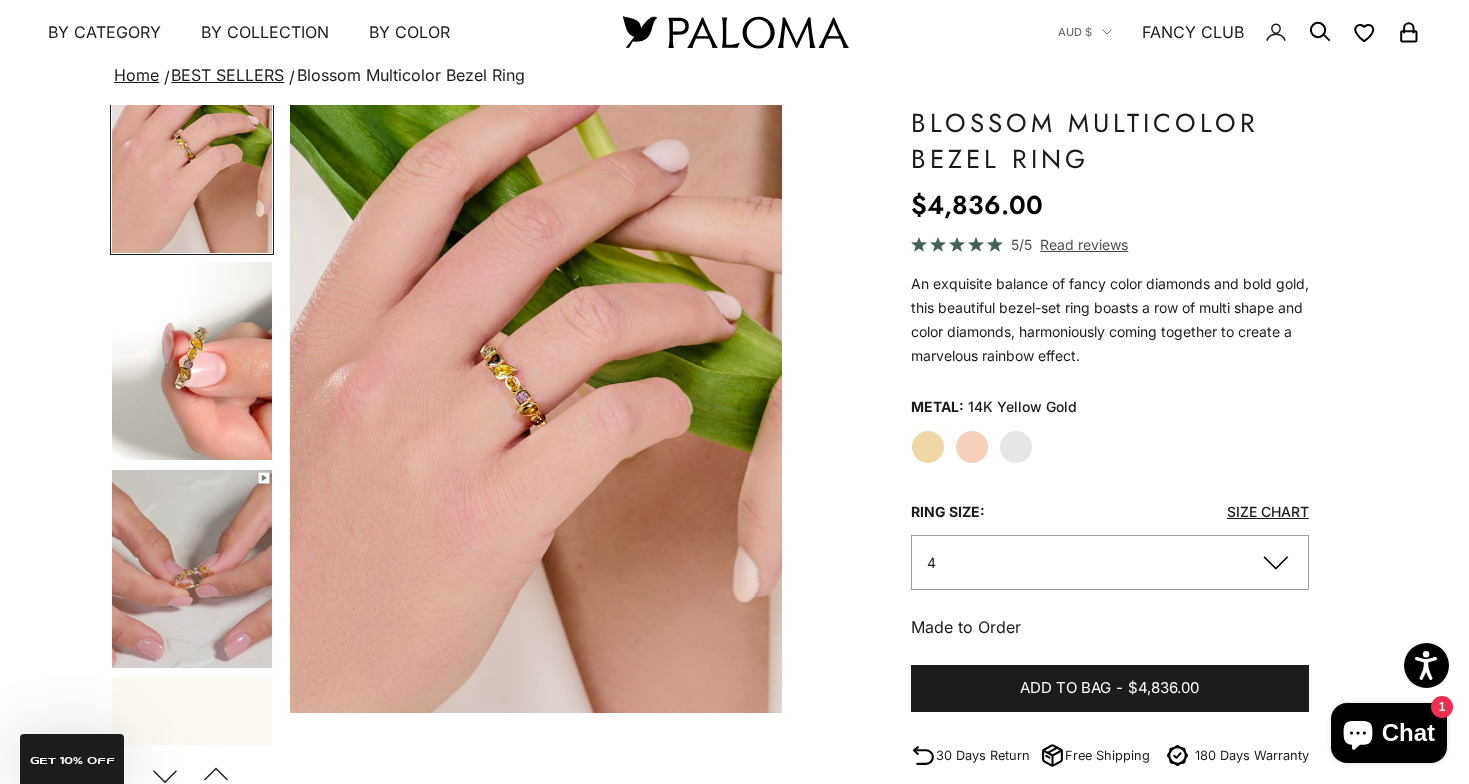 click at bounding box center (192, 361) 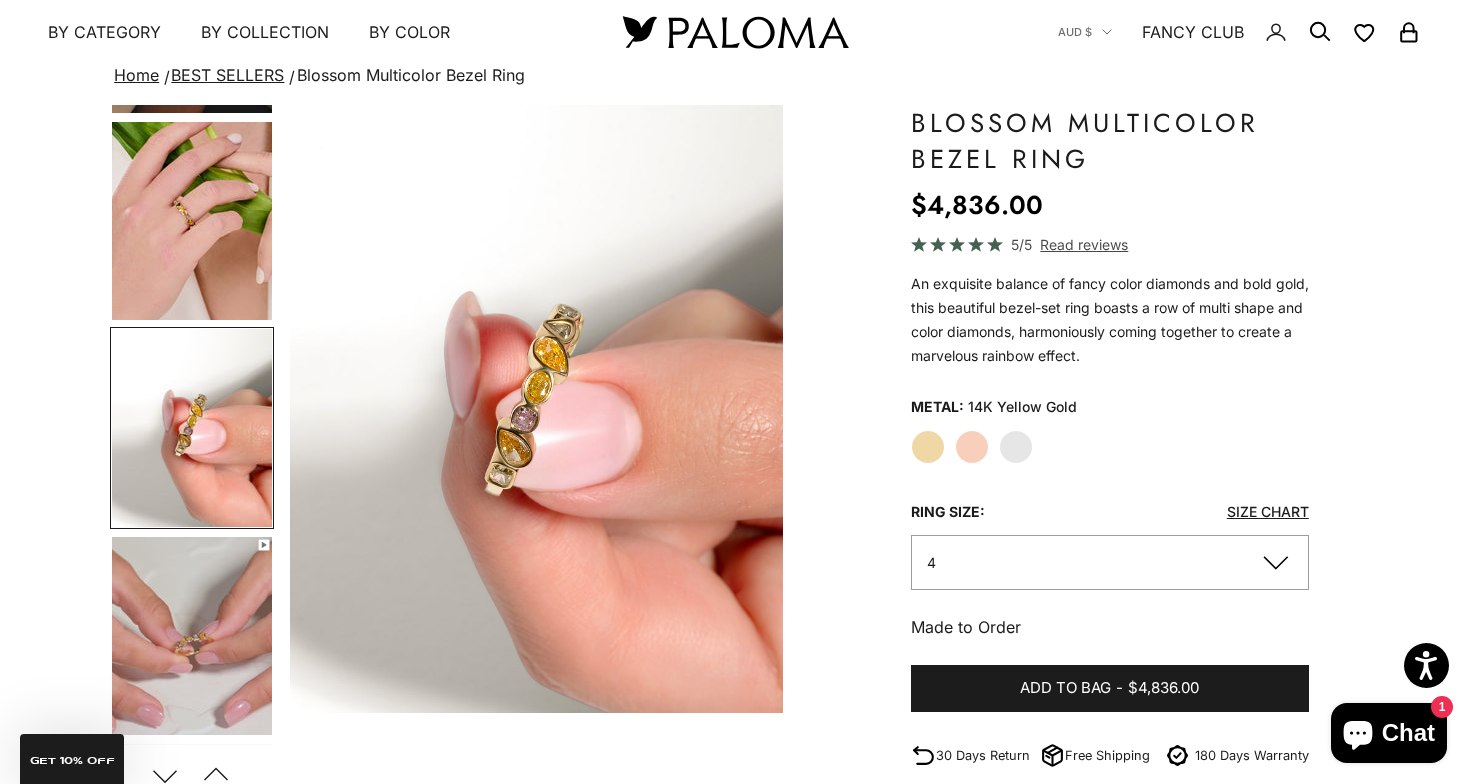 click at bounding box center (192, 428) 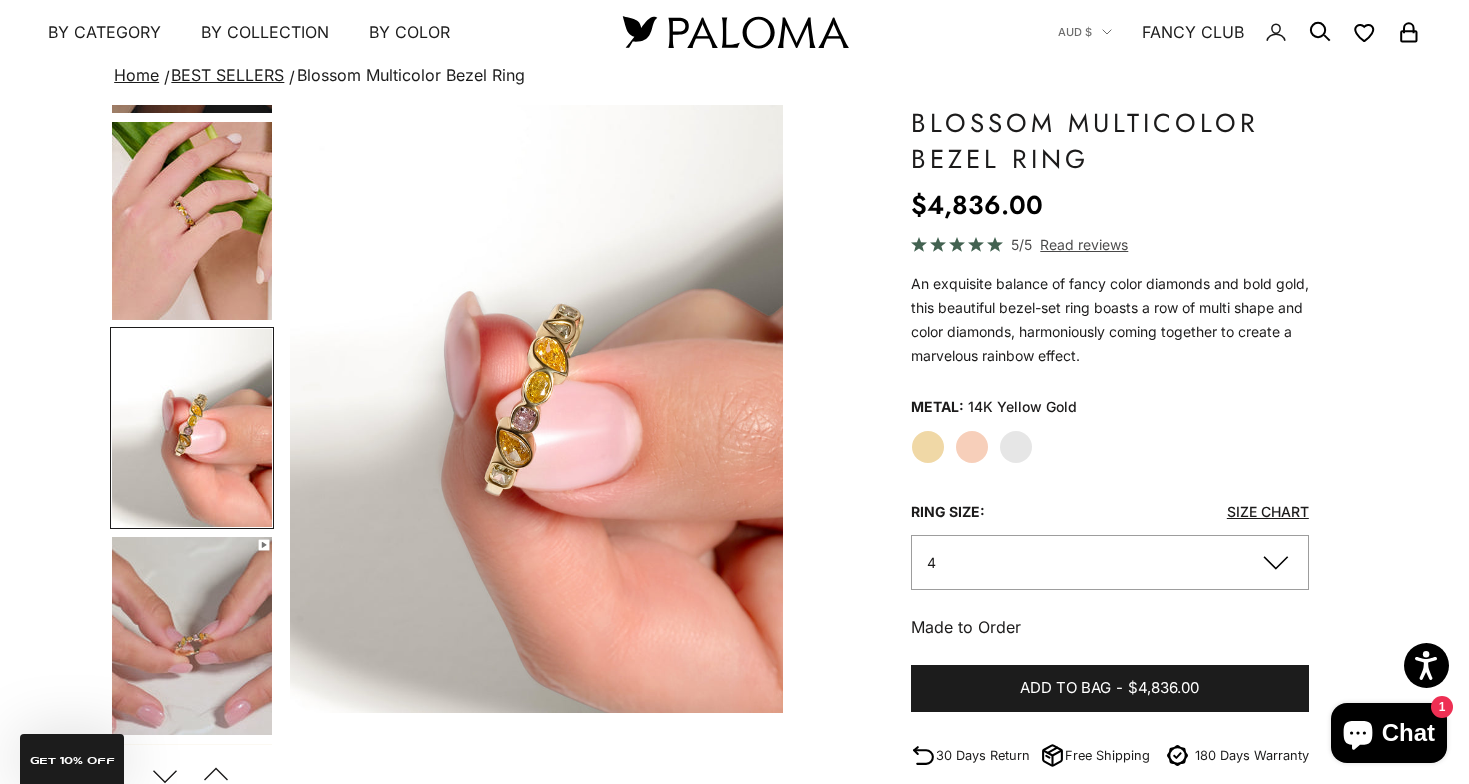 click at bounding box center [192, 636] 